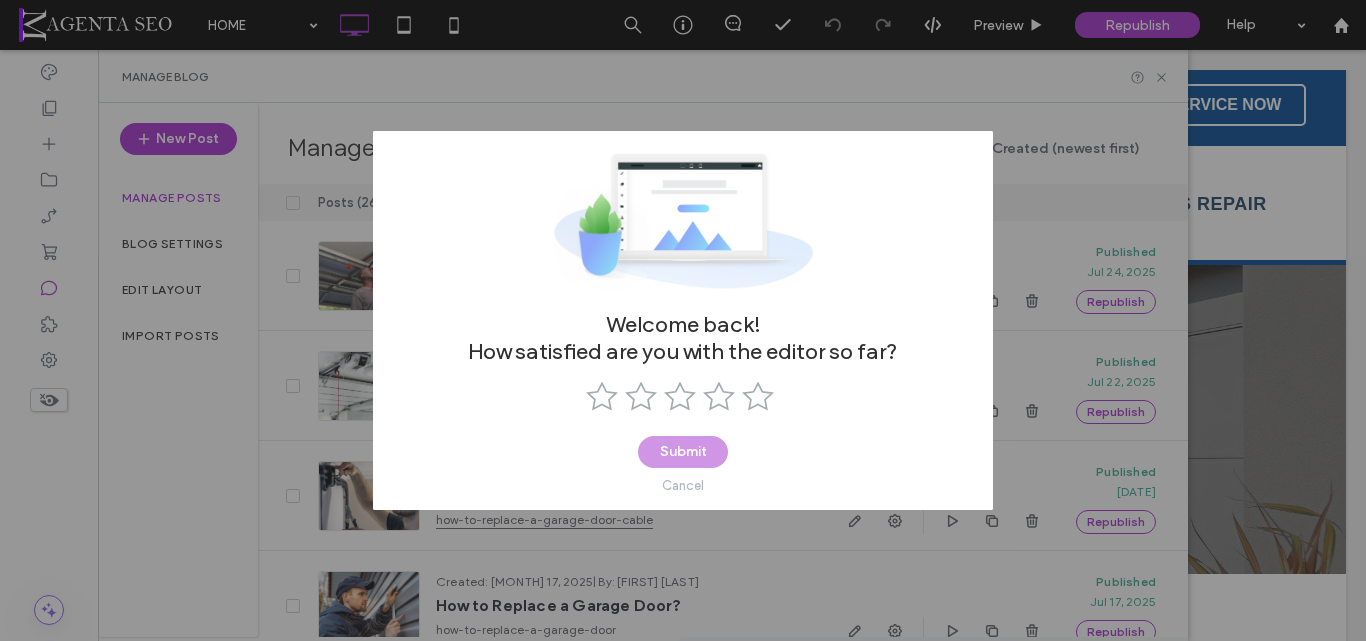 scroll, scrollTop: 0, scrollLeft: 0, axis: both 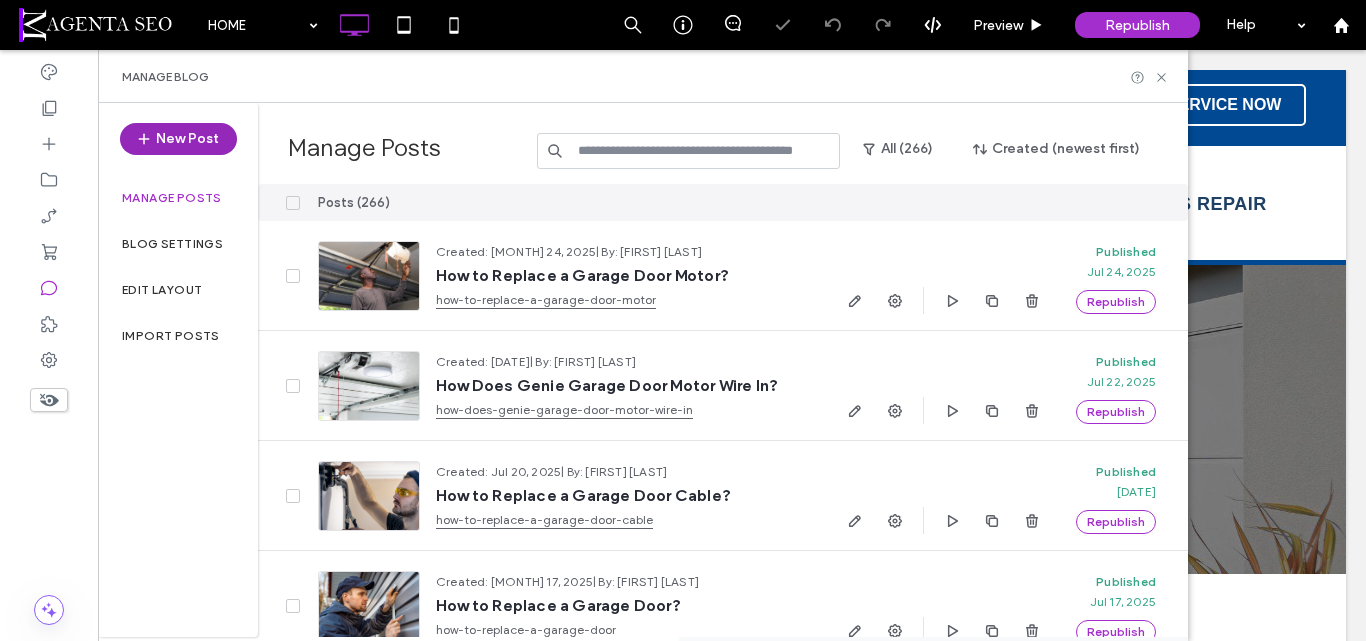 click on "New Post" at bounding box center (178, 139) 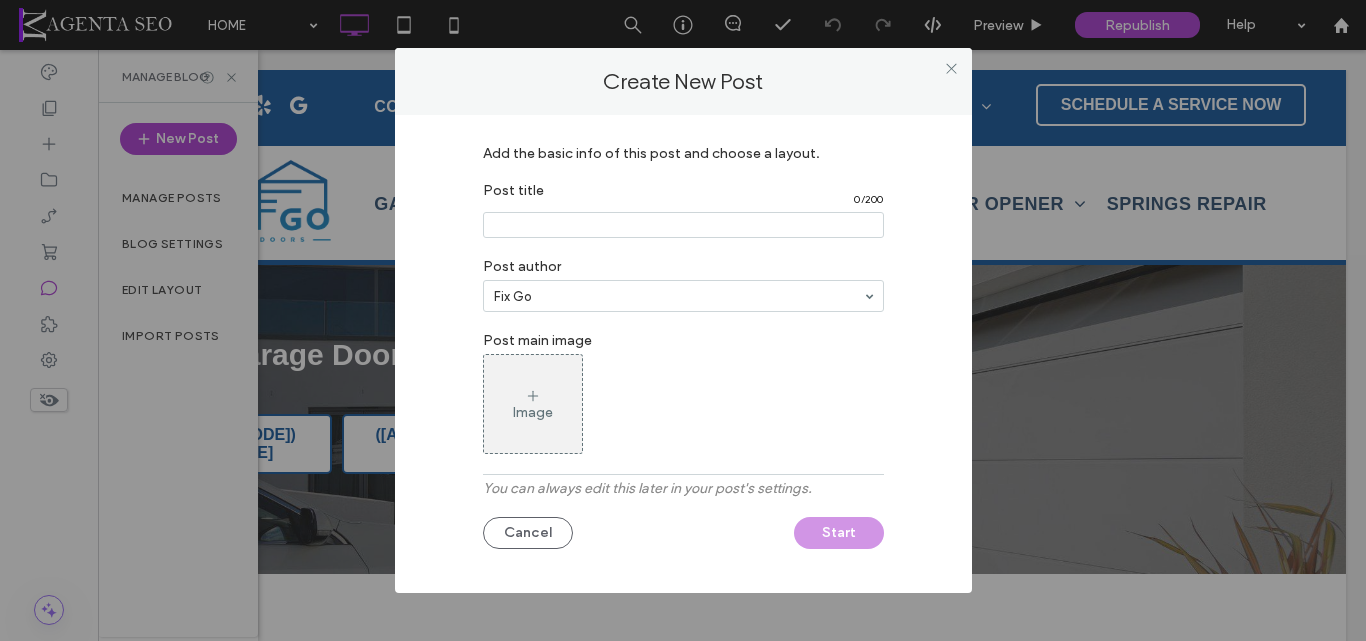 click at bounding box center [683, 225] 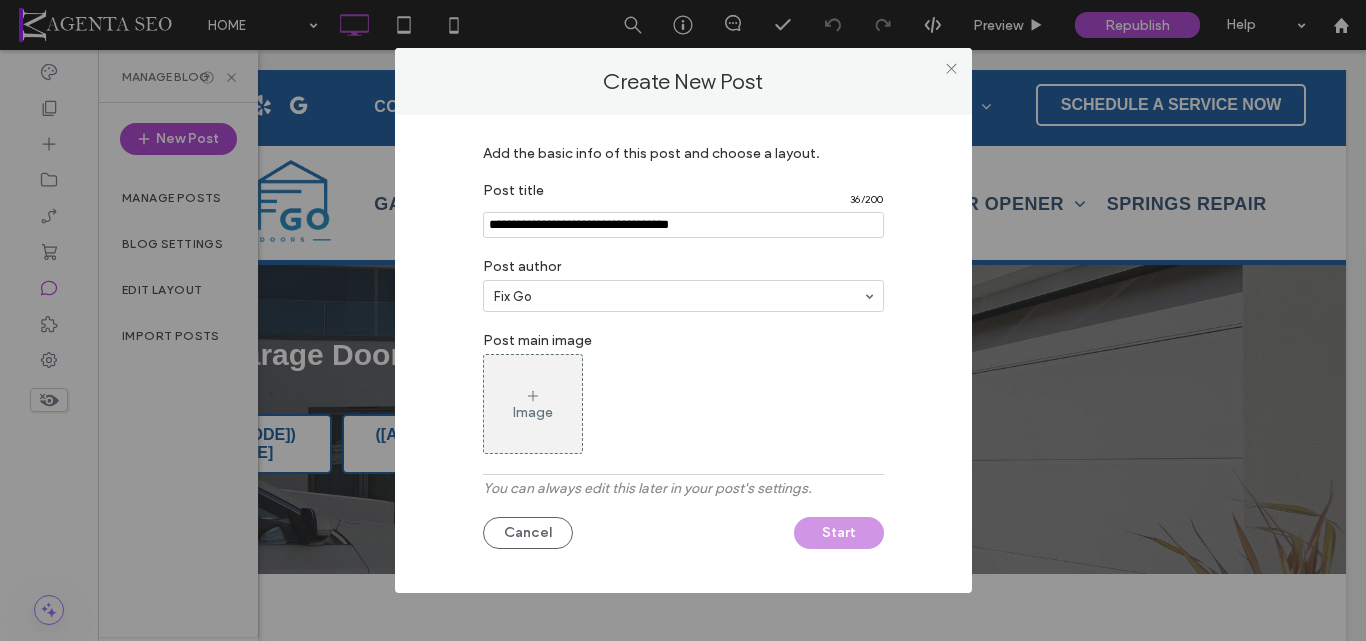 type on "**********" 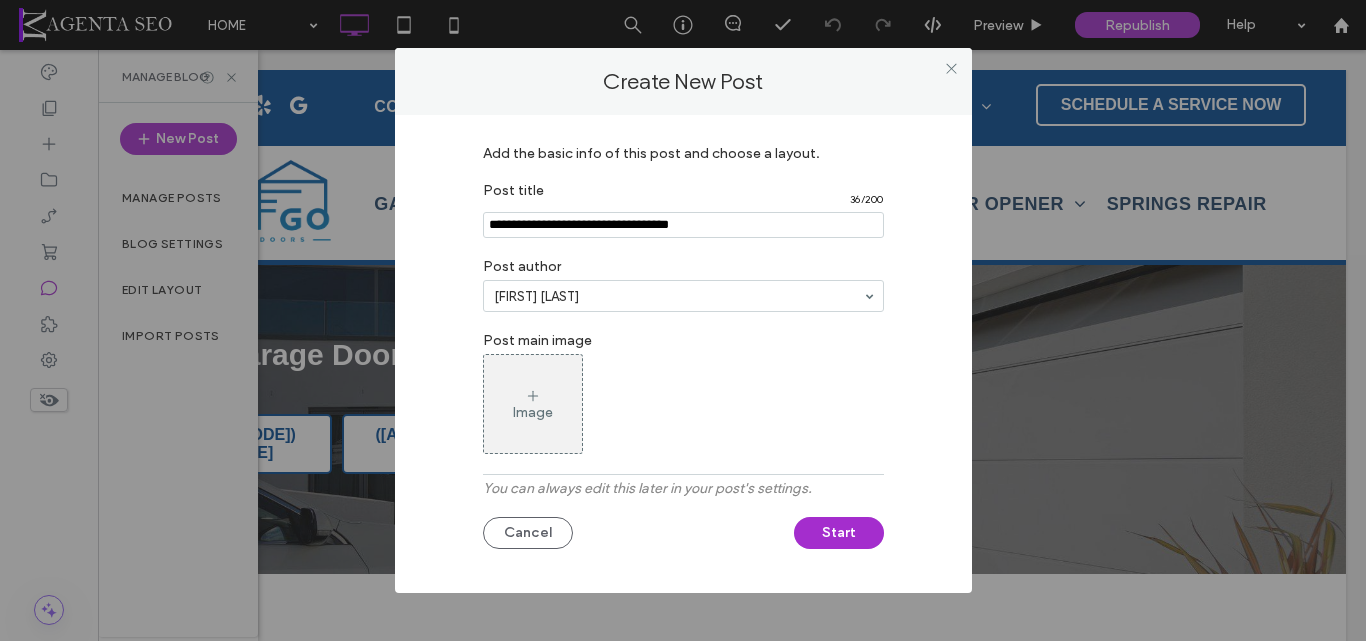 click on "Image" at bounding box center [533, 412] 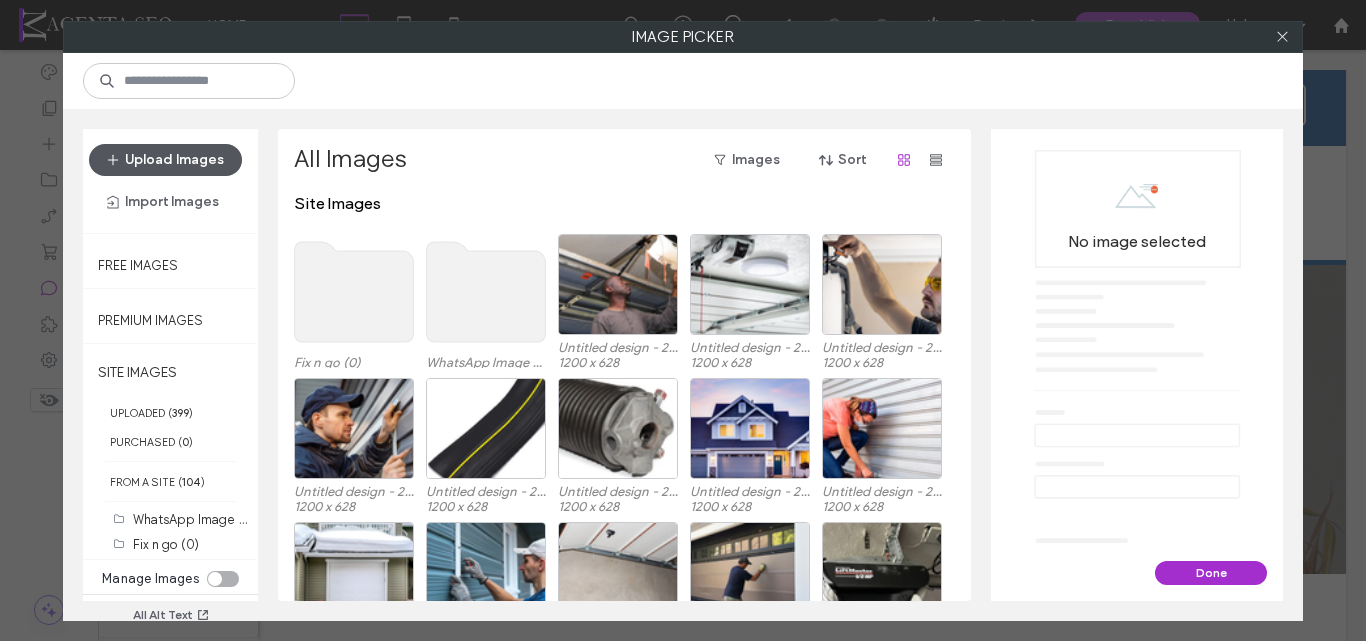 click on "Upload Images" at bounding box center (165, 160) 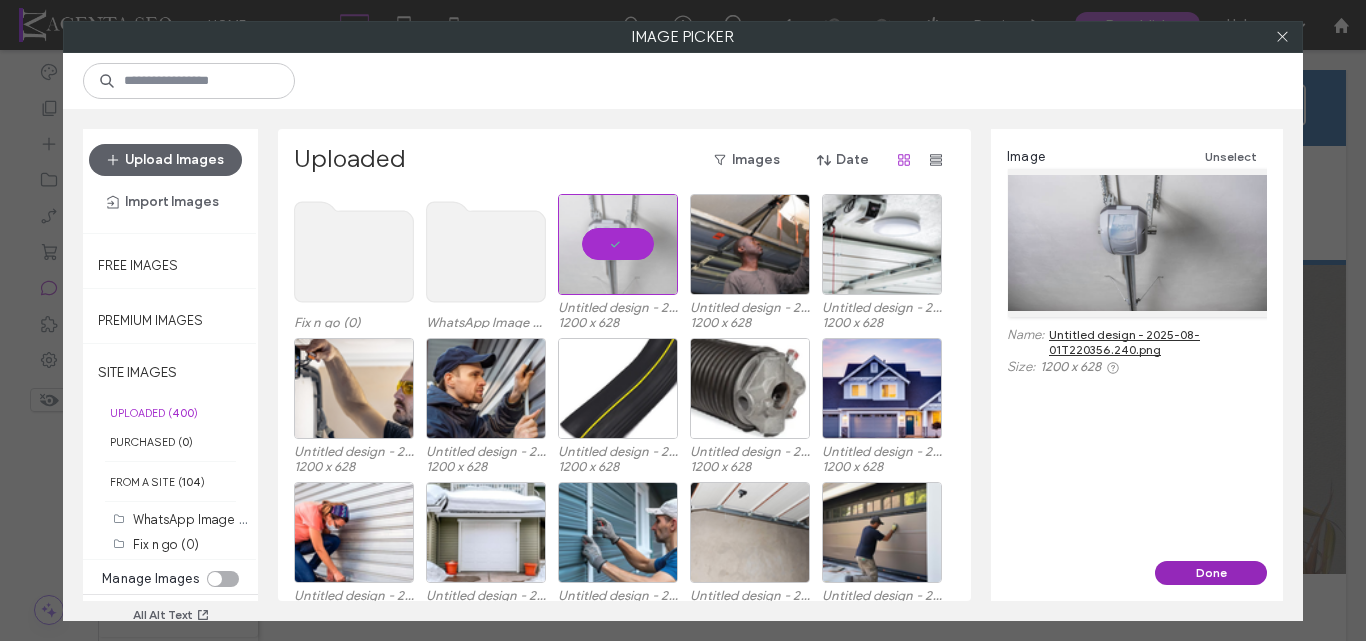click on "Done" at bounding box center (1211, 573) 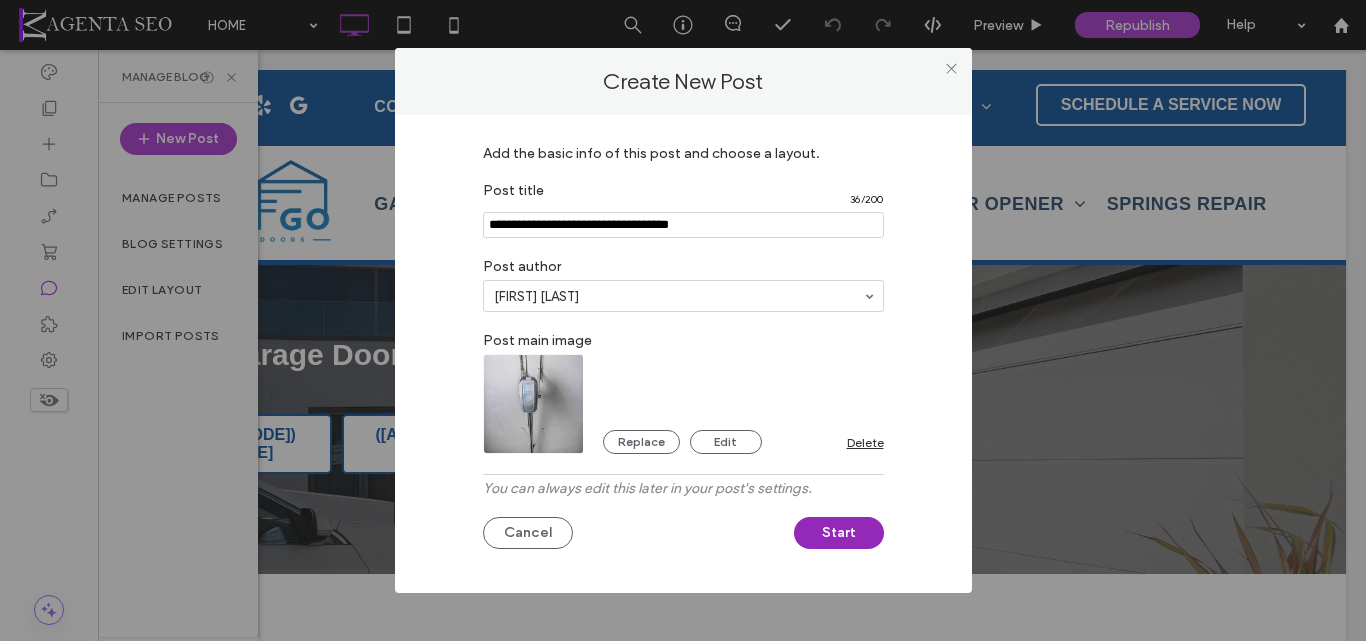 click on "Start" at bounding box center (839, 533) 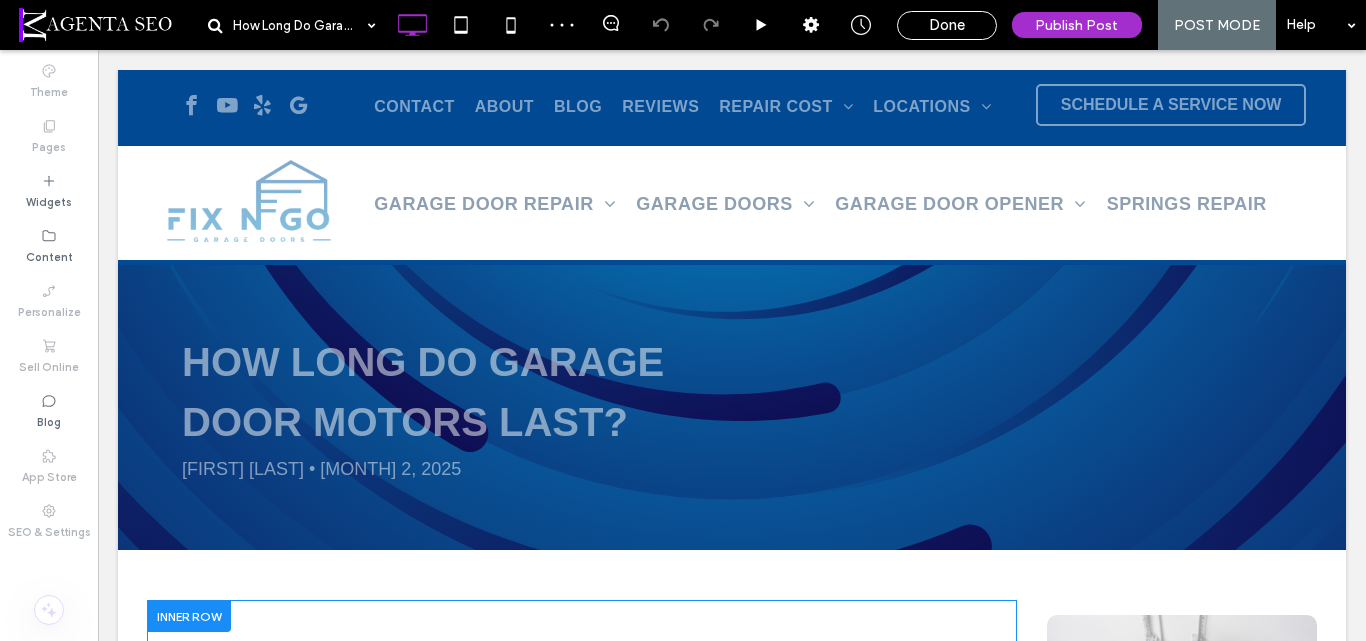 scroll, scrollTop: 200, scrollLeft: 0, axis: vertical 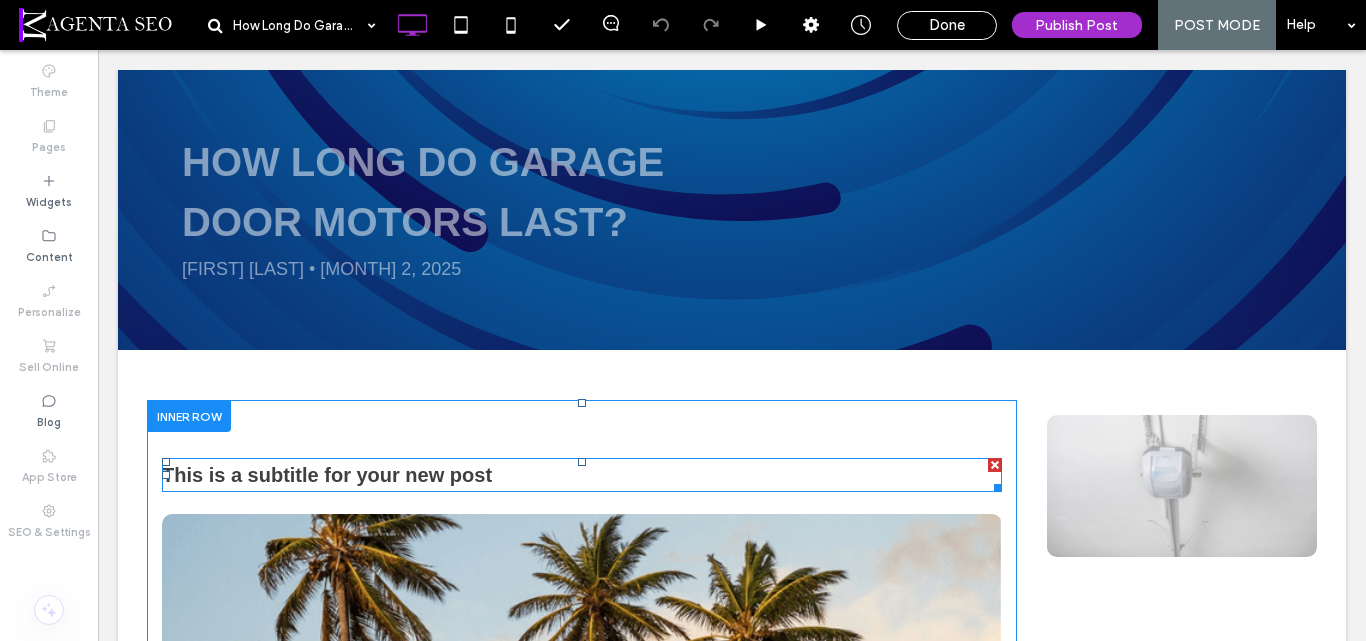 click at bounding box center [995, 465] 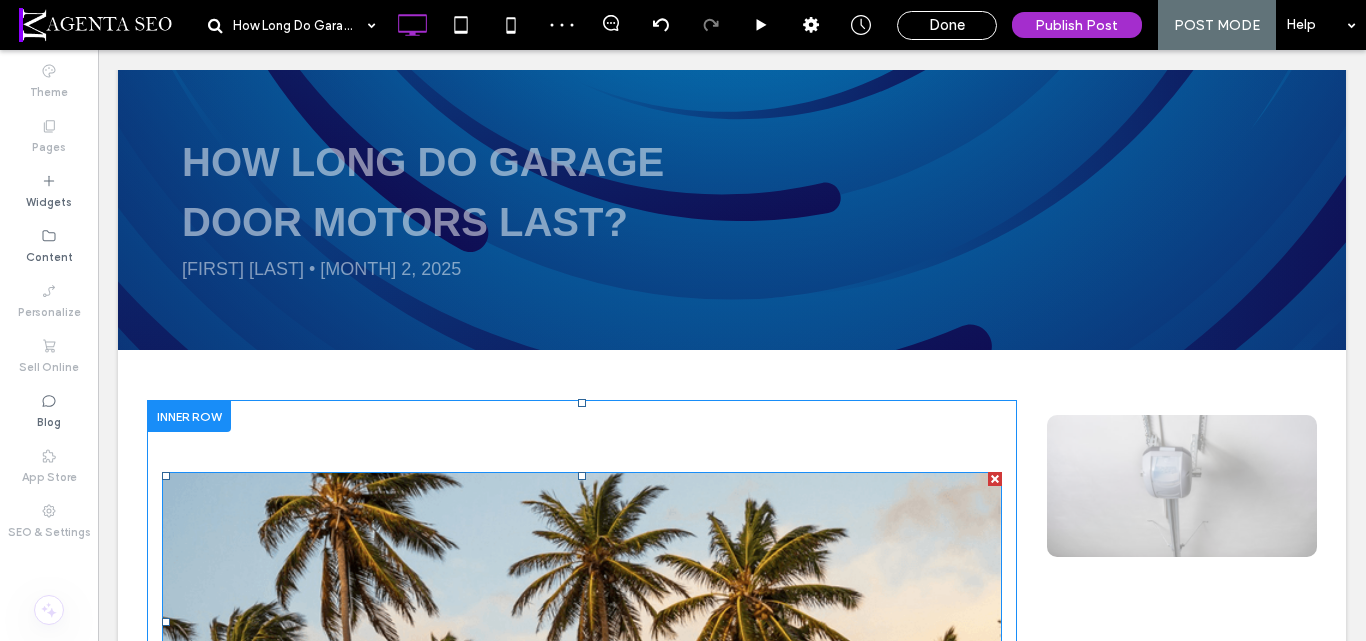 click at bounding box center (995, 479) 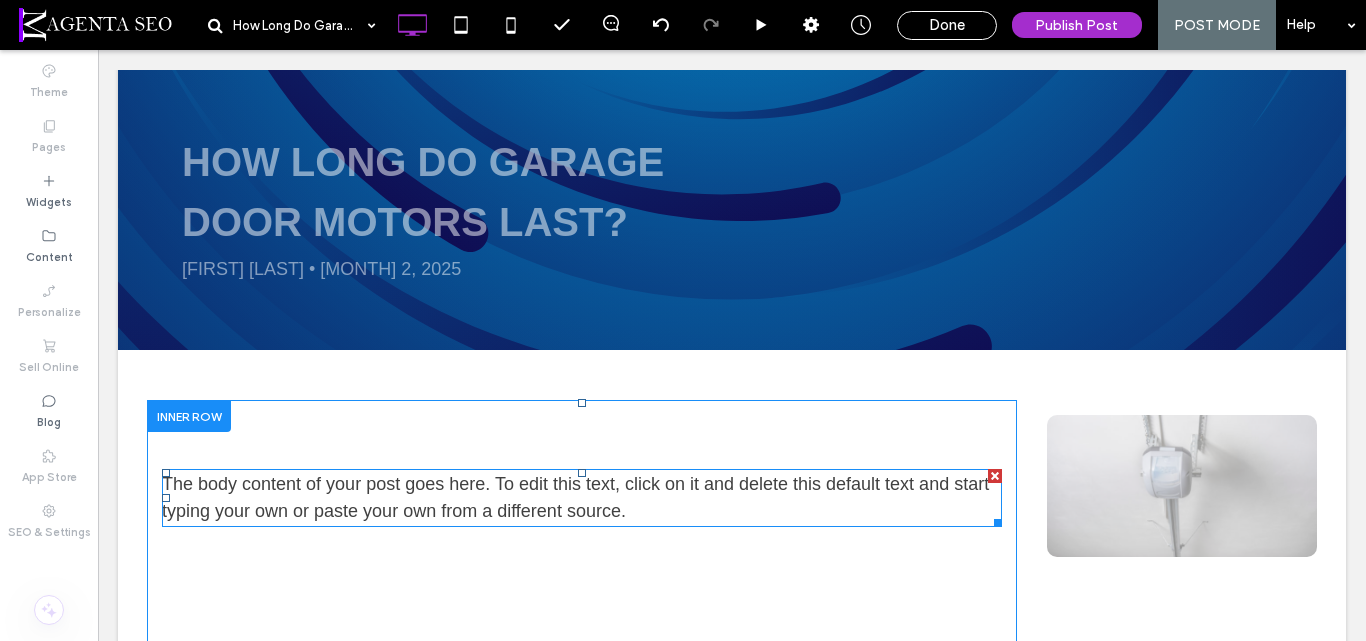 click on "The body content of your post goes here. To edit this text, click on it and delete this default text and start typing your own or paste your own from a different source." at bounding box center (575, 497) 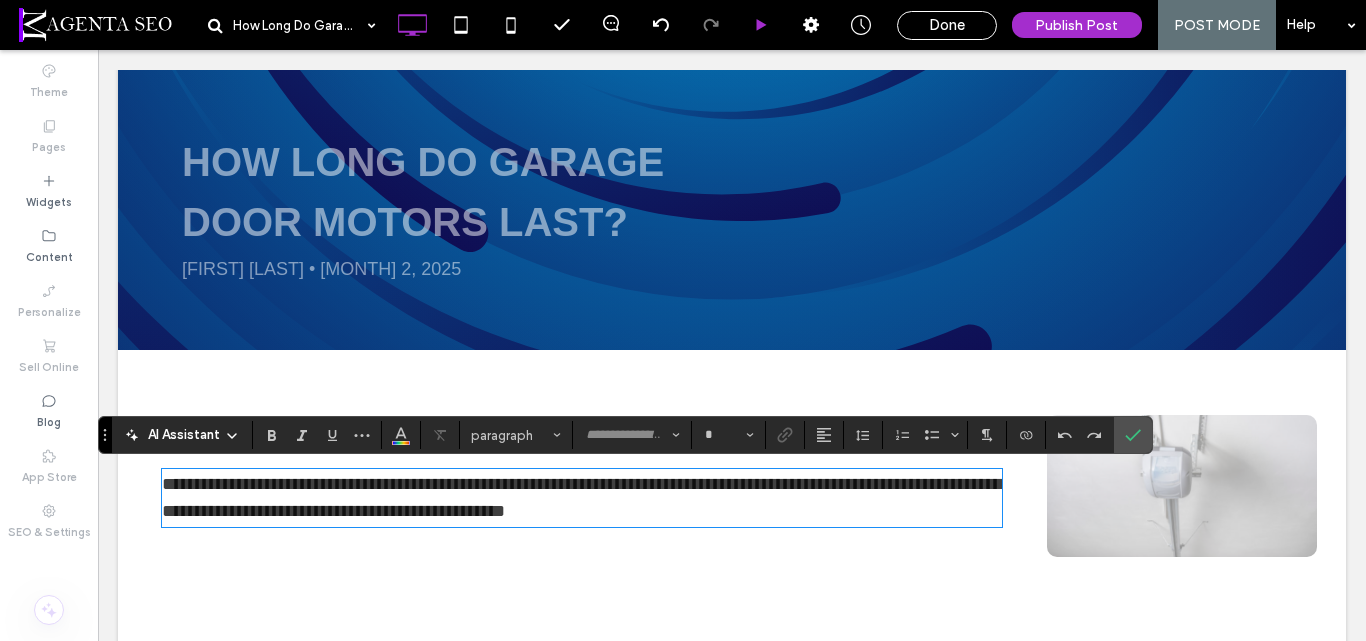 type on "*********" 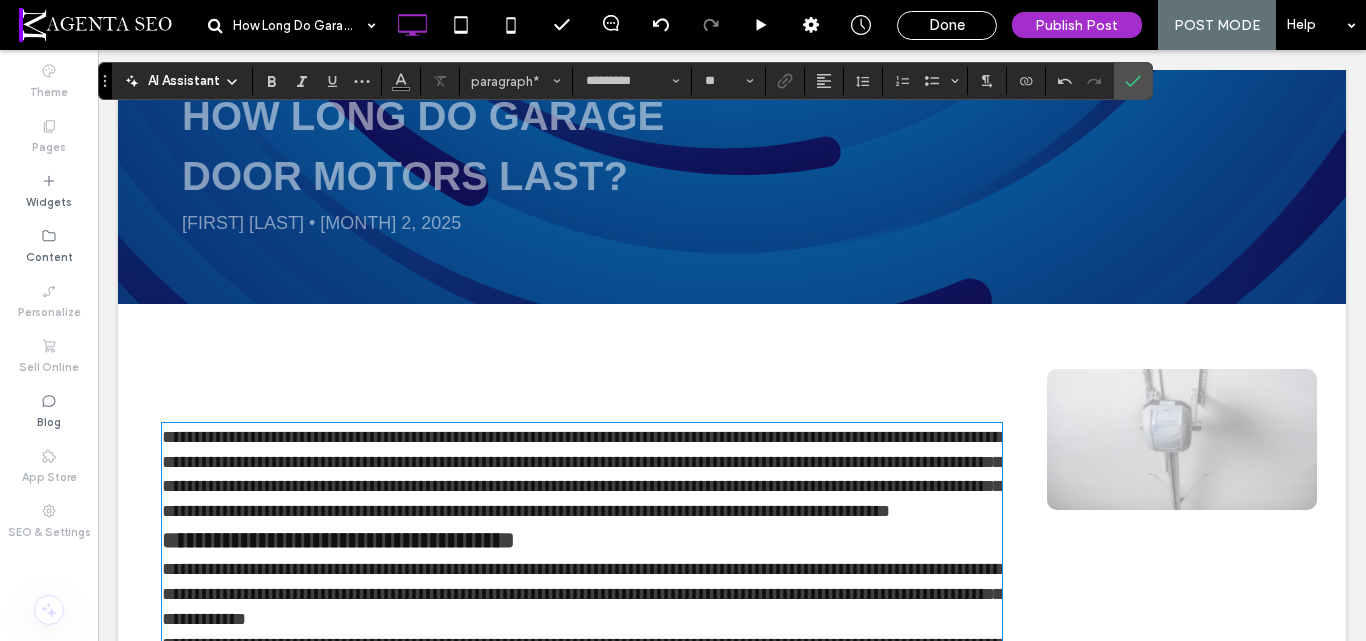 scroll, scrollTop: 2908, scrollLeft: 0, axis: vertical 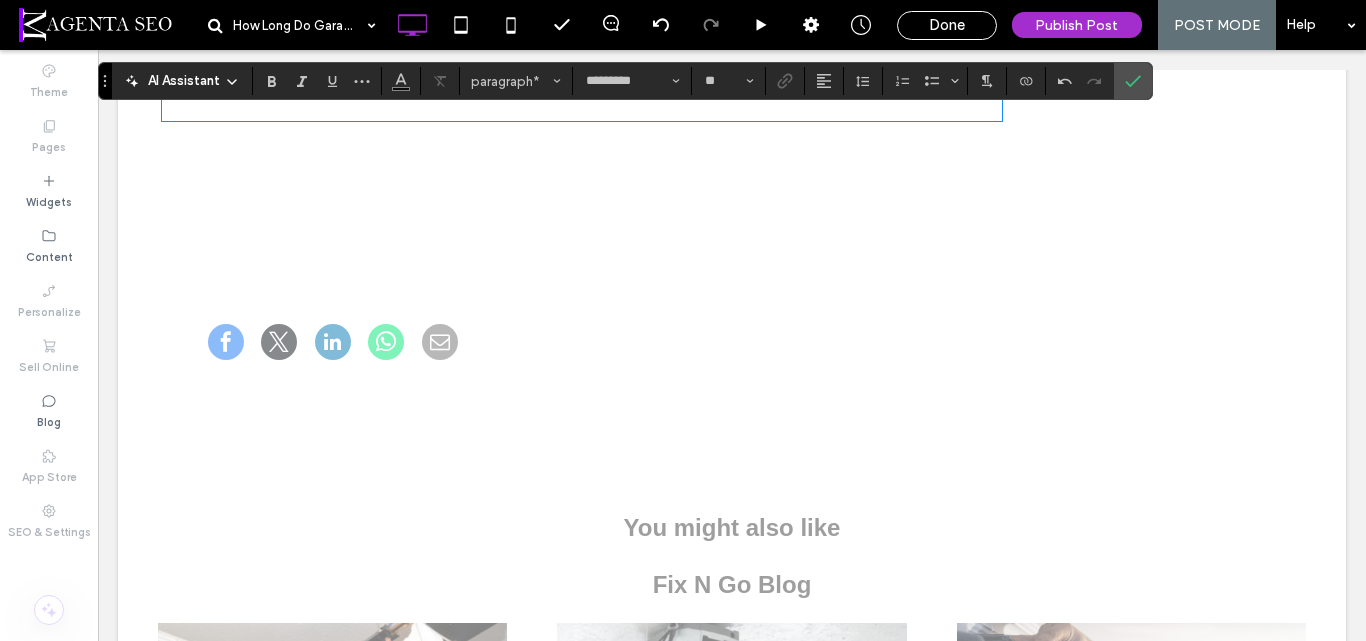 click at bounding box center [582, 105] 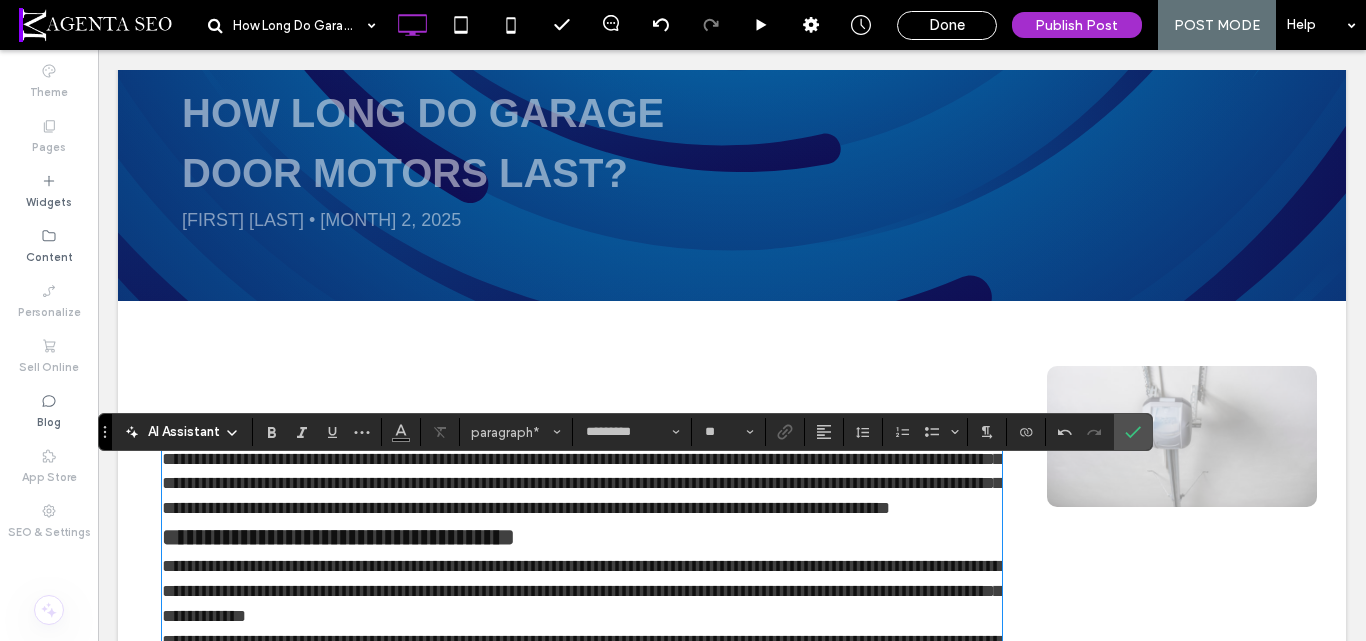 scroll, scrollTop: 403, scrollLeft: 0, axis: vertical 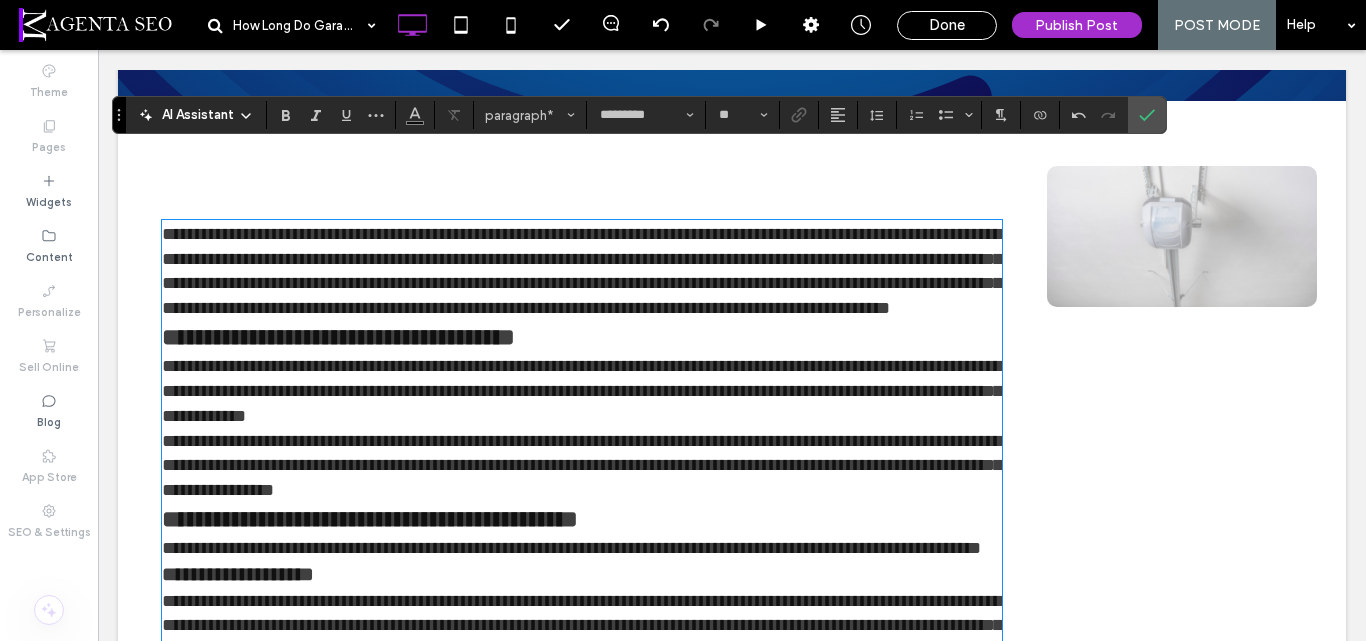 drag, startPoint x: 109, startPoint y: 228, endPoint x: 123, endPoint y: 111, distance: 117.83463 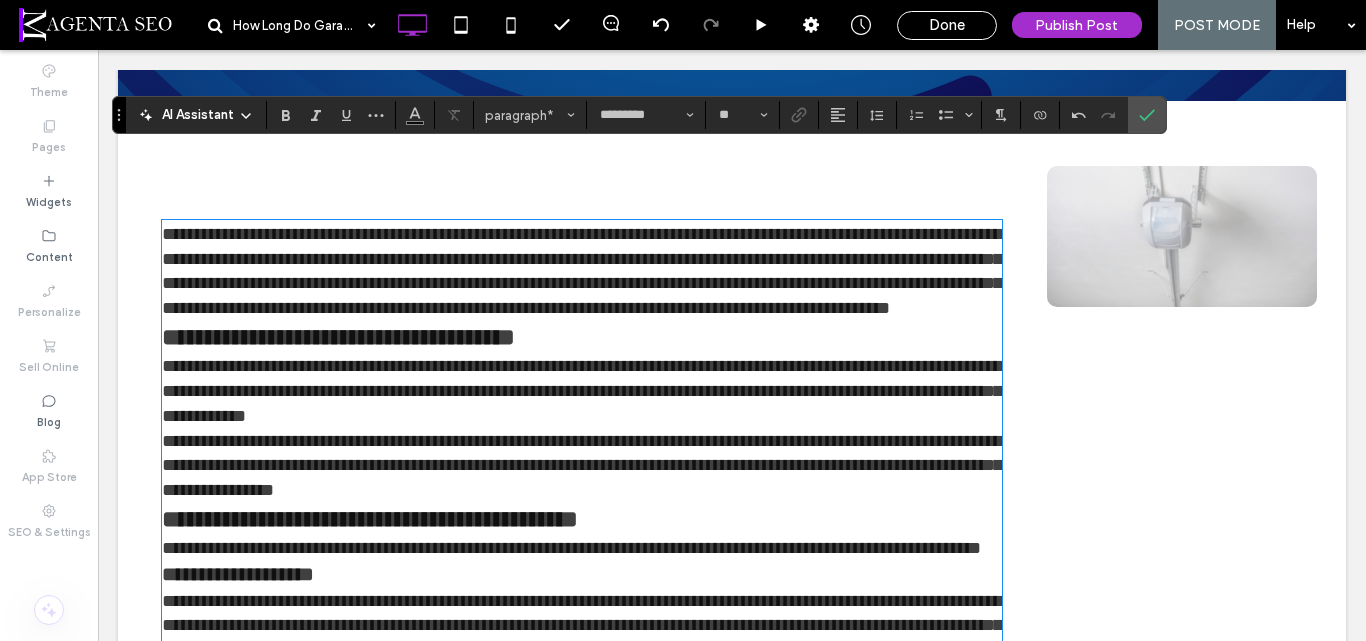 click on "**********" at bounding box center [582, 271] 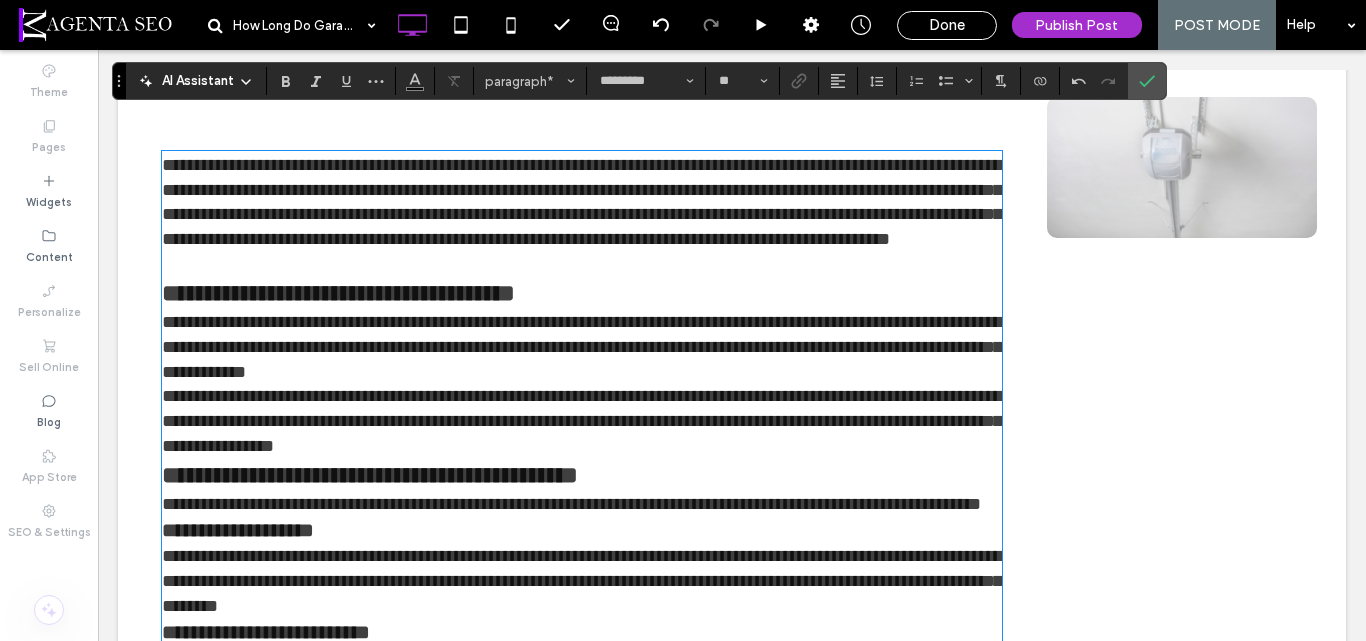 scroll, scrollTop: 503, scrollLeft: 0, axis: vertical 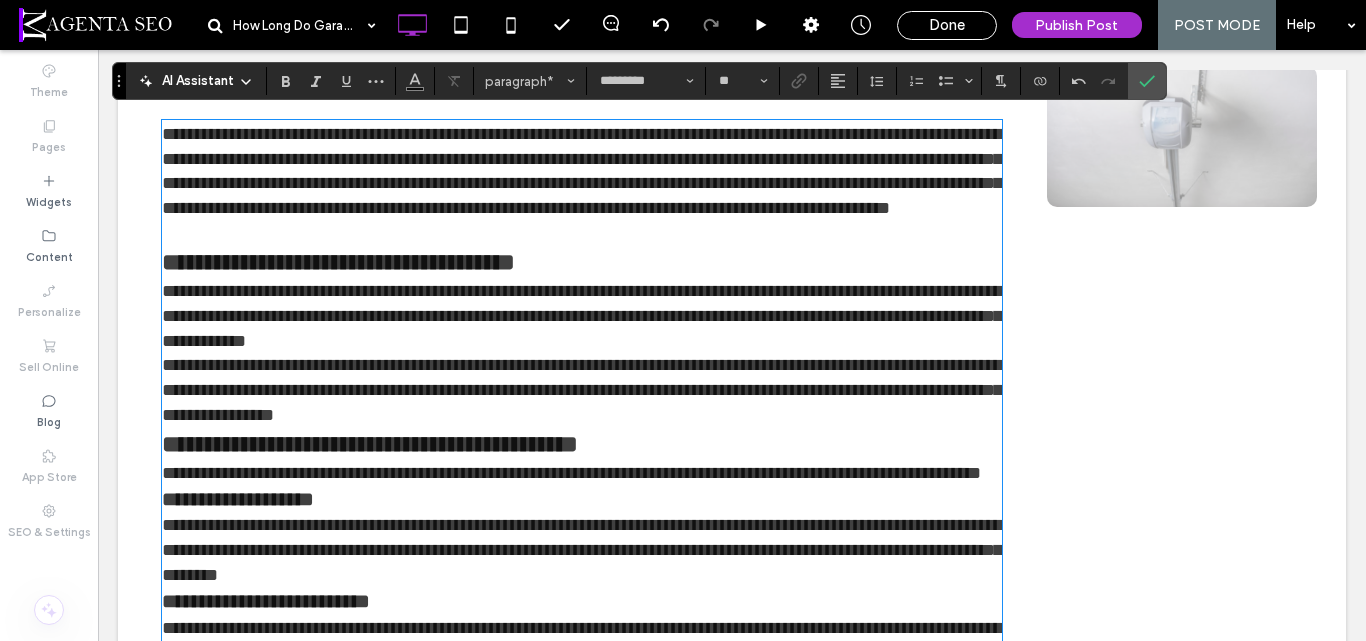 click on "**********" at bounding box center [582, 316] 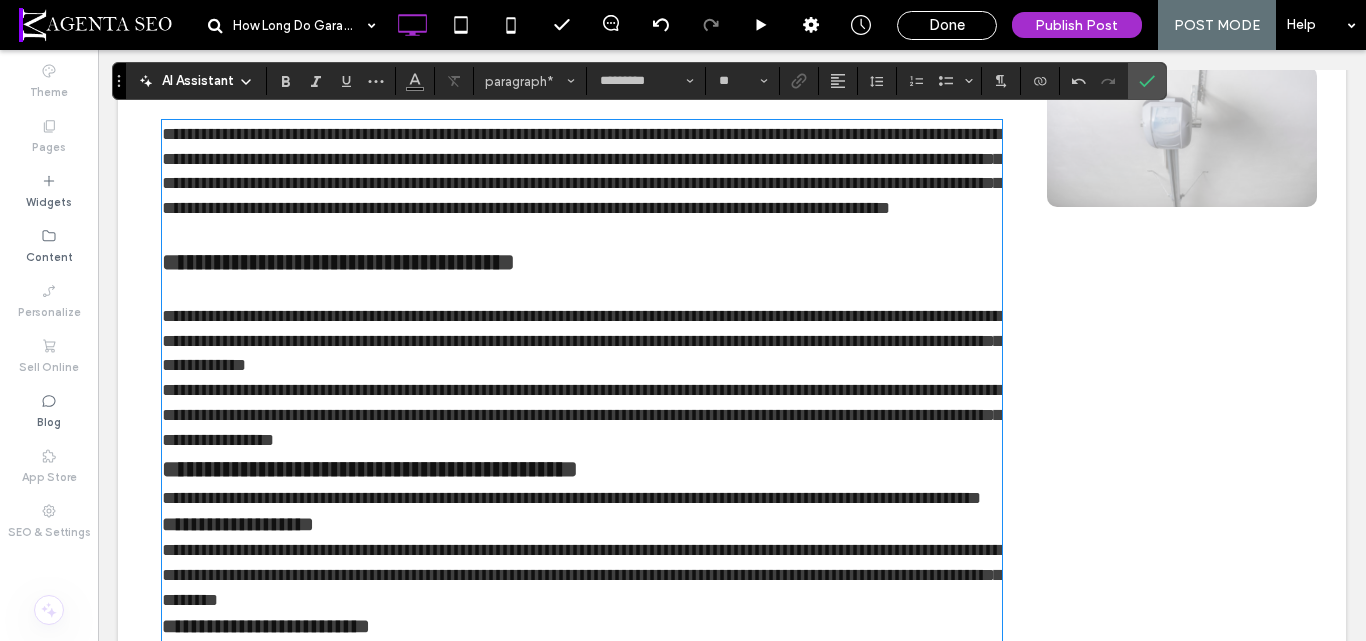click on "**********" at bounding box center (582, 415) 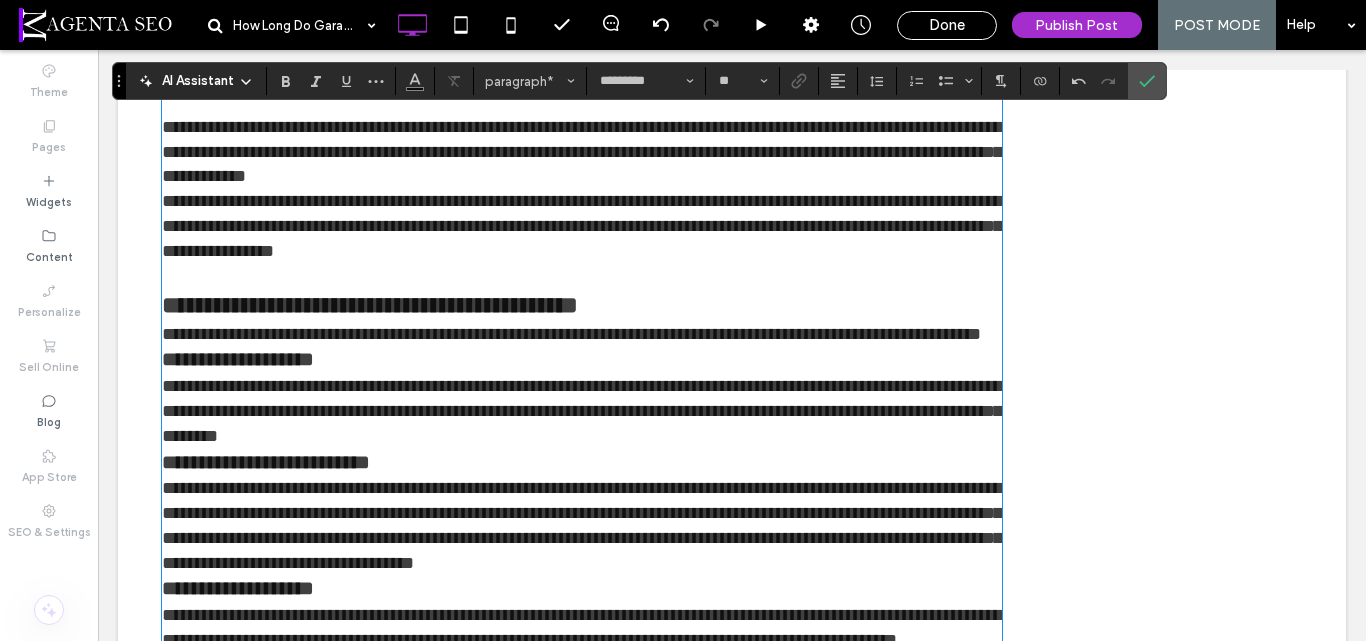 scroll, scrollTop: 803, scrollLeft: 0, axis: vertical 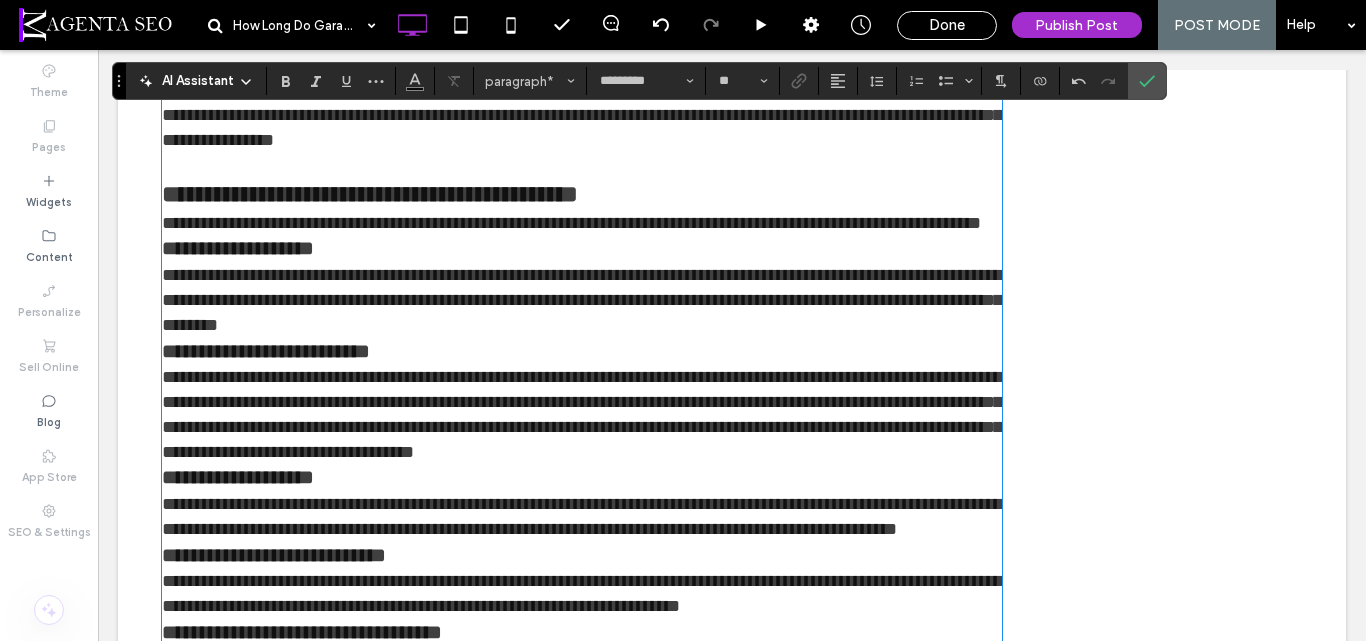 click on "**********" at bounding box center [571, 223] 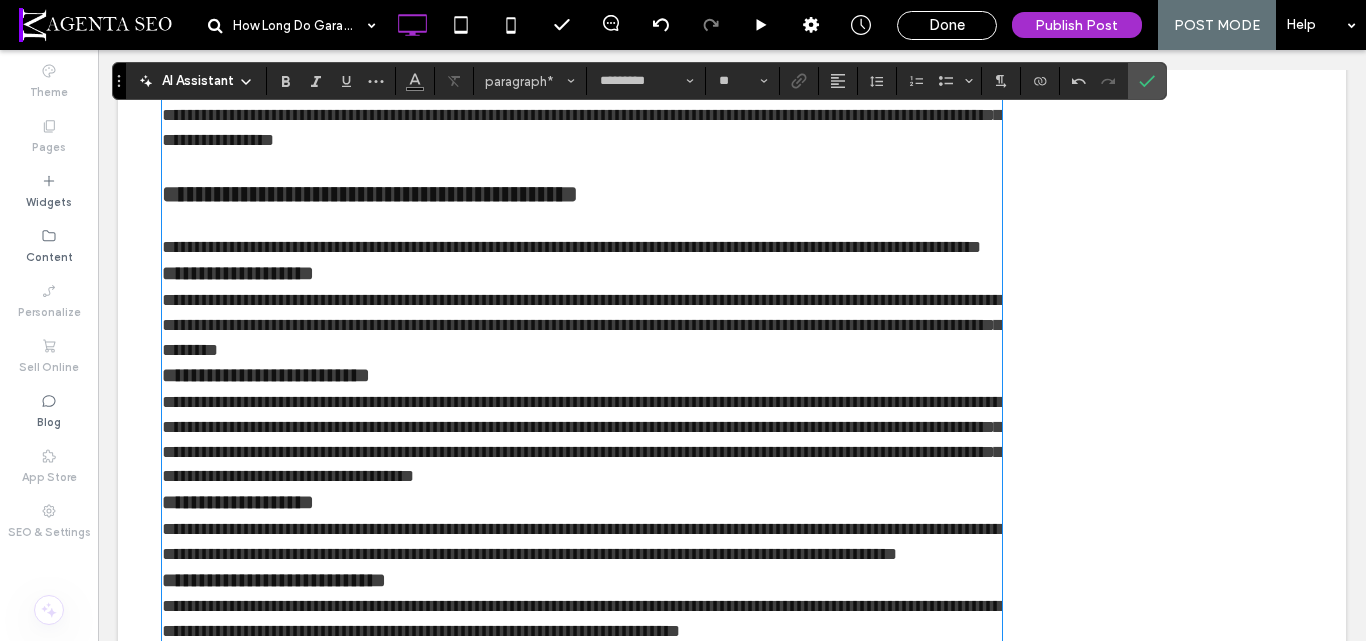 click on "**********" at bounding box center (582, 247) 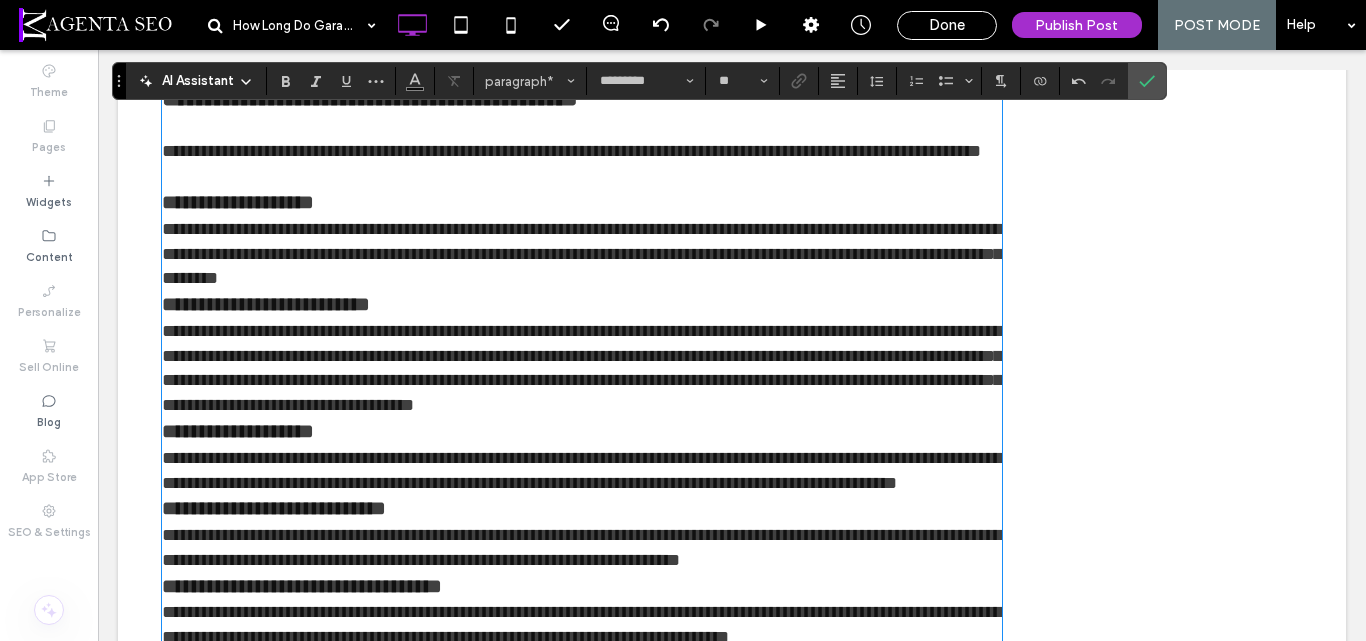 scroll, scrollTop: 903, scrollLeft: 0, axis: vertical 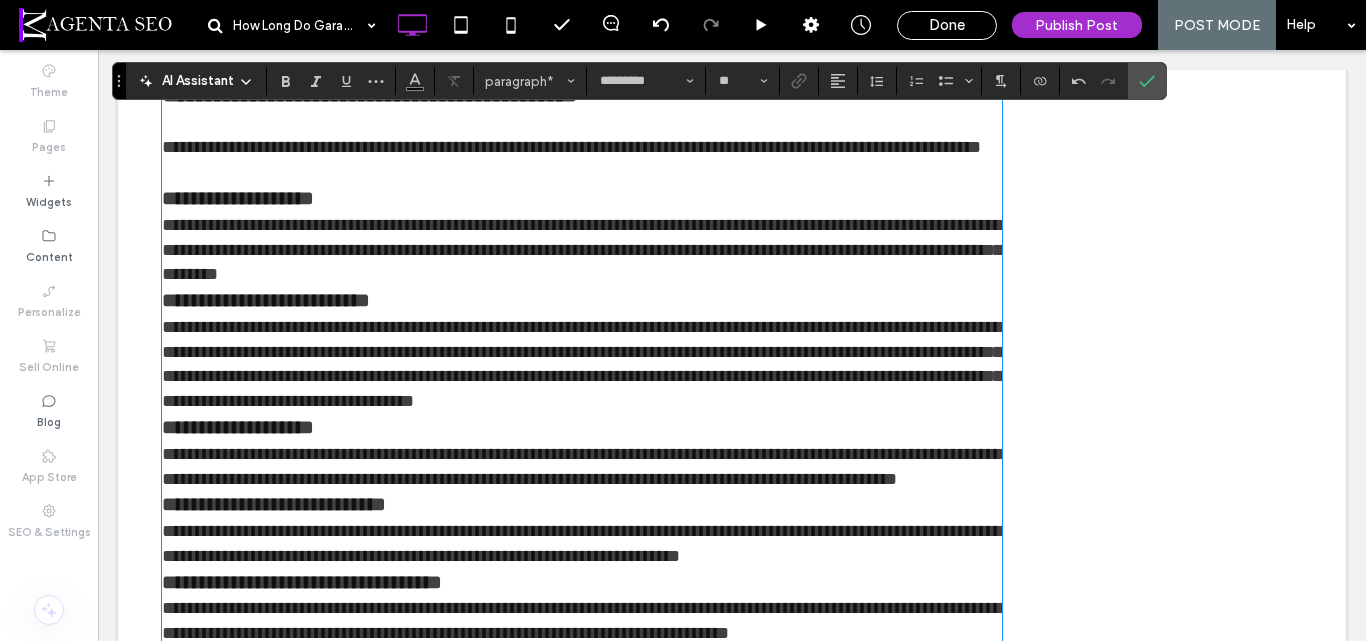 click on "**********" at bounding box center (582, 250) 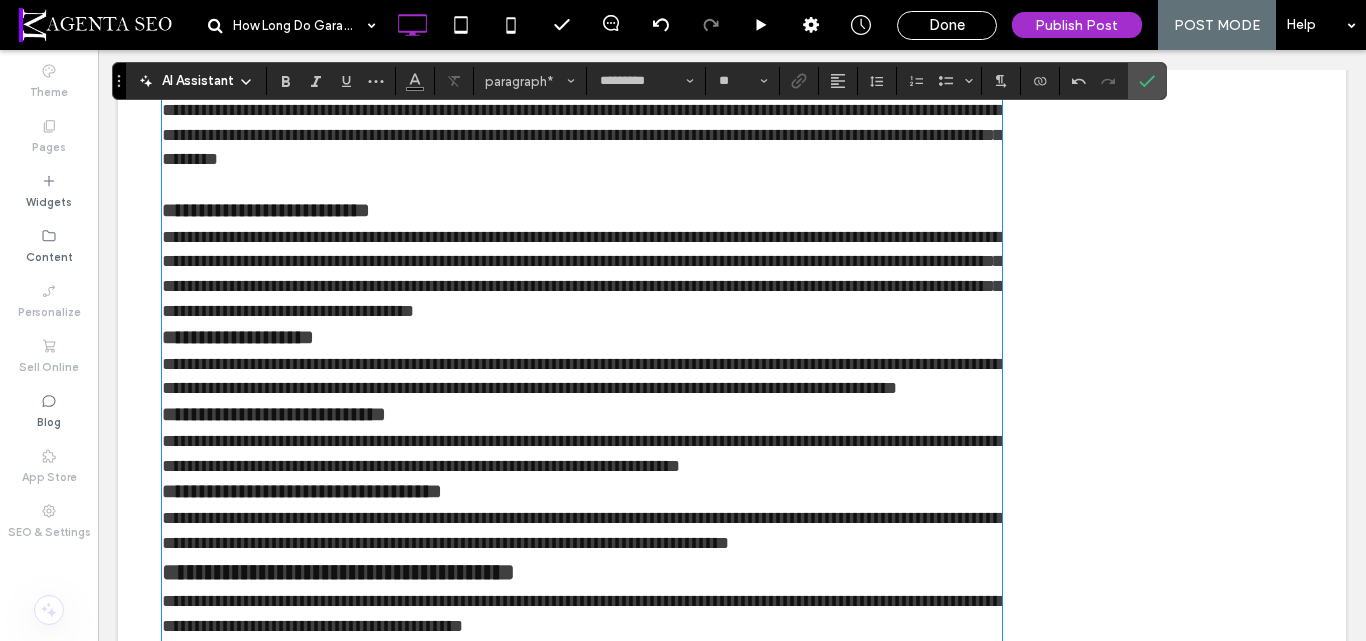 scroll, scrollTop: 1103, scrollLeft: 0, axis: vertical 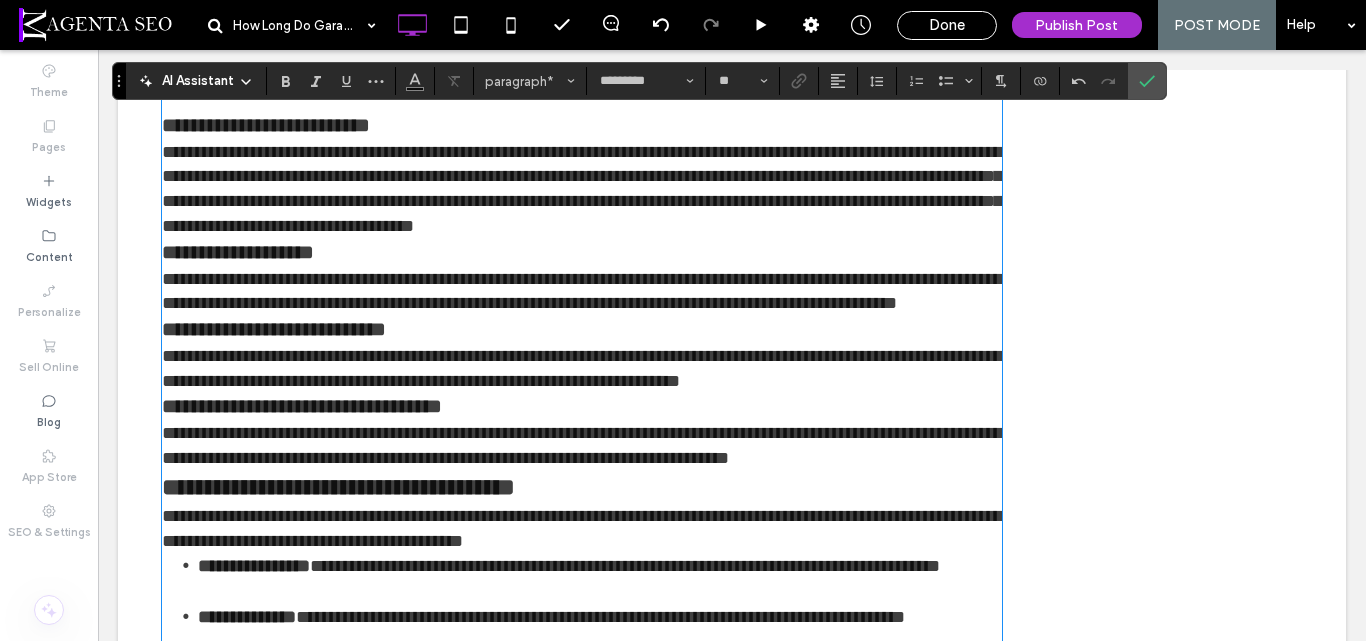 click on "**********" at bounding box center [582, 189] 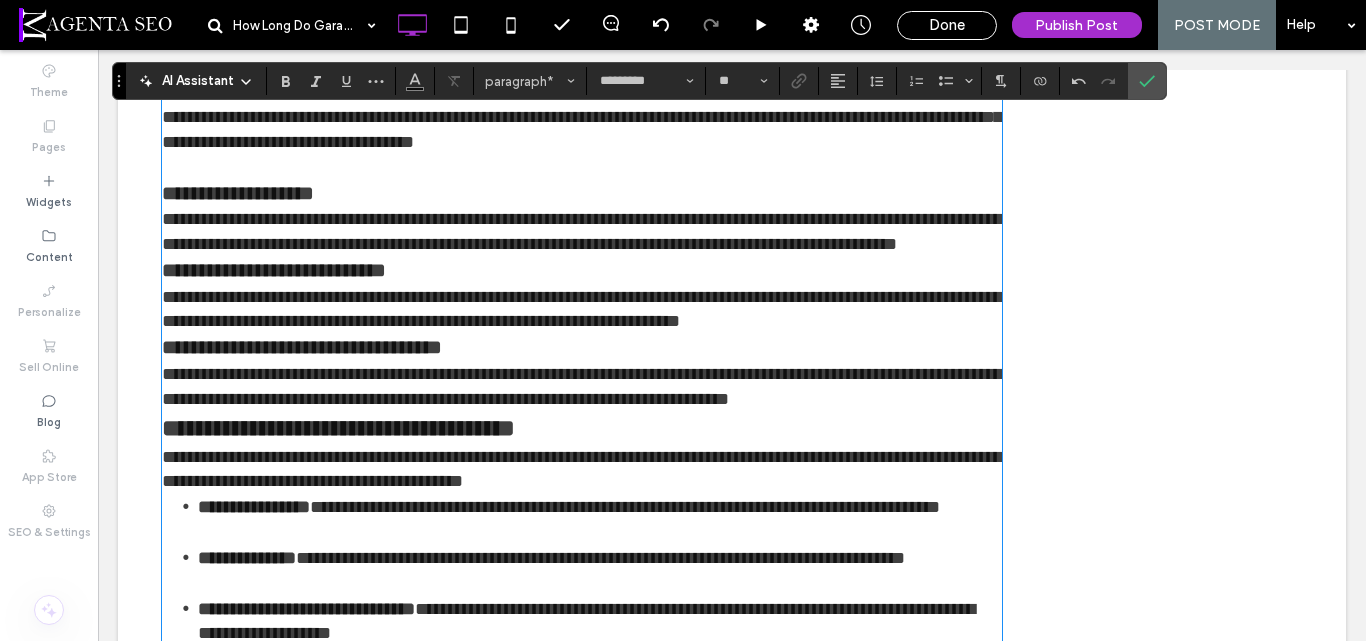 scroll, scrollTop: 1203, scrollLeft: 0, axis: vertical 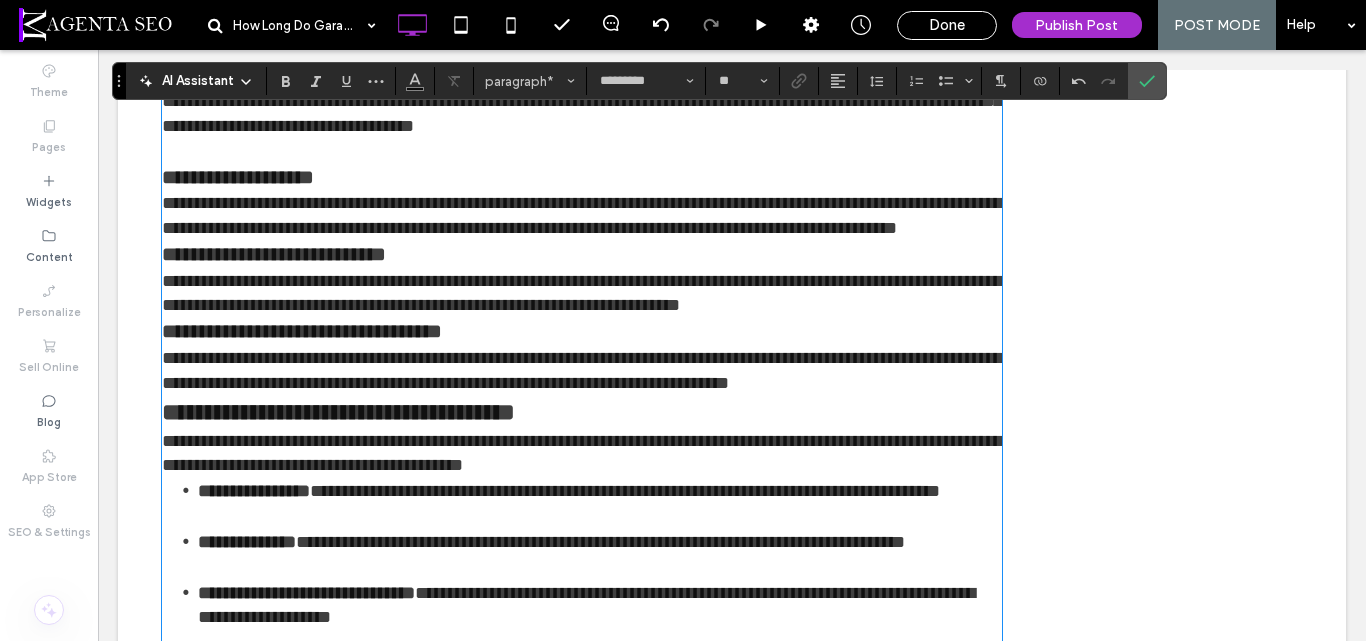 click on "**********" at bounding box center (582, 216) 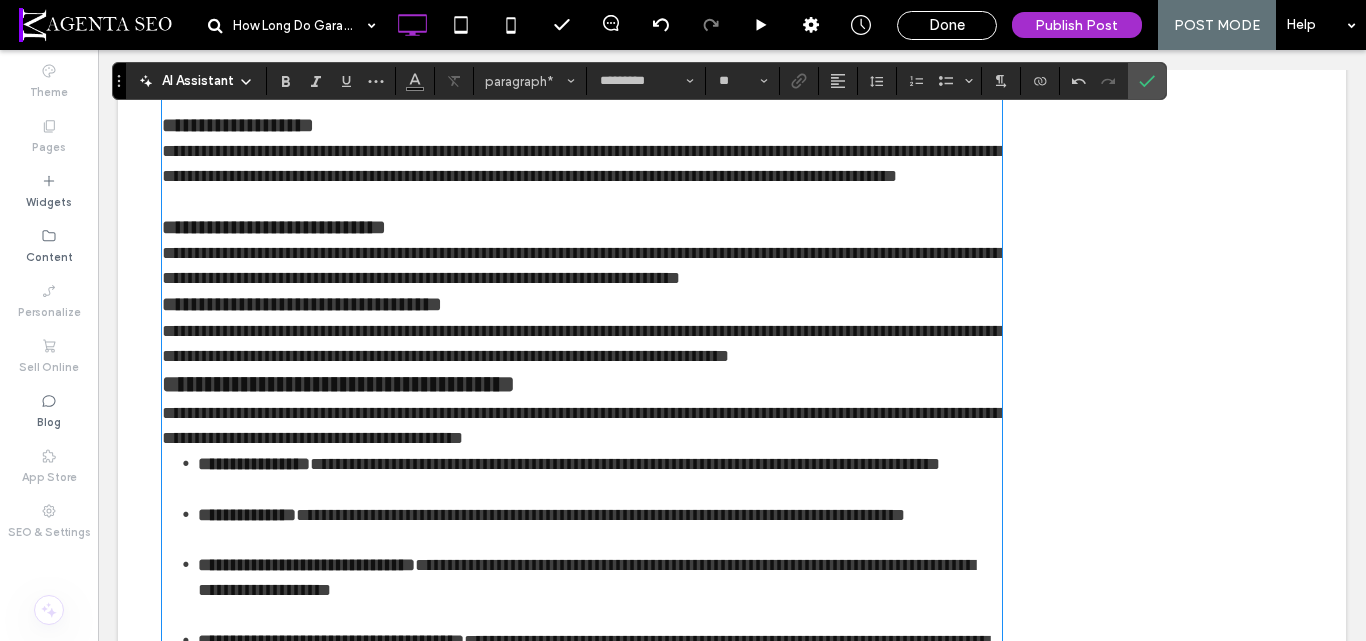 scroll, scrollTop: 1303, scrollLeft: 0, axis: vertical 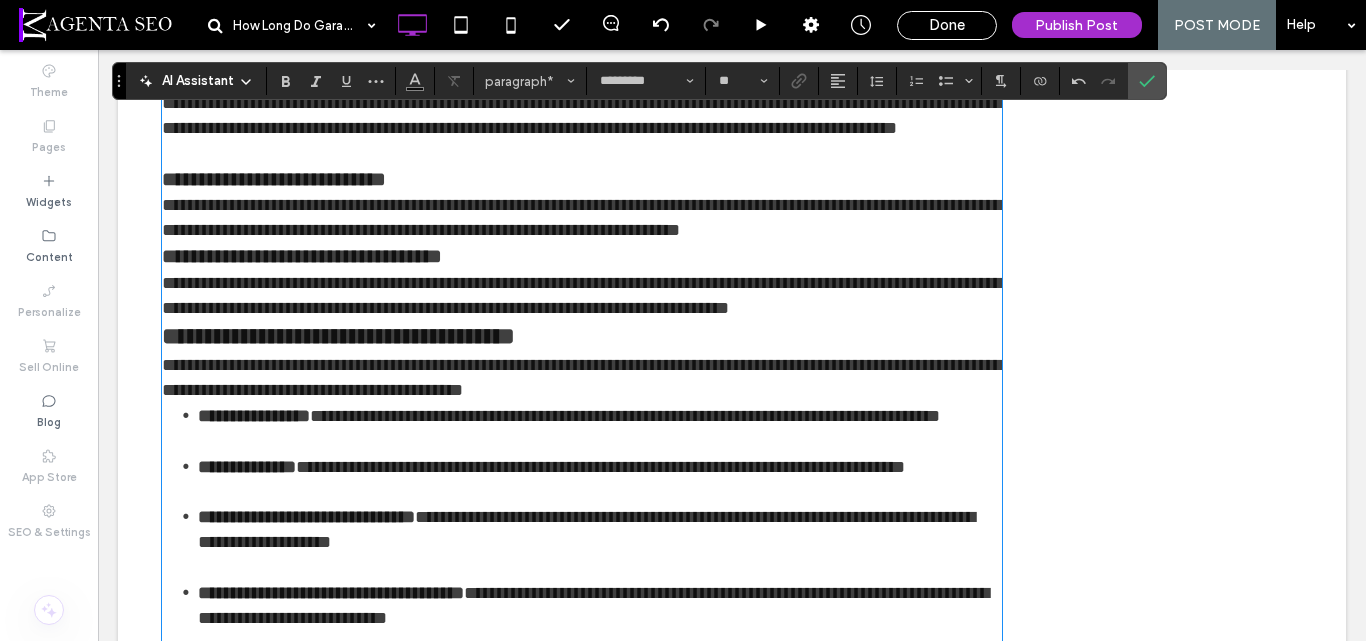 click on "**********" at bounding box center [582, 218] 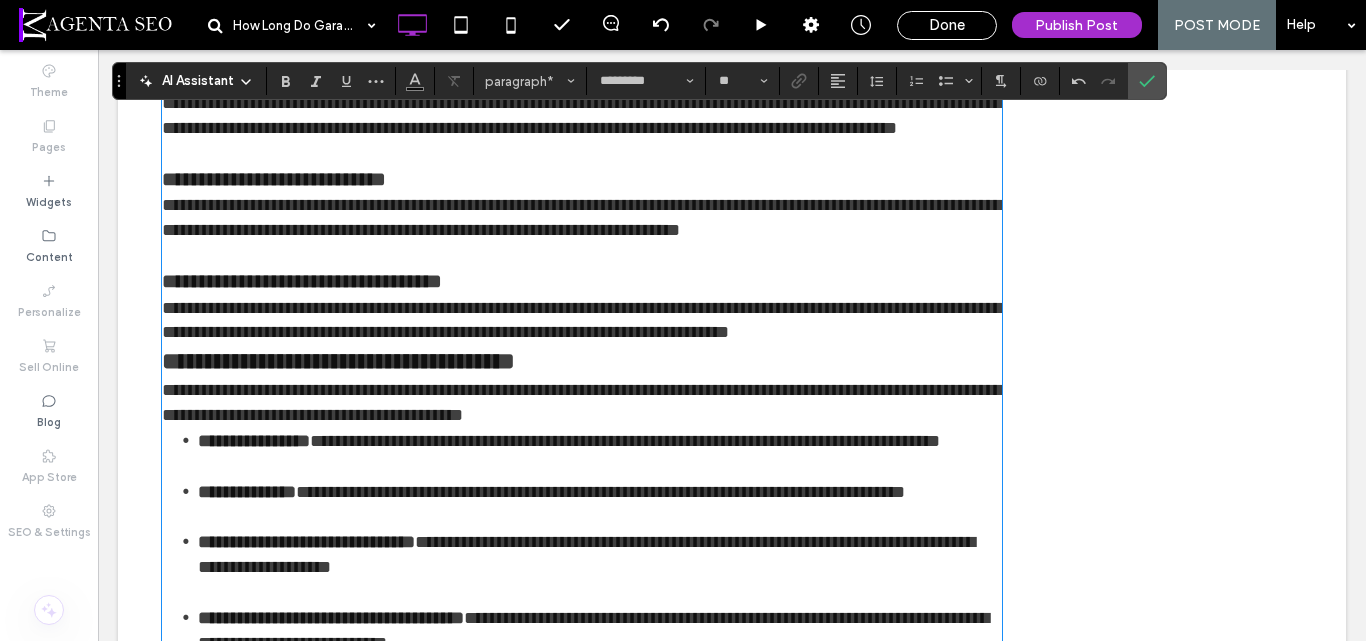 click on "**********" at bounding box center [582, 321] 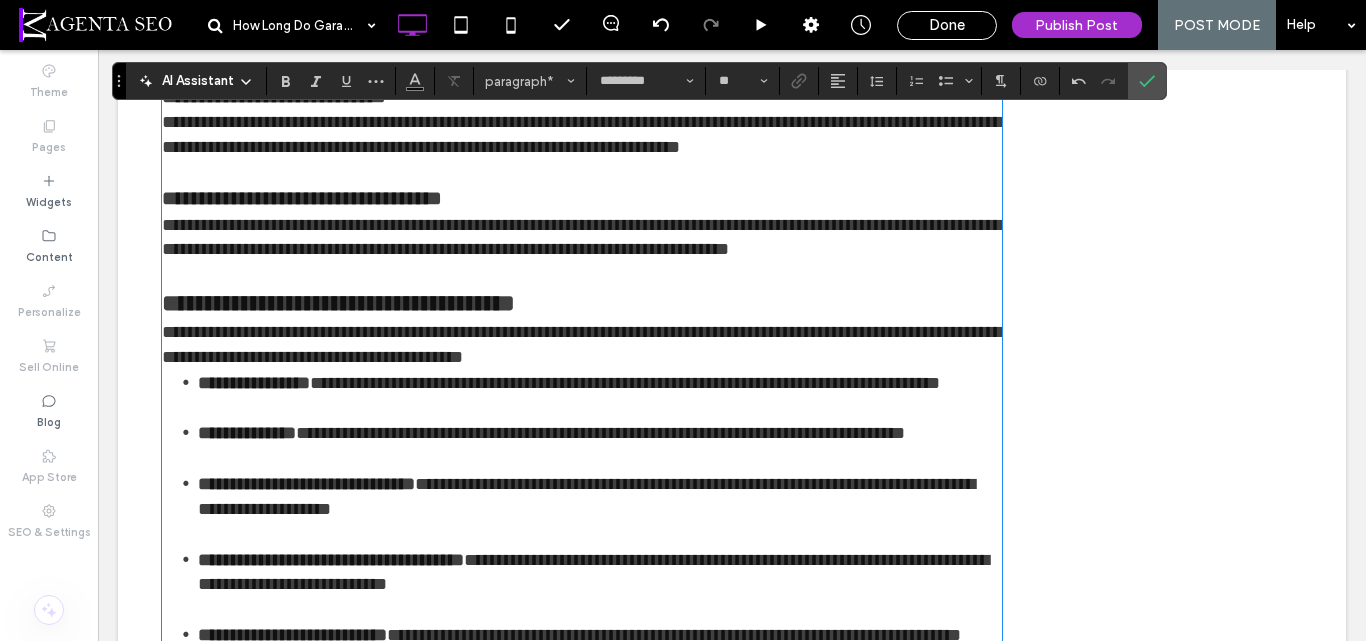 scroll, scrollTop: 1403, scrollLeft: 0, axis: vertical 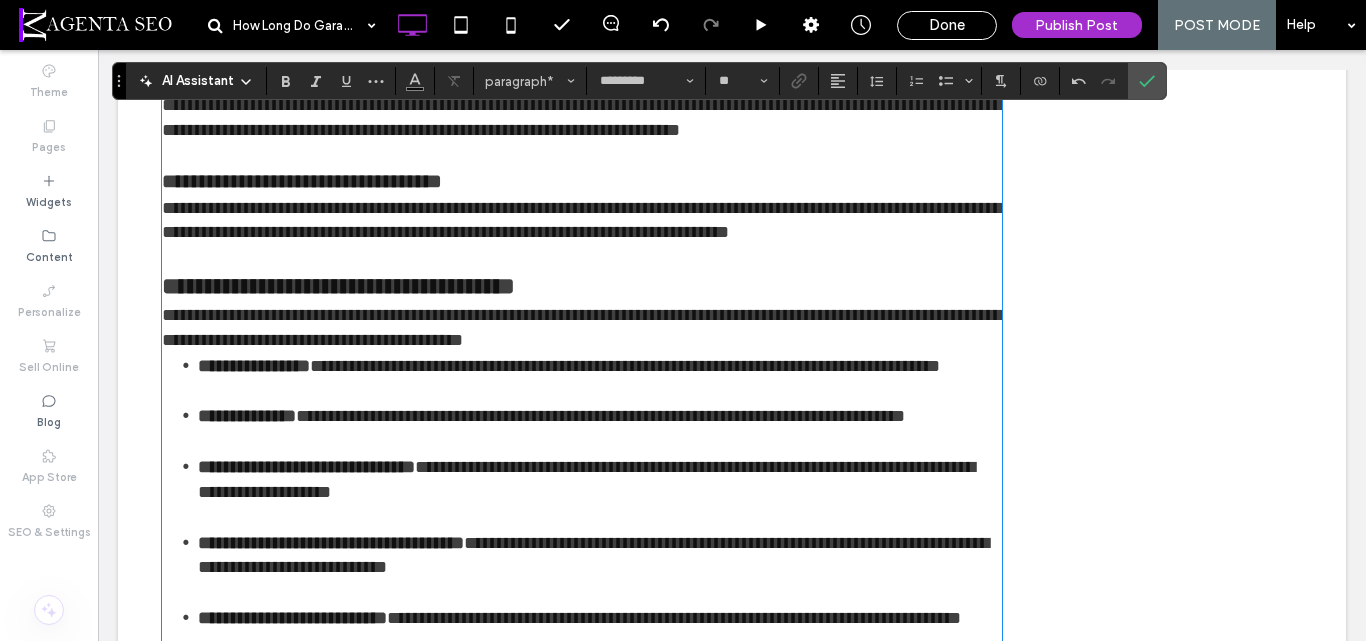click on "**********" at bounding box center [582, 328] 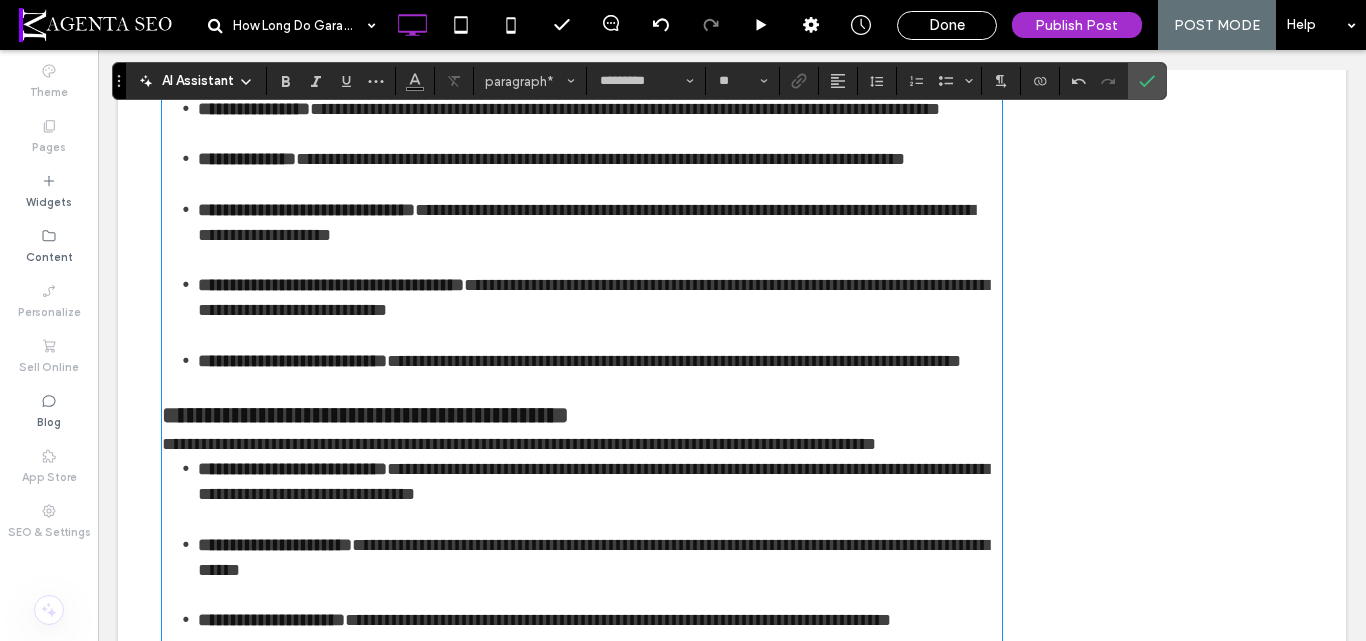scroll, scrollTop: 1703, scrollLeft: 0, axis: vertical 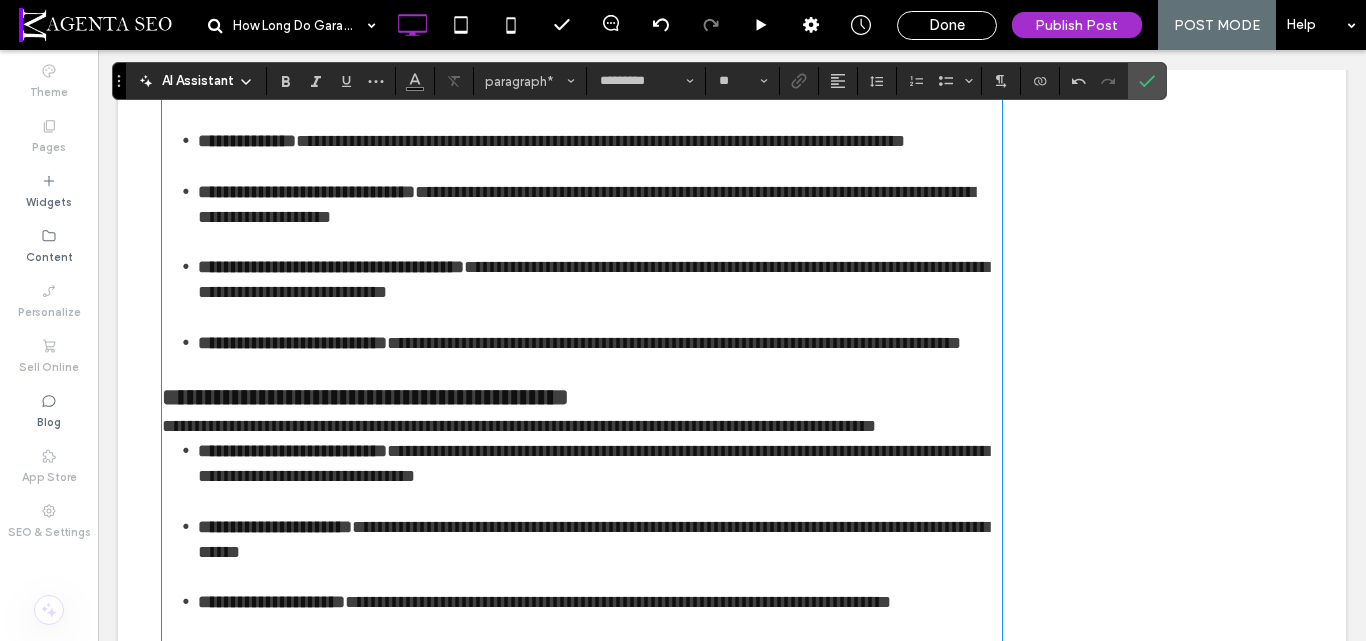click on "**********" at bounding box center (582, 397) 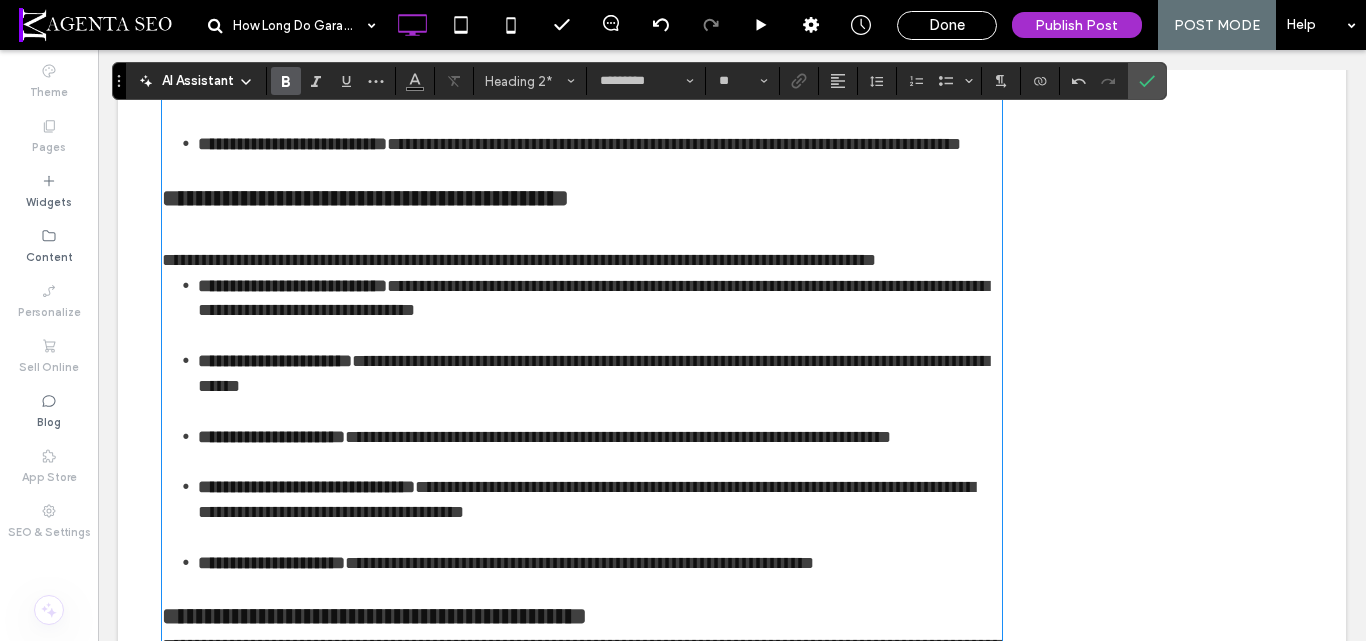 scroll, scrollTop: 1903, scrollLeft: 0, axis: vertical 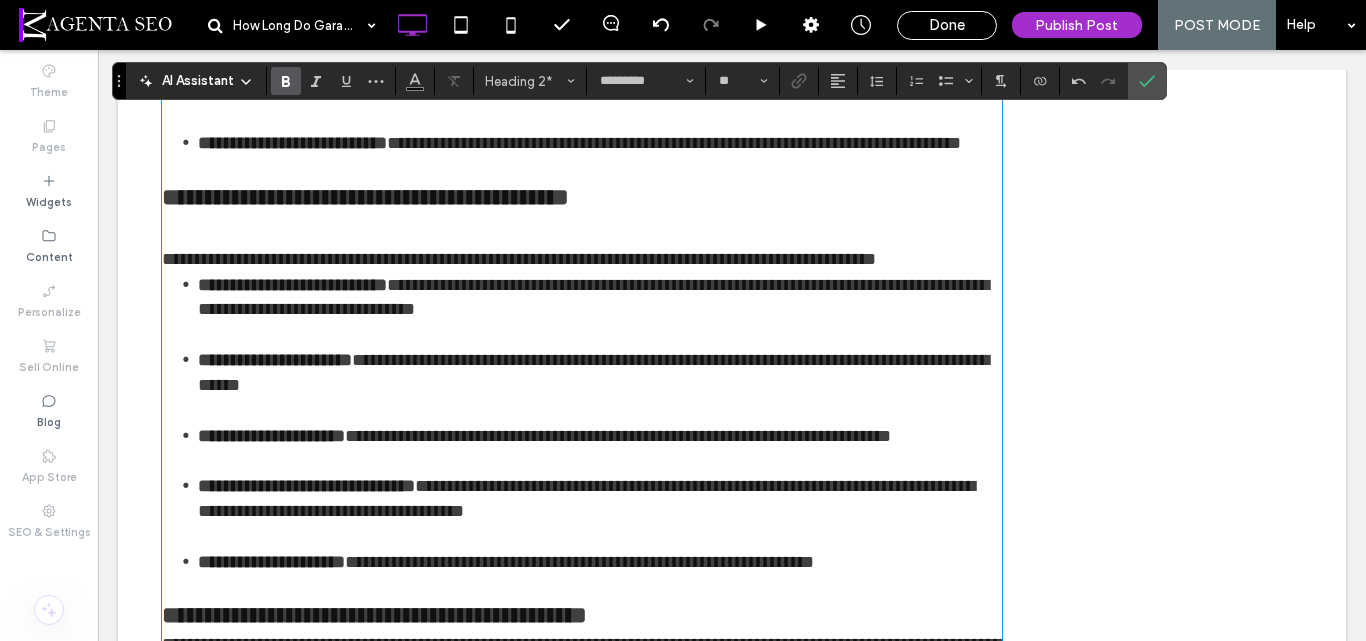 type on "**" 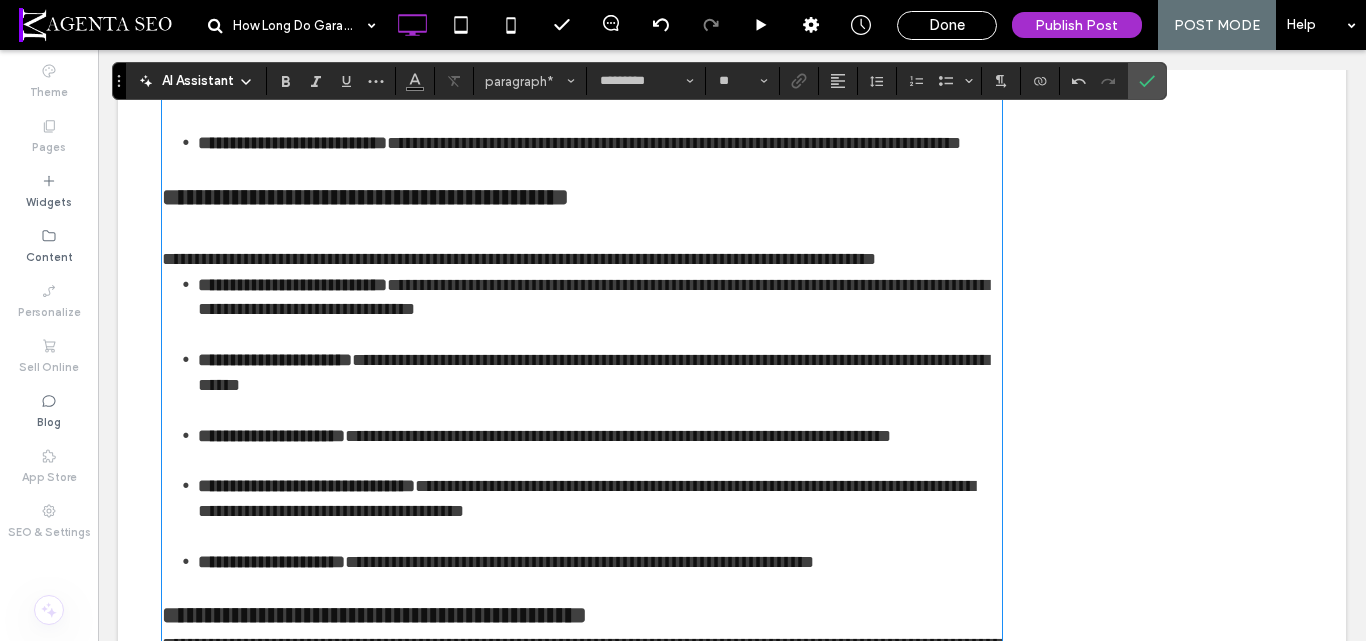 click on "**********" at bounding box center [582, 259] 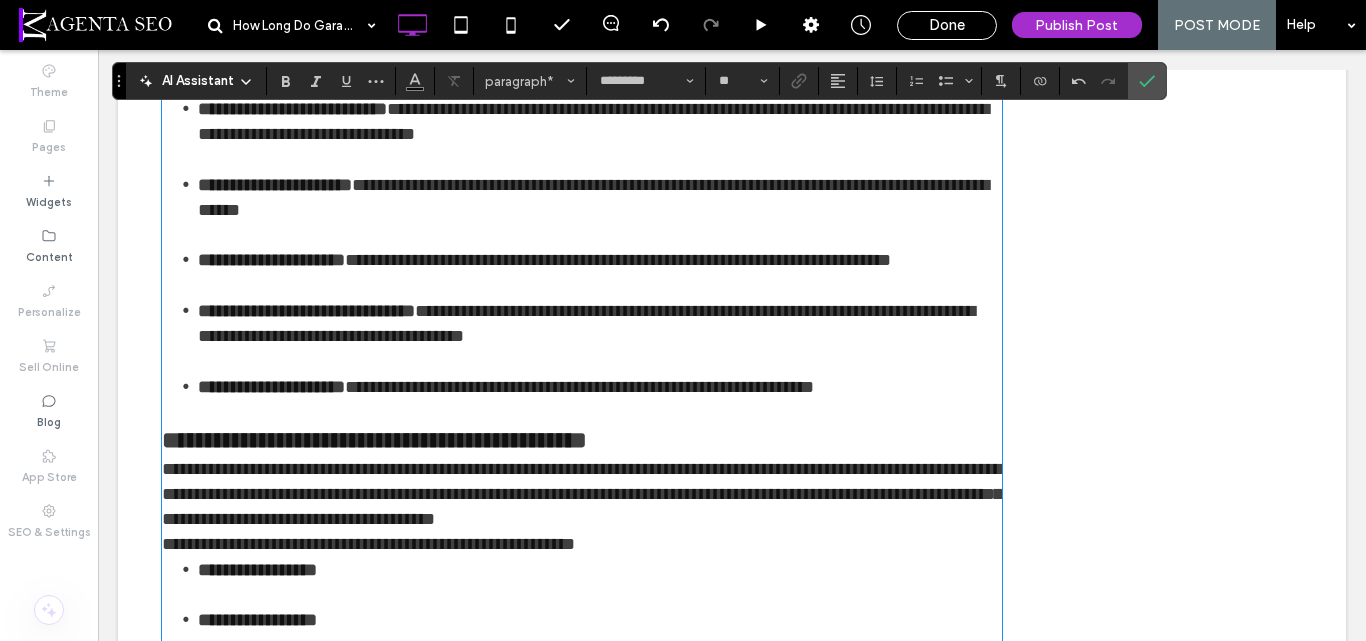 scroll, scrollTop: 2303, scrollLeft: 0, axis: vertical 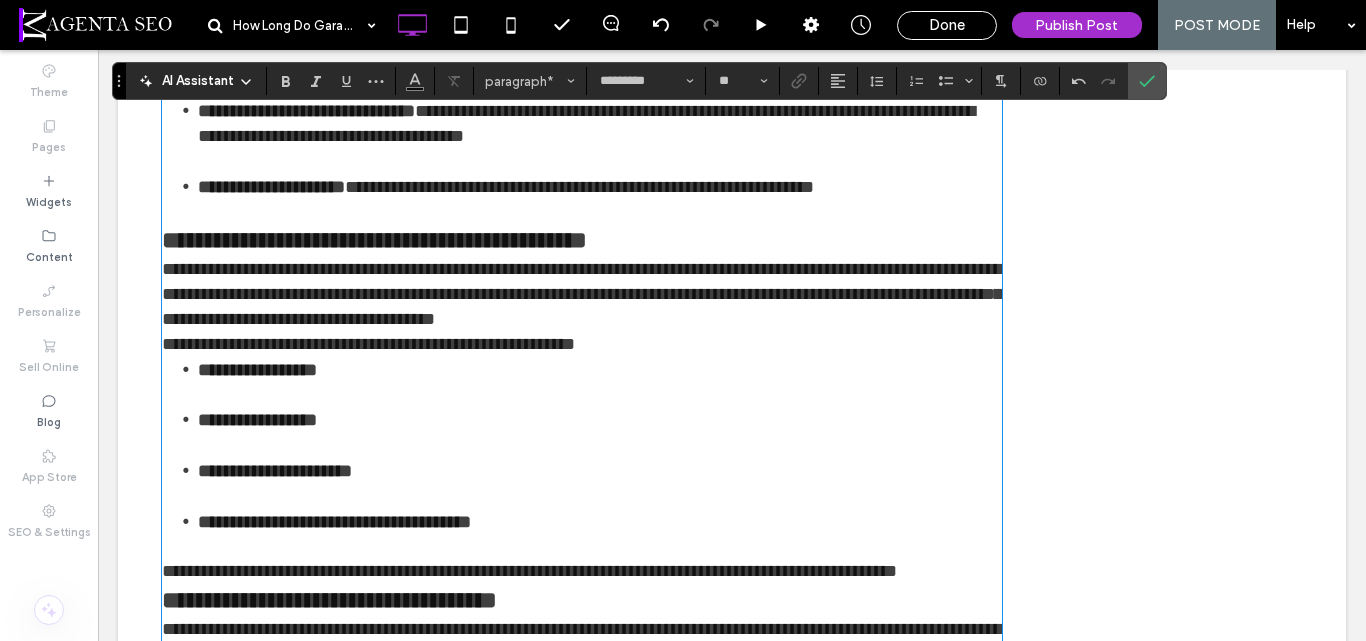 click on "**********" at bounding box center [582, 294] 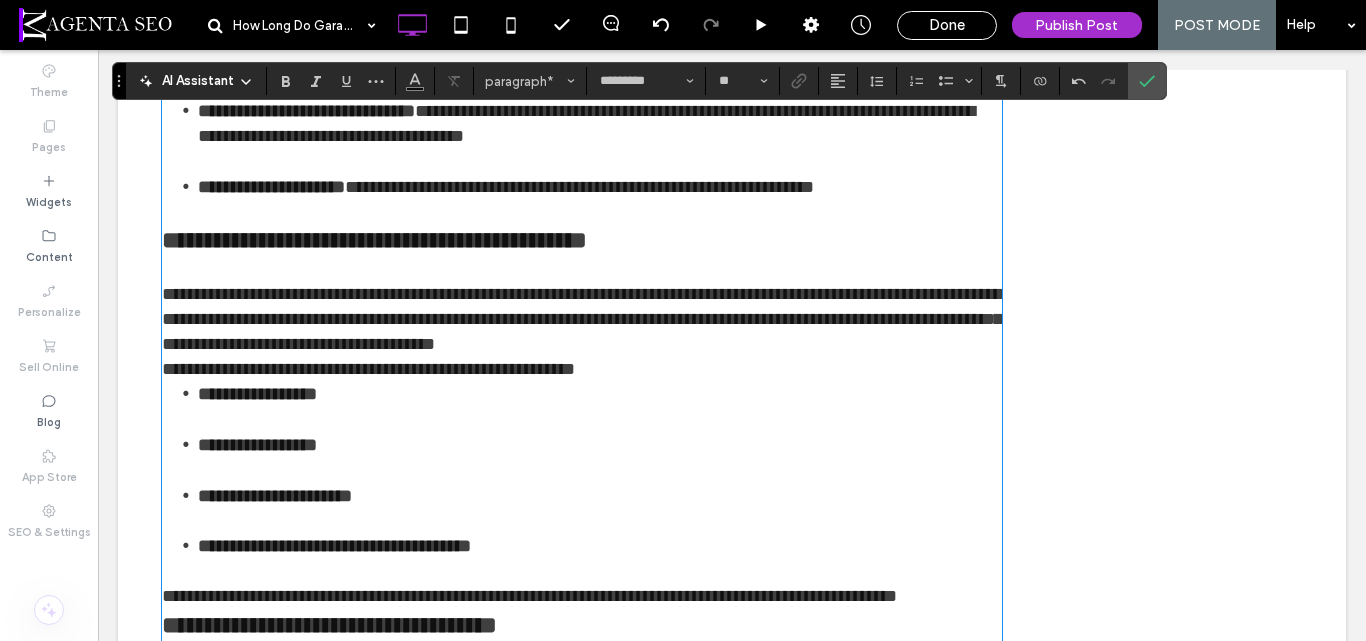 click on "**********" at bounding box center (582, 319) 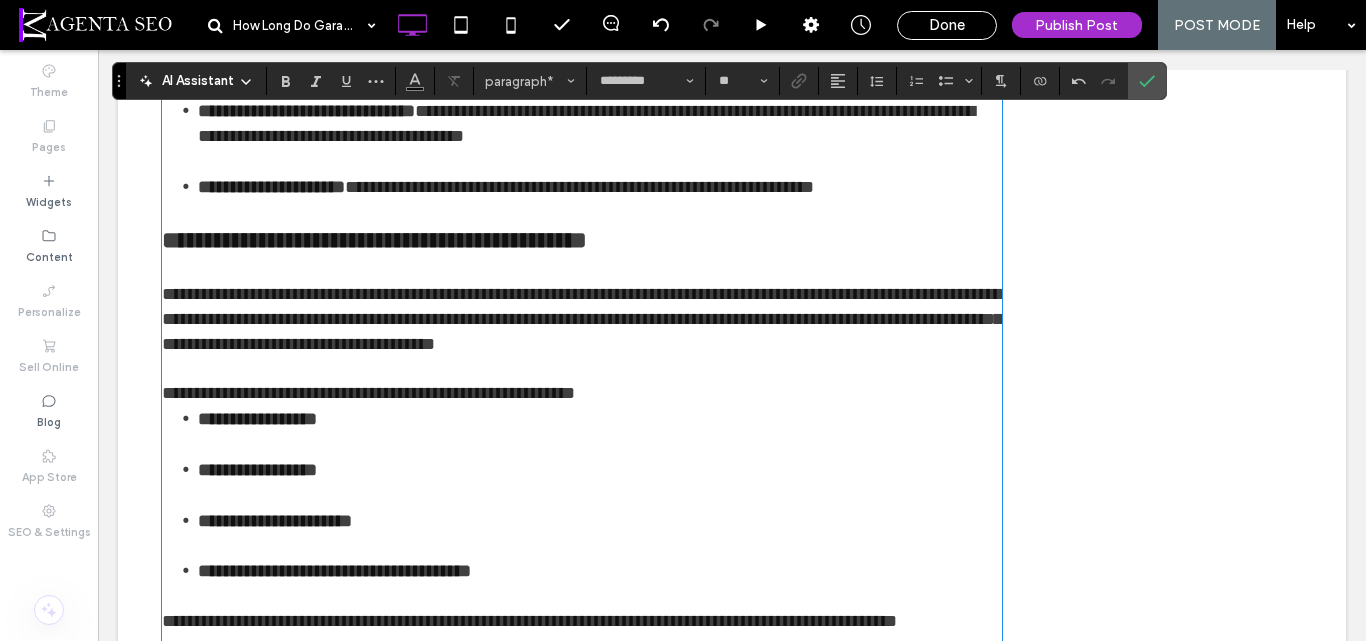 click on "**********" at bounding box center (582, 393) 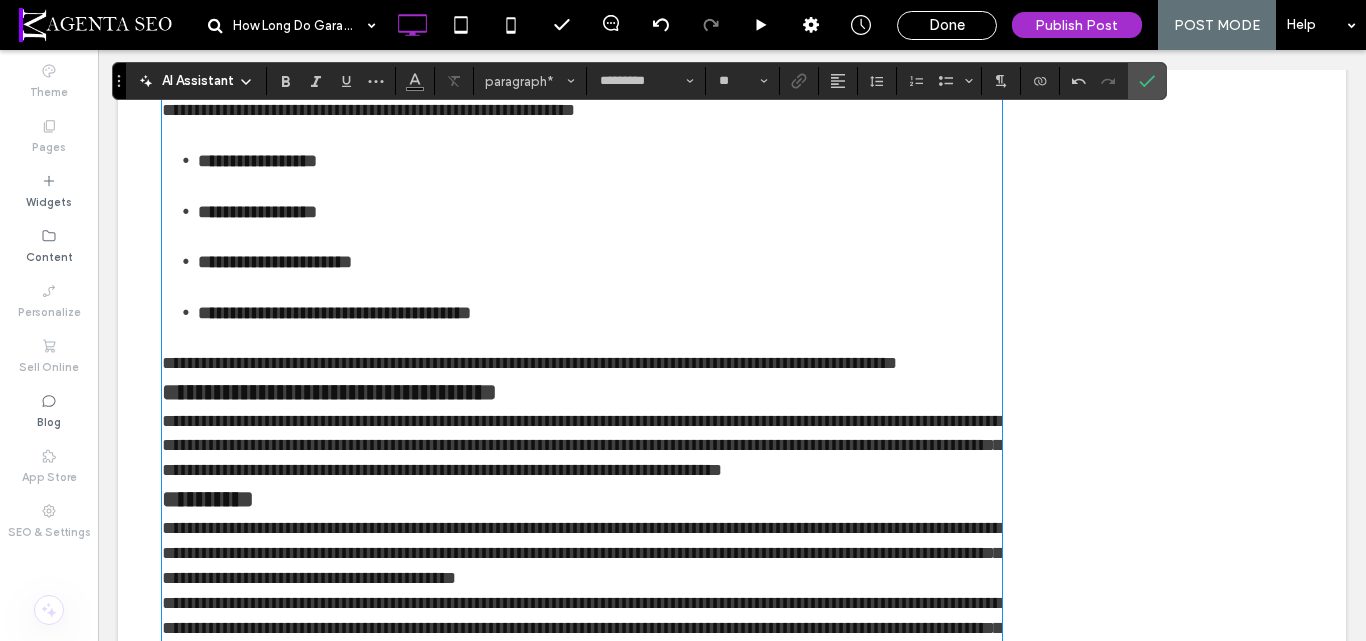 scroll, scrollTop: 2603, scrollLeft: 0, axis: vertical 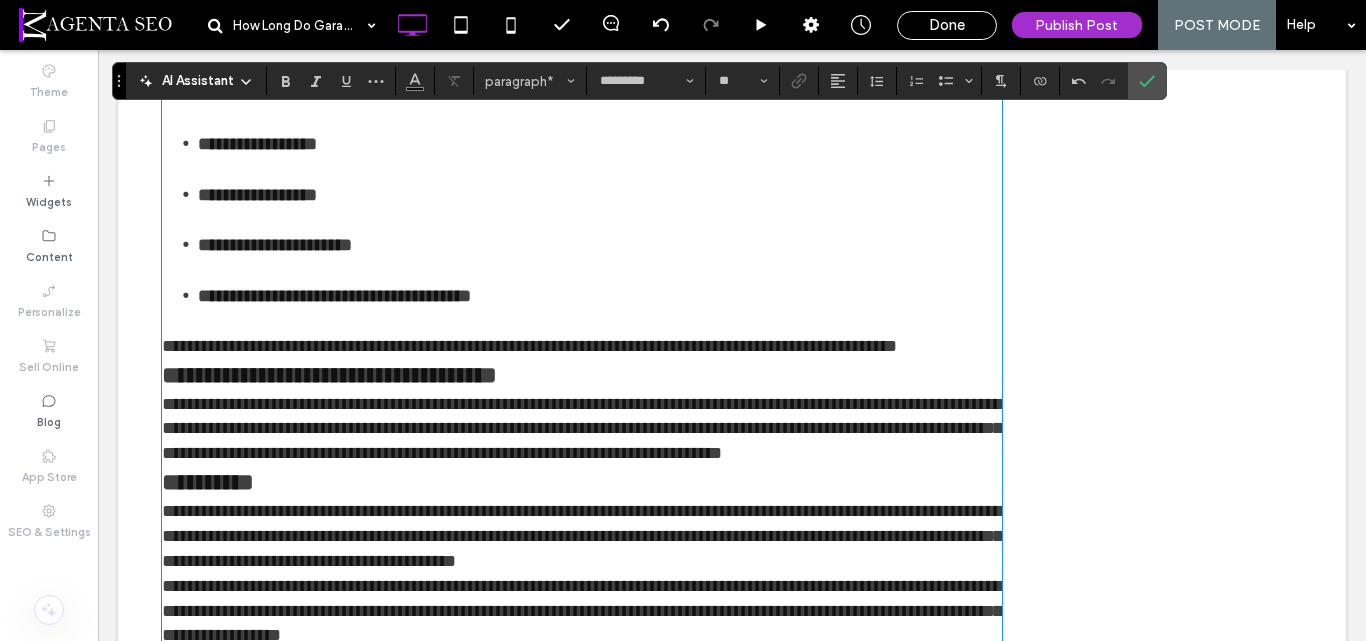 click on "**********" at bounding box center [582, 346] 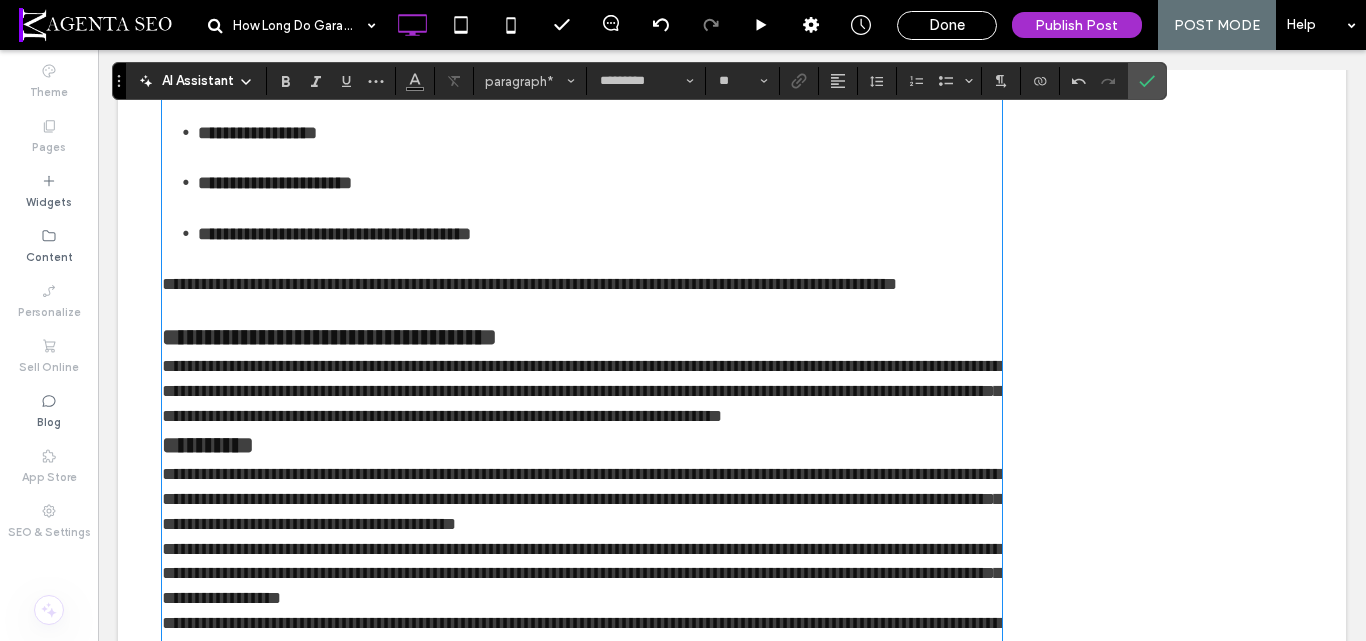 scroll, scrollTop: 2803, scrollLeft: 0, axis: vertical 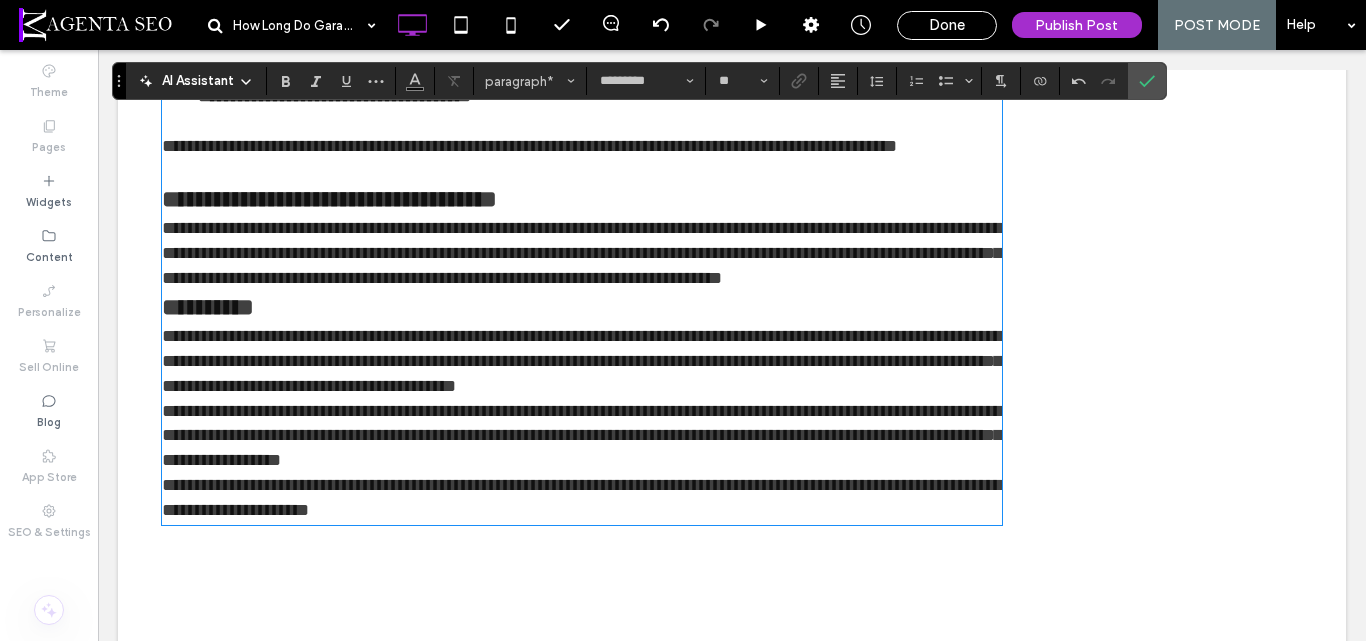 click on "**********" at bounding box center (582, 253) 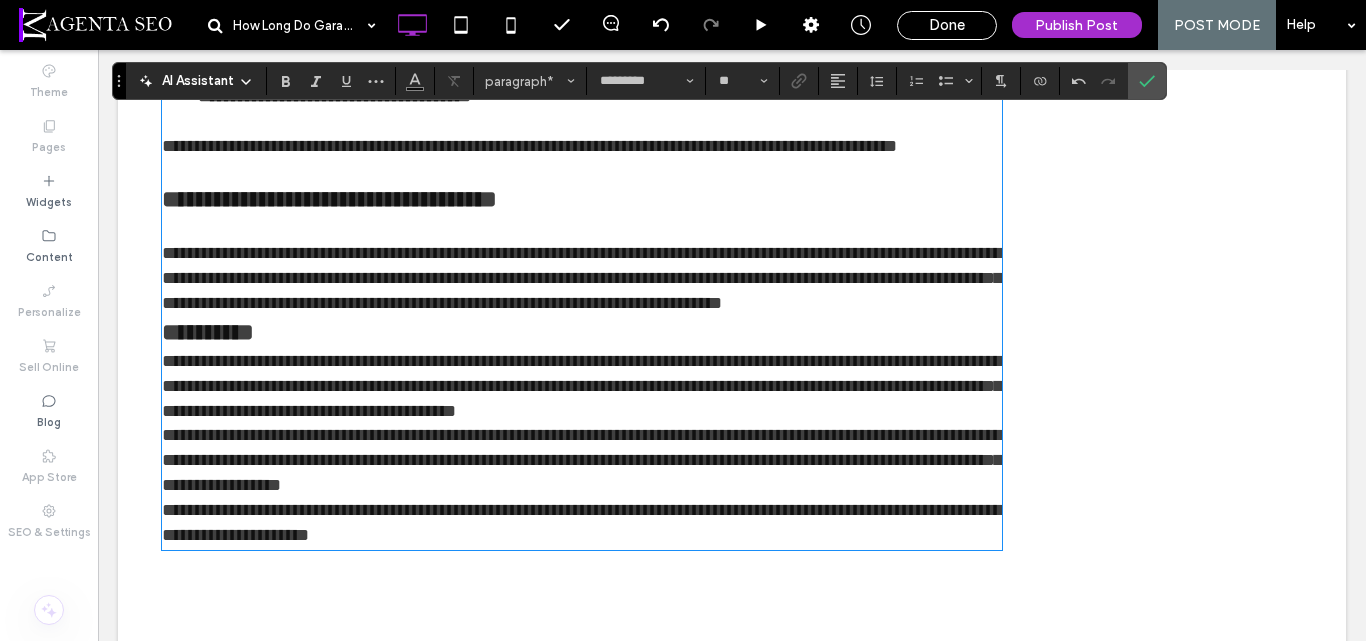 click on "**********" at bounding box center (582, 278) 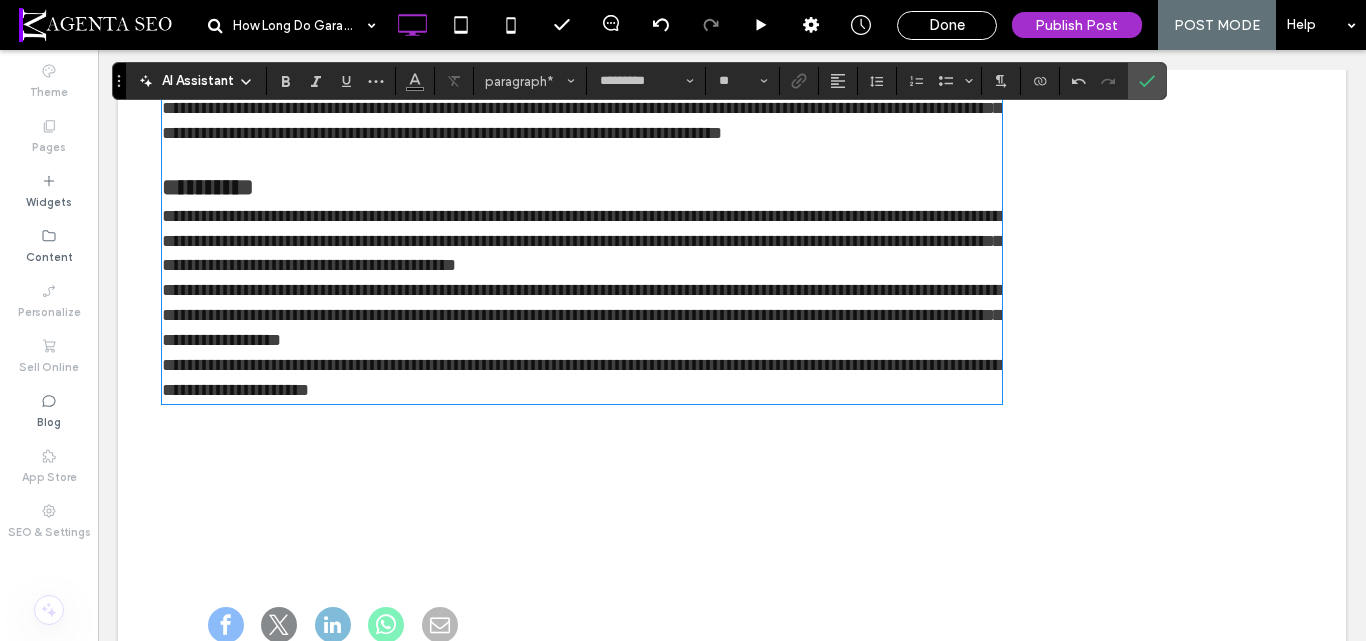 scroll, scrollTop: 3003, scrollLeft: 0, axis: vertical 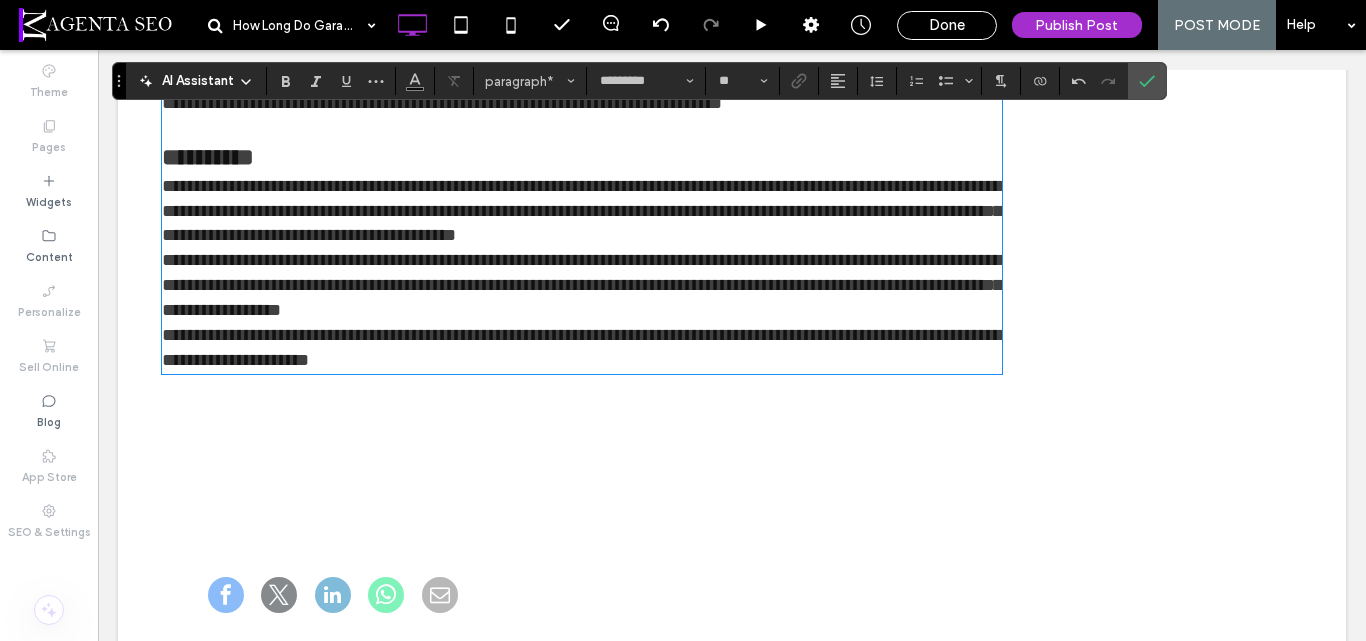 click on "**********" at bounding box center [582, 211] 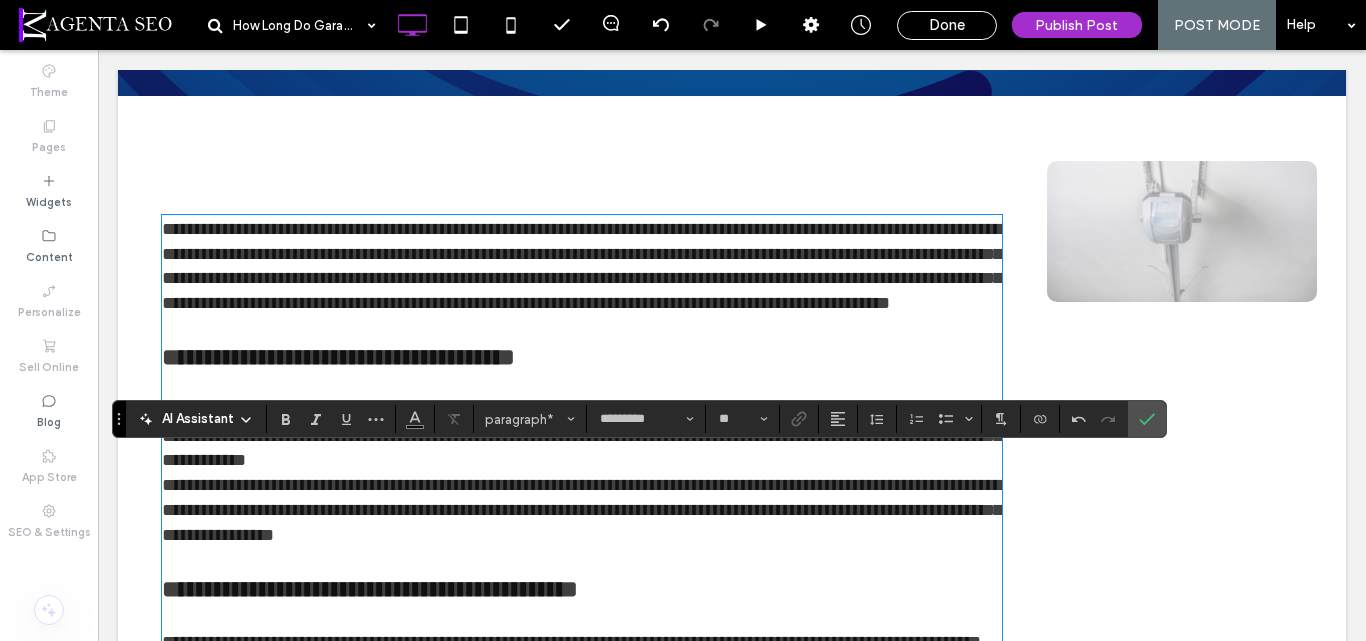scroll, scrollTop: 454, scrollLeft: 0, axis: vertical 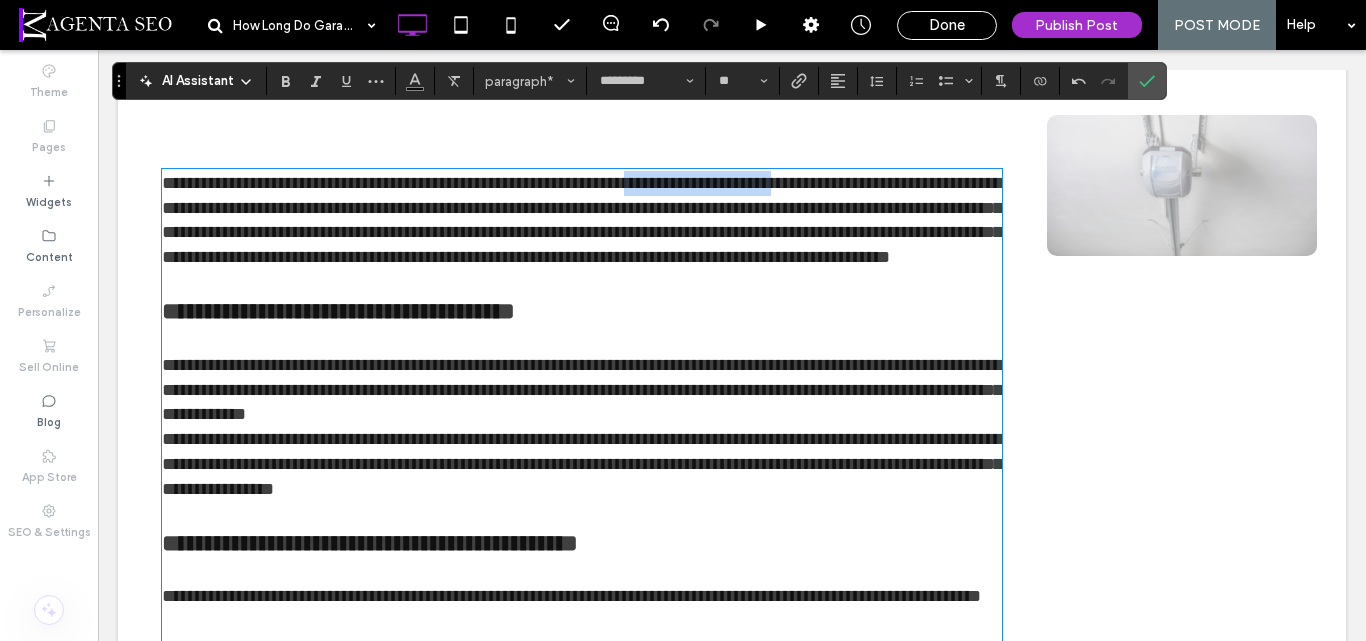drag, startPoint x: 713, startPoint y: 187, endPoint x: 891, endPoint y: 189, distance: 178.01123 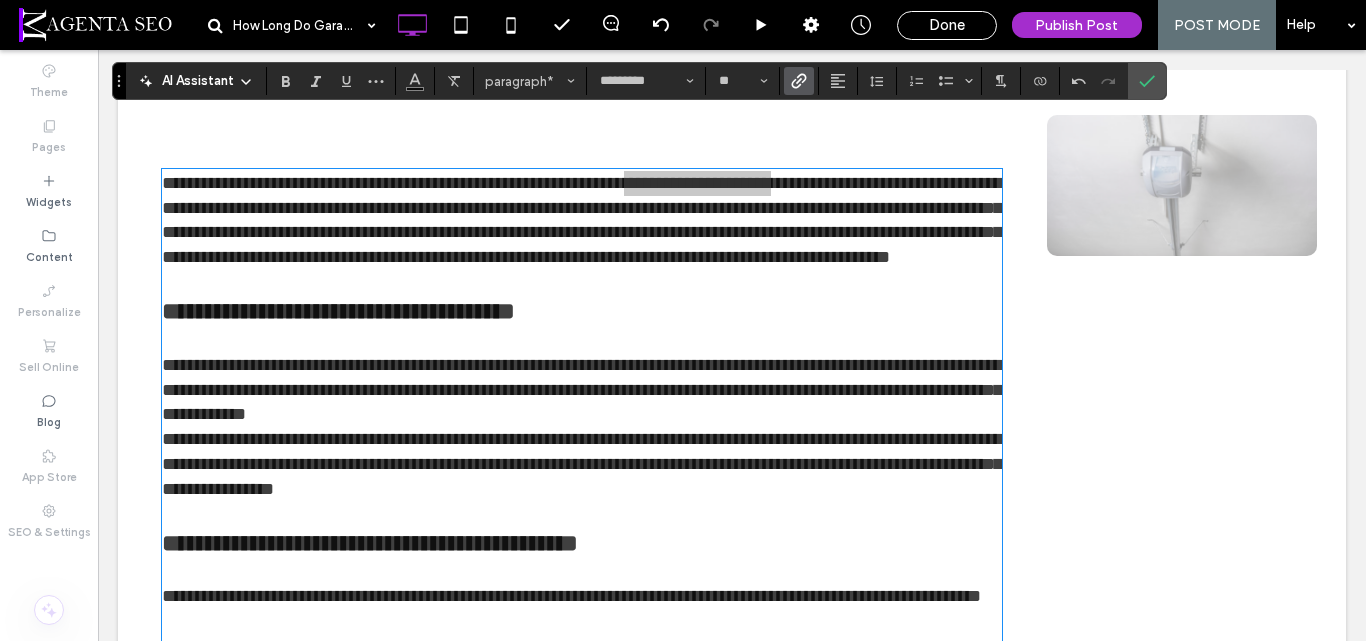 click 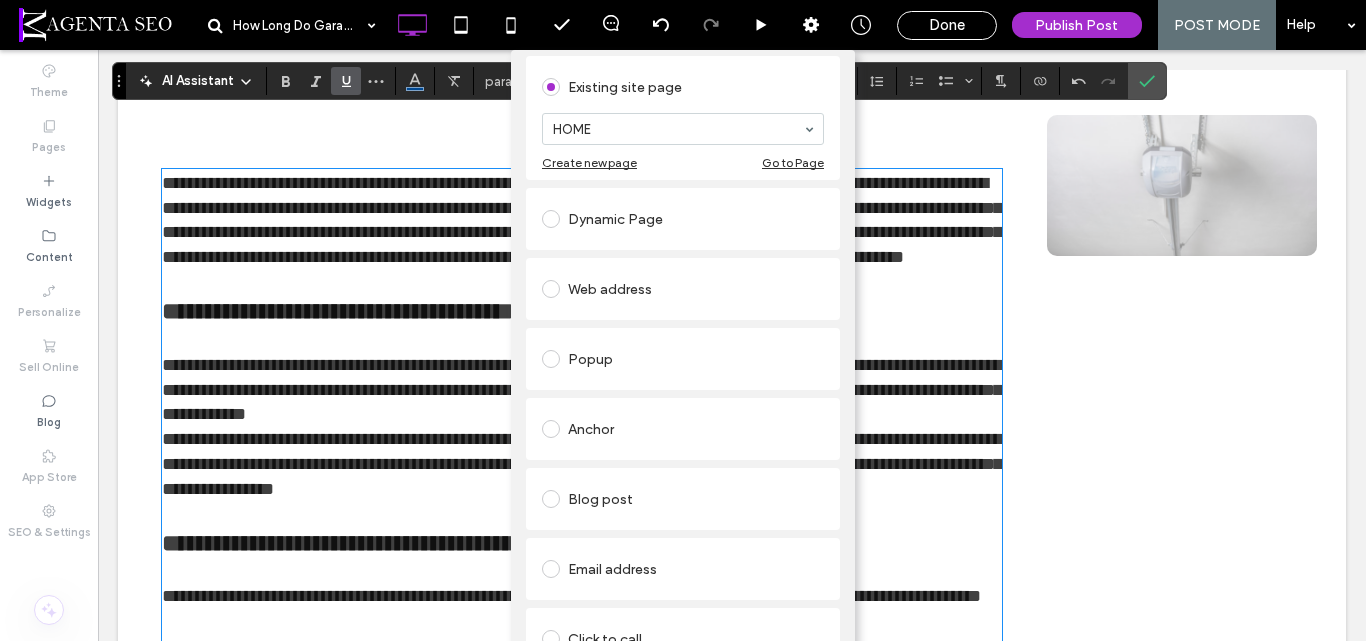 scroll, scrollTop: 224, scrollLeft: 0, axis: vertical 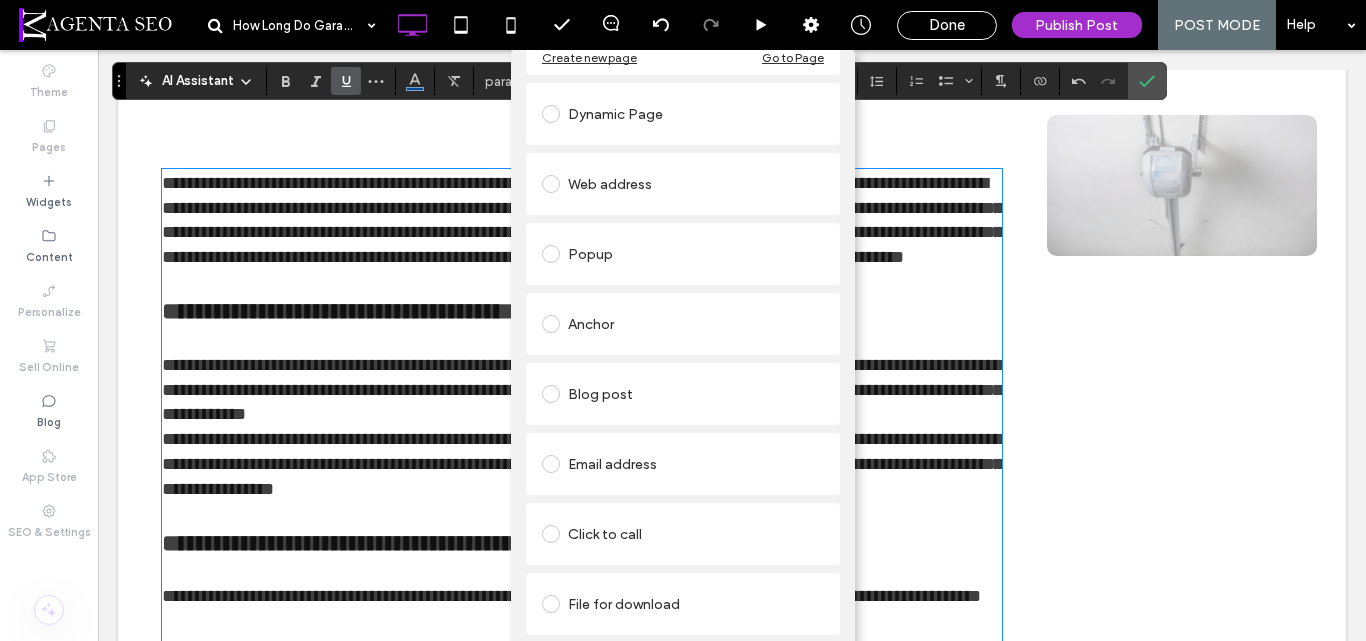 click on "Blog post" at bounding box center [683, 394] 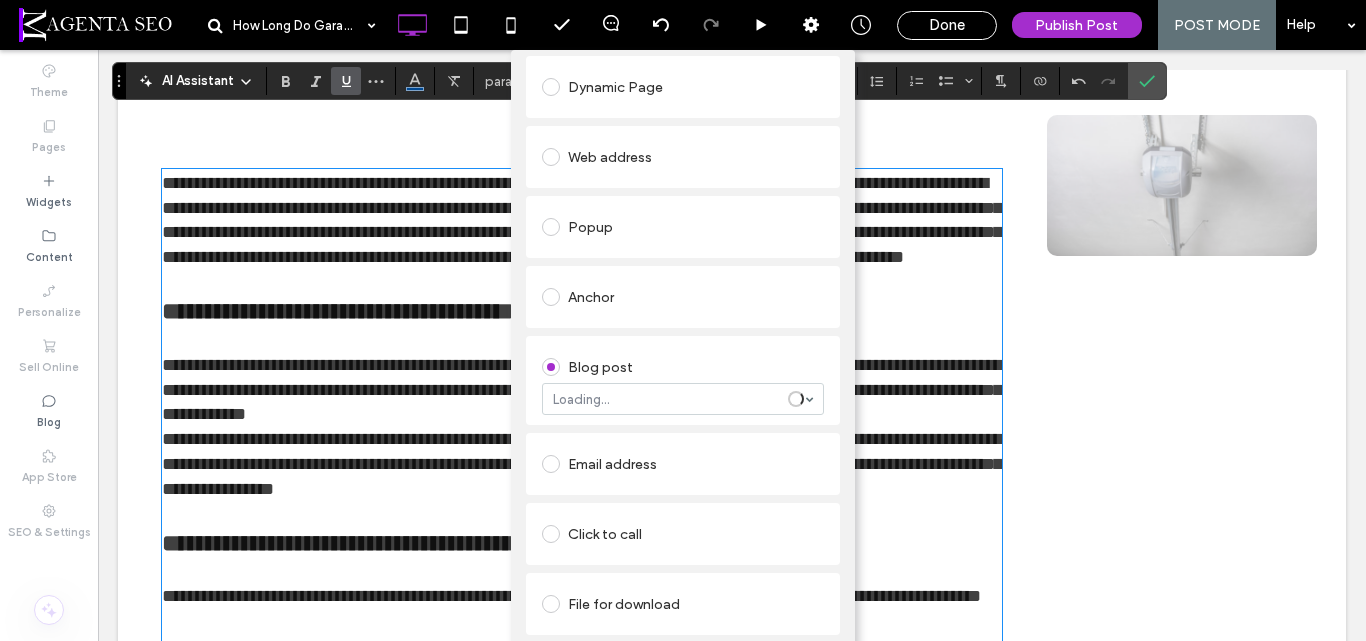 scroll, scrollTop: 174, scrollLeft: 0, axis: vertical 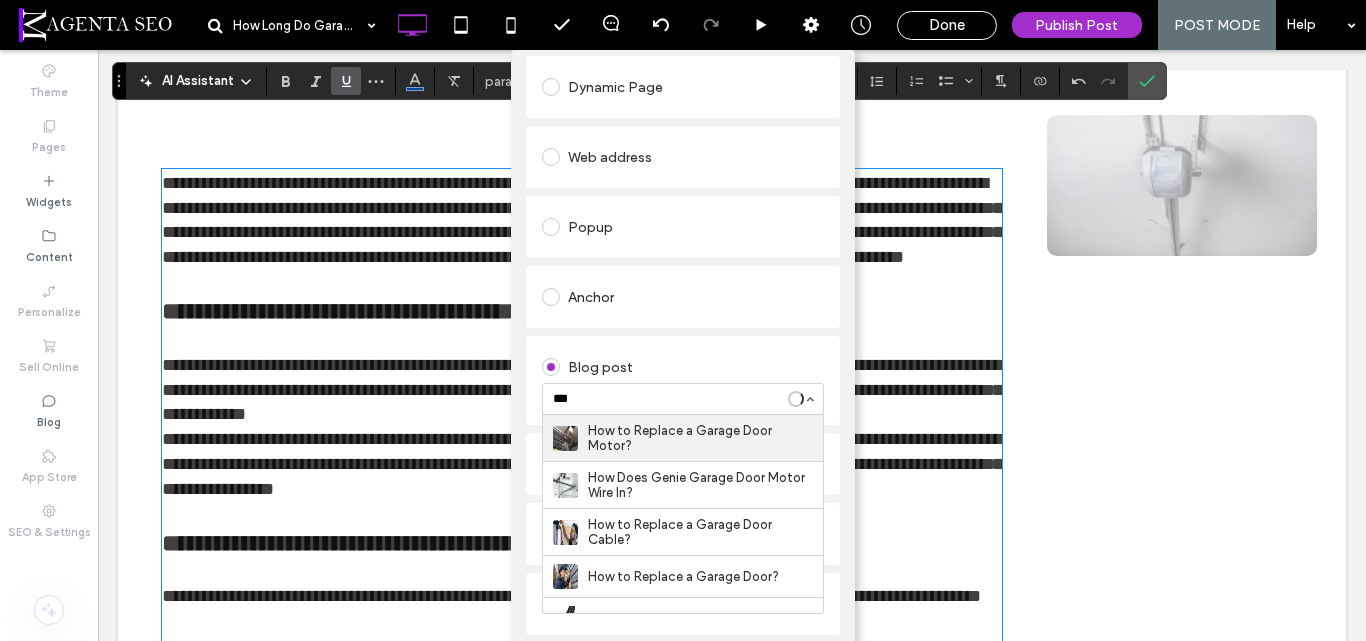 type on "****" 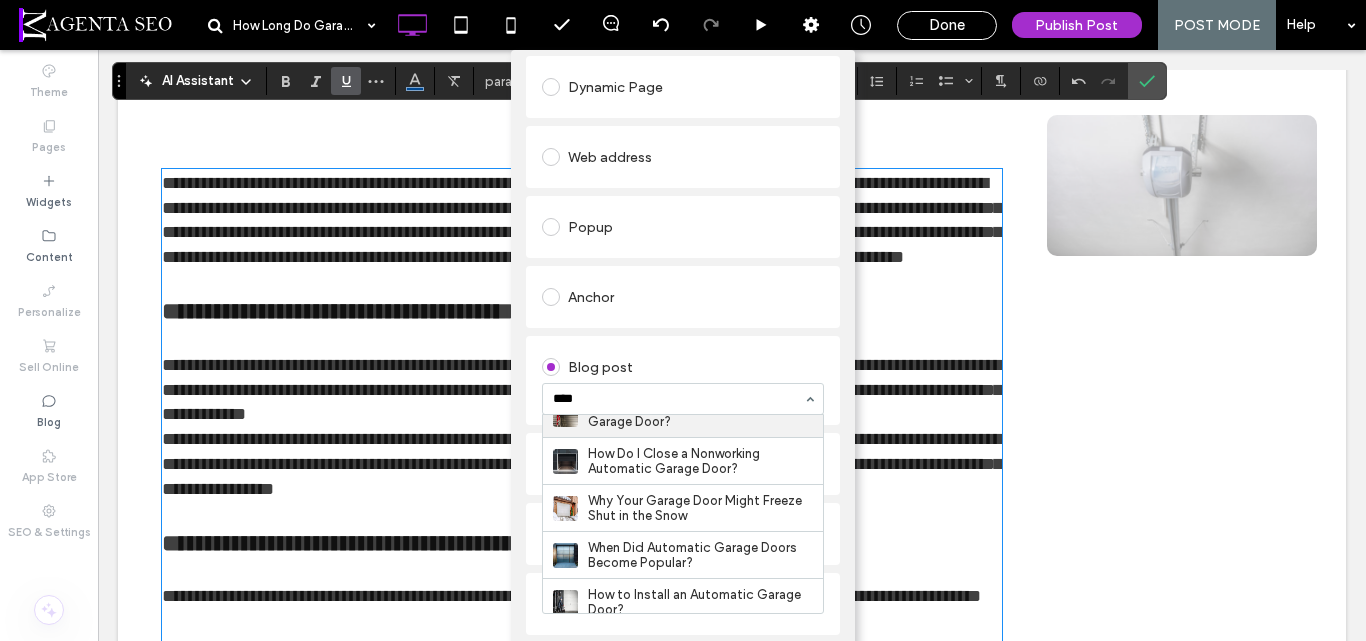 scroll, scrollTop: 100, scrollLeft: 0, axis: vertical 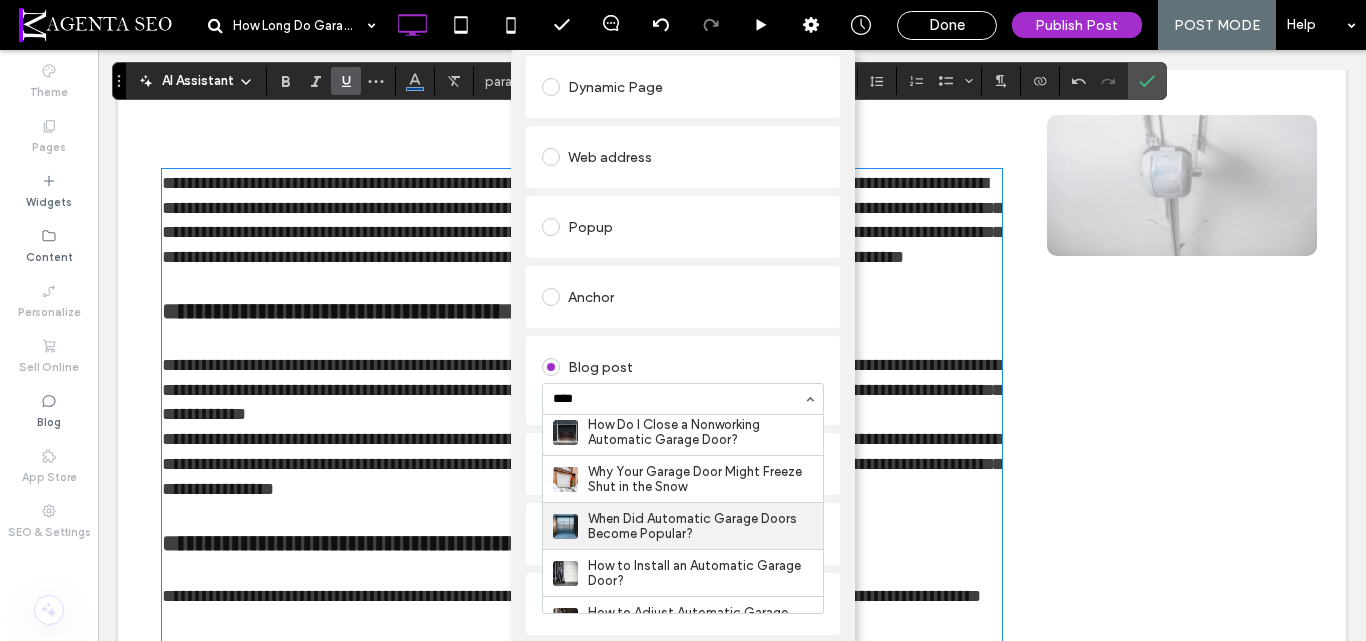 type 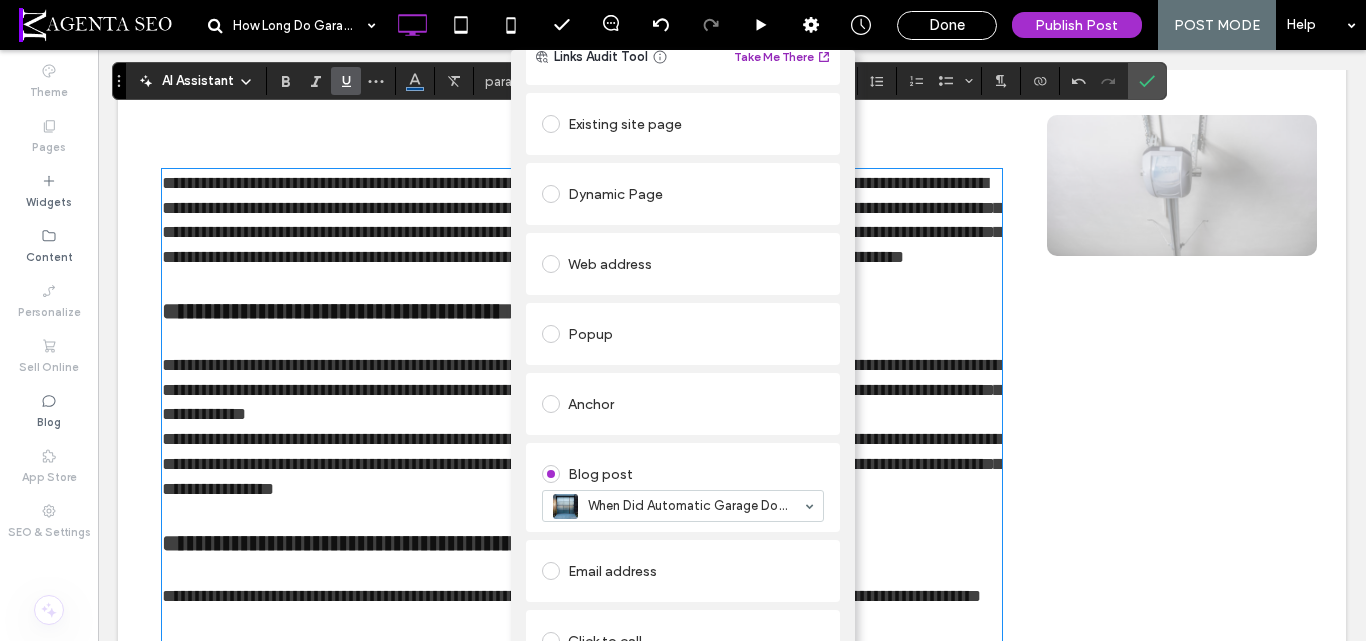 scroll, scrollTop: 0, scrollLeft: 0, axis: both 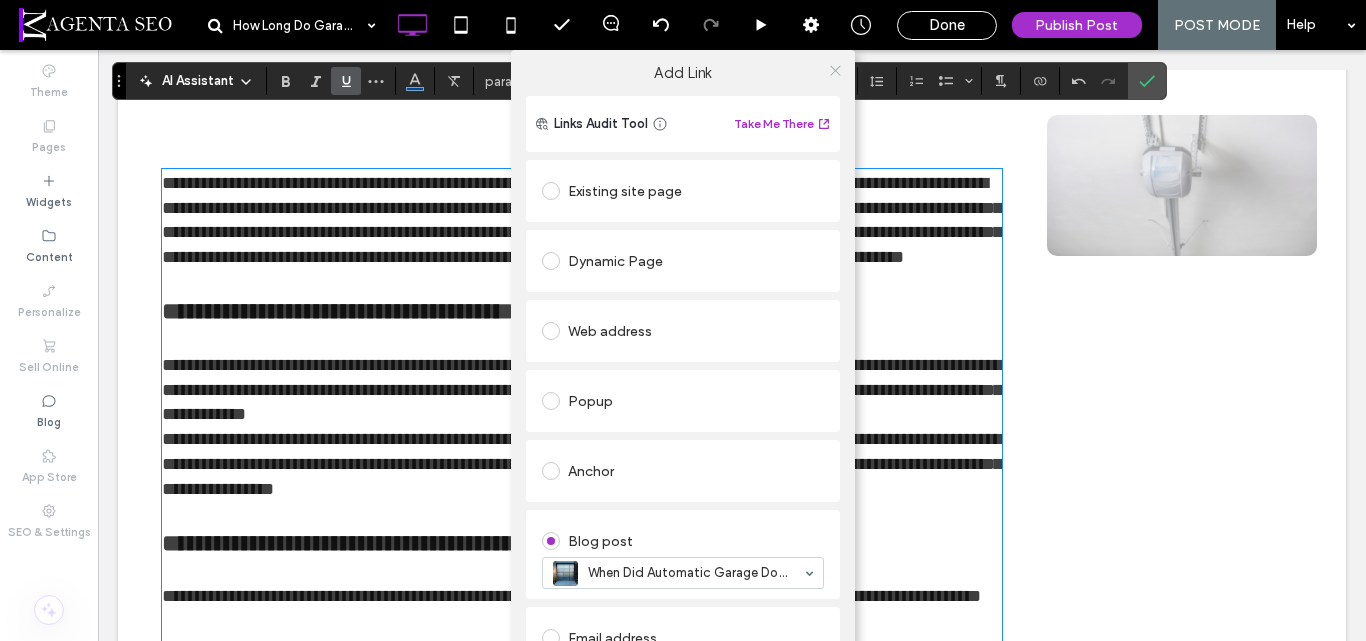 click 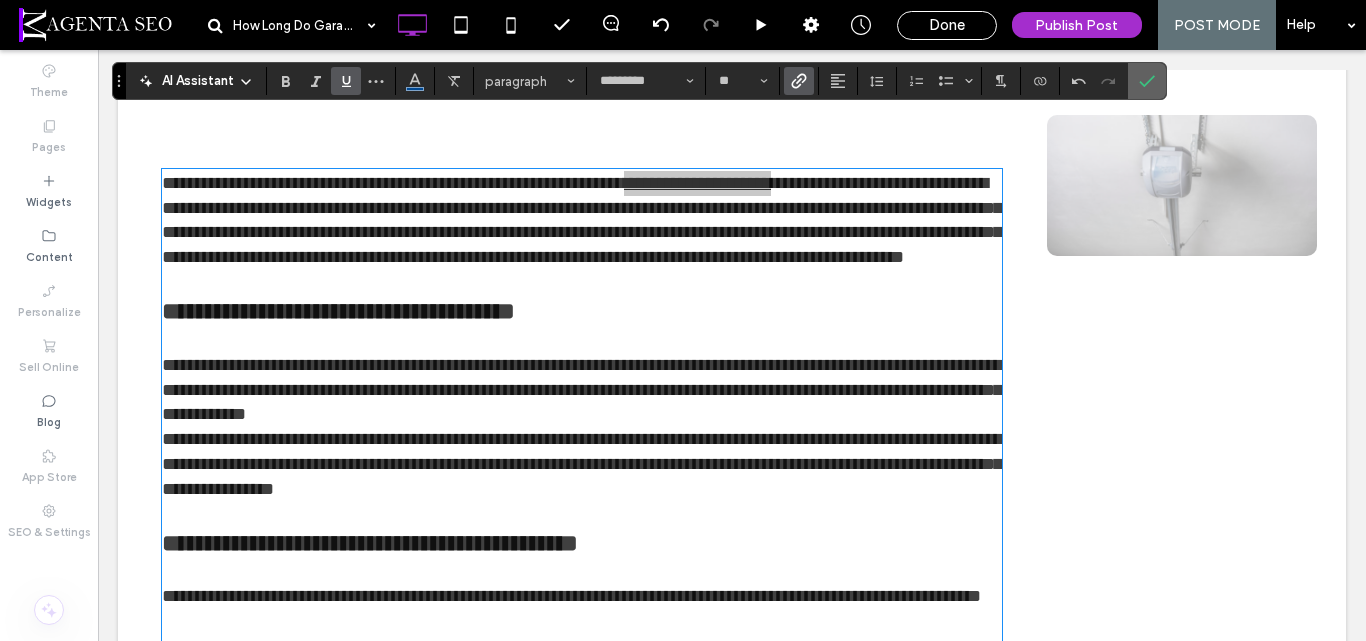 click 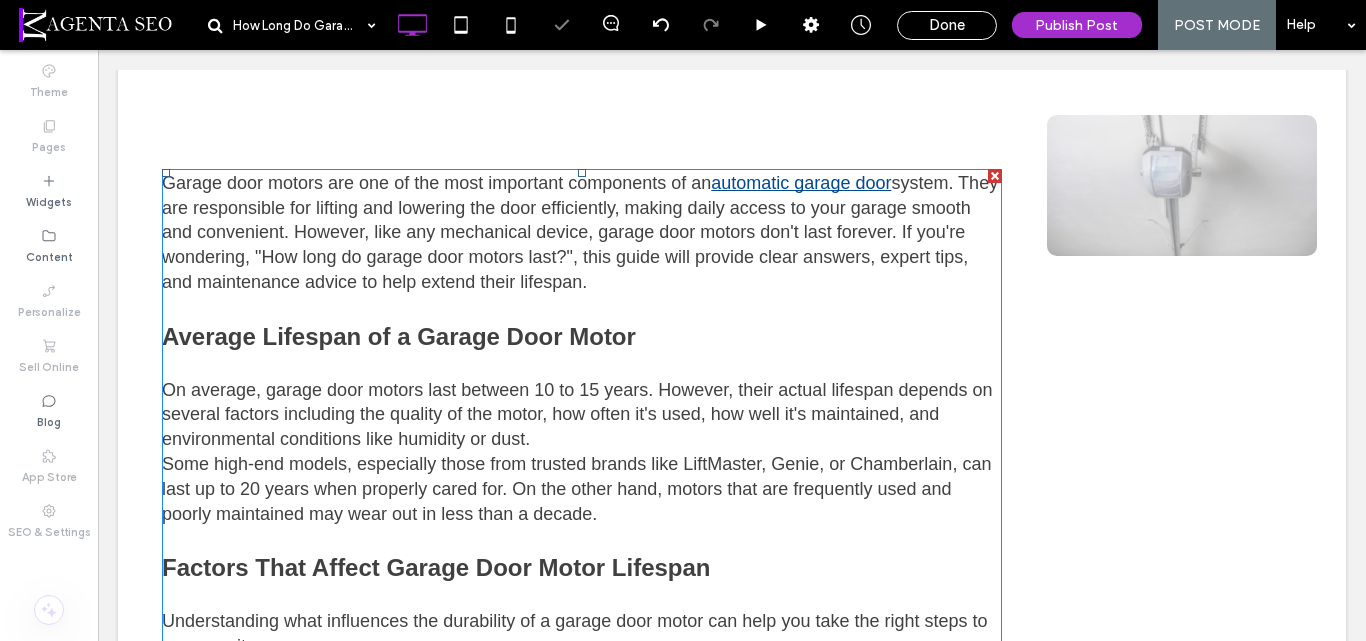 click at bounding box center [582, 365] 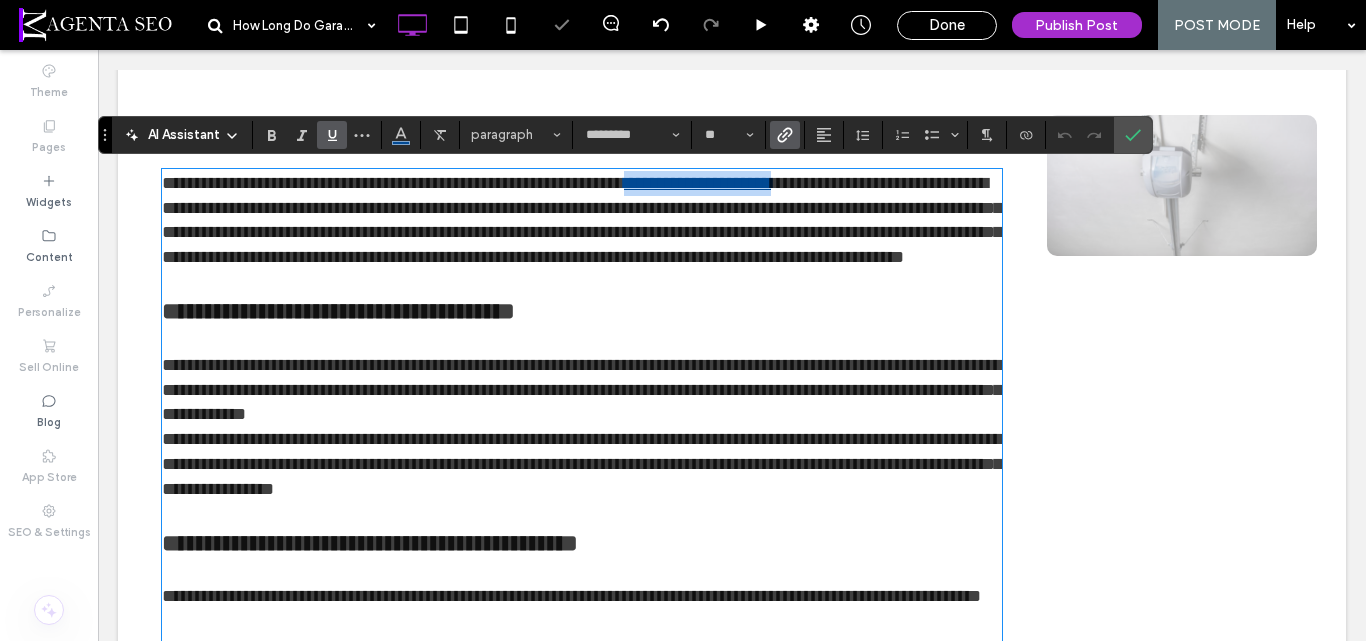 click on "**********" at bounding box center [582, 311] 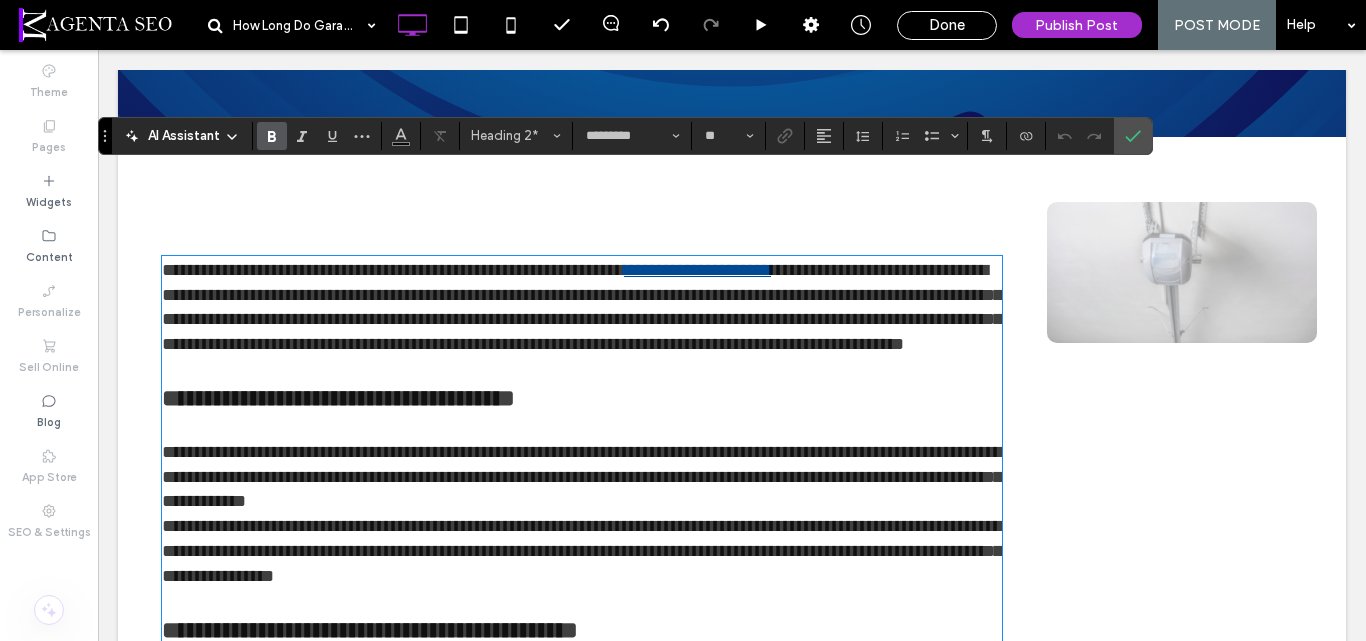 scroll, scrollTop: 454, scrollLeft: 0, axis: vertical 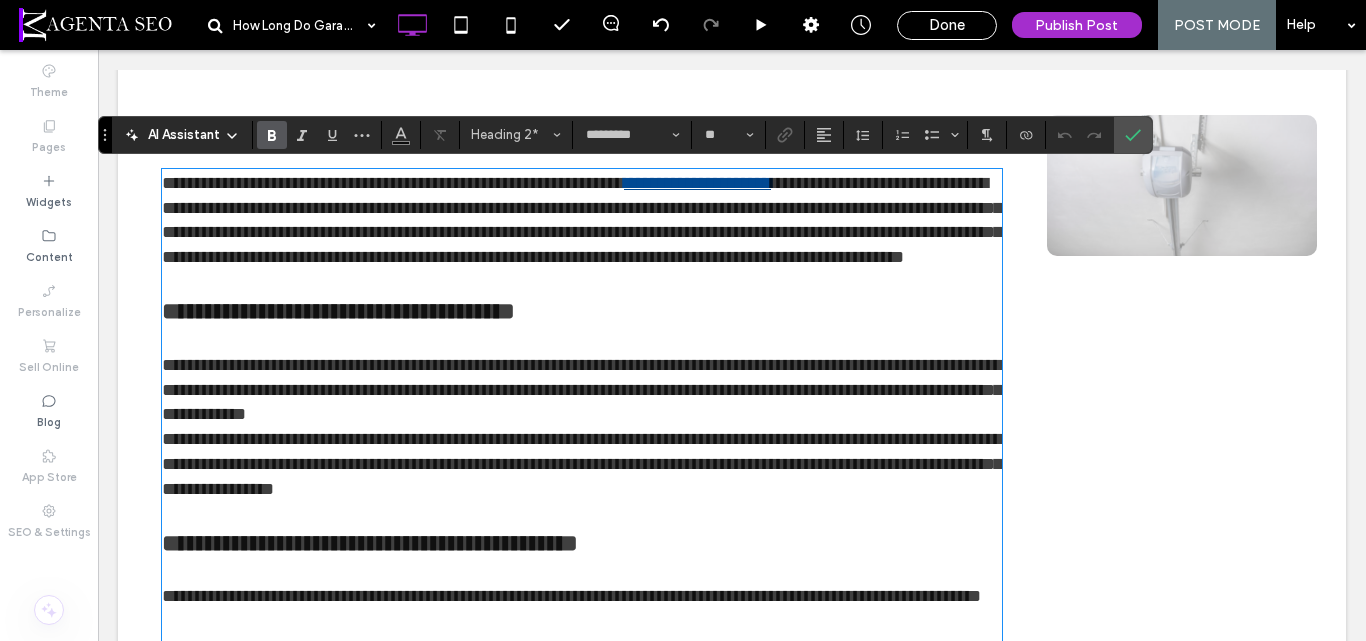 type on "**" 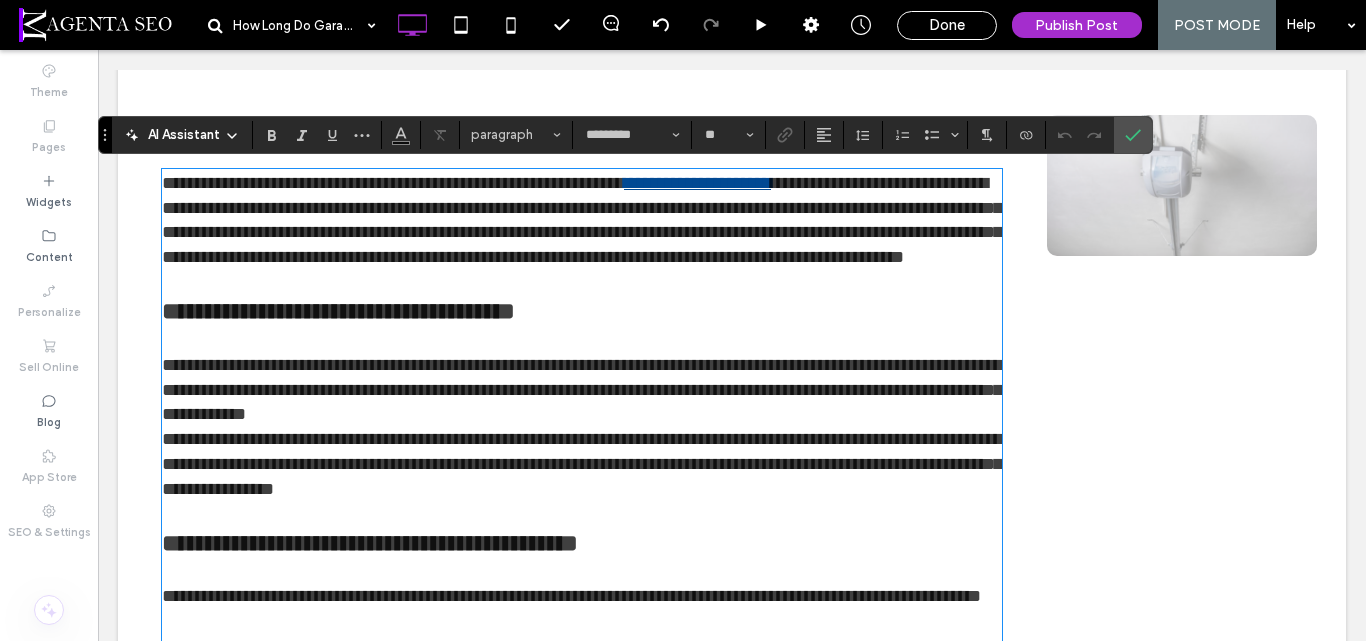 click at bounding box center [582, 340] 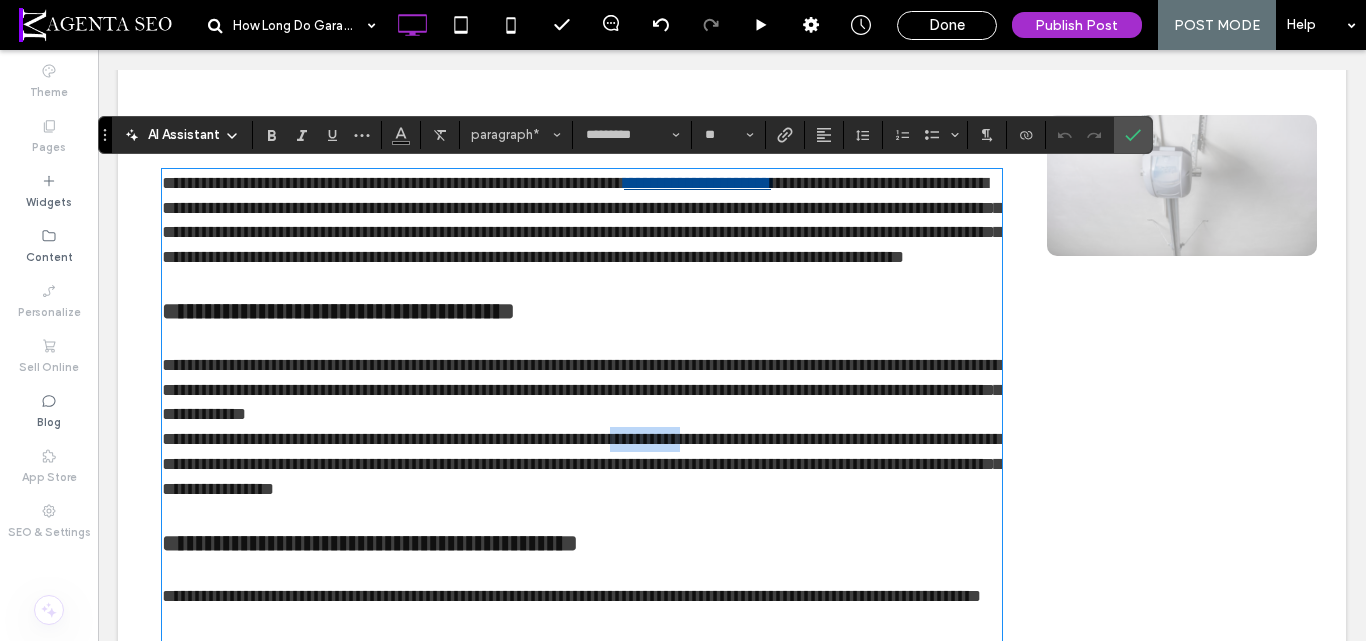 drag, startPoint x: 680, startPoint y: 464, endPoint x: 755, endPoint y: 462, distance: 75.026665 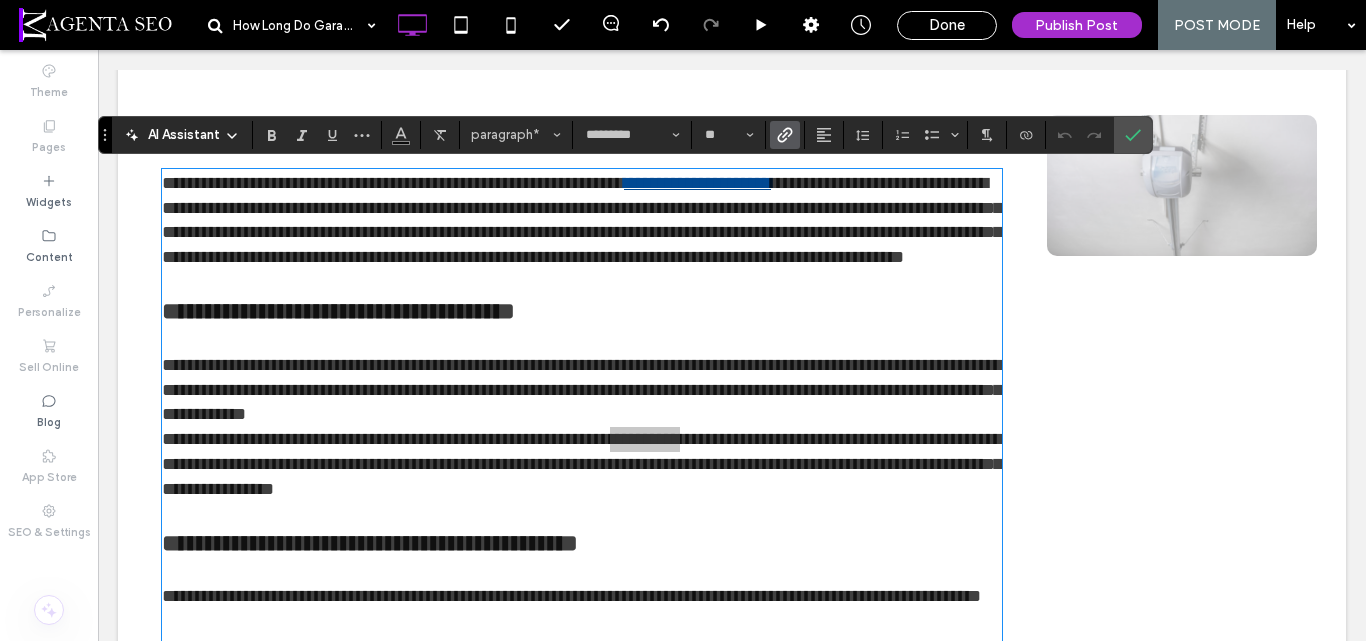 click 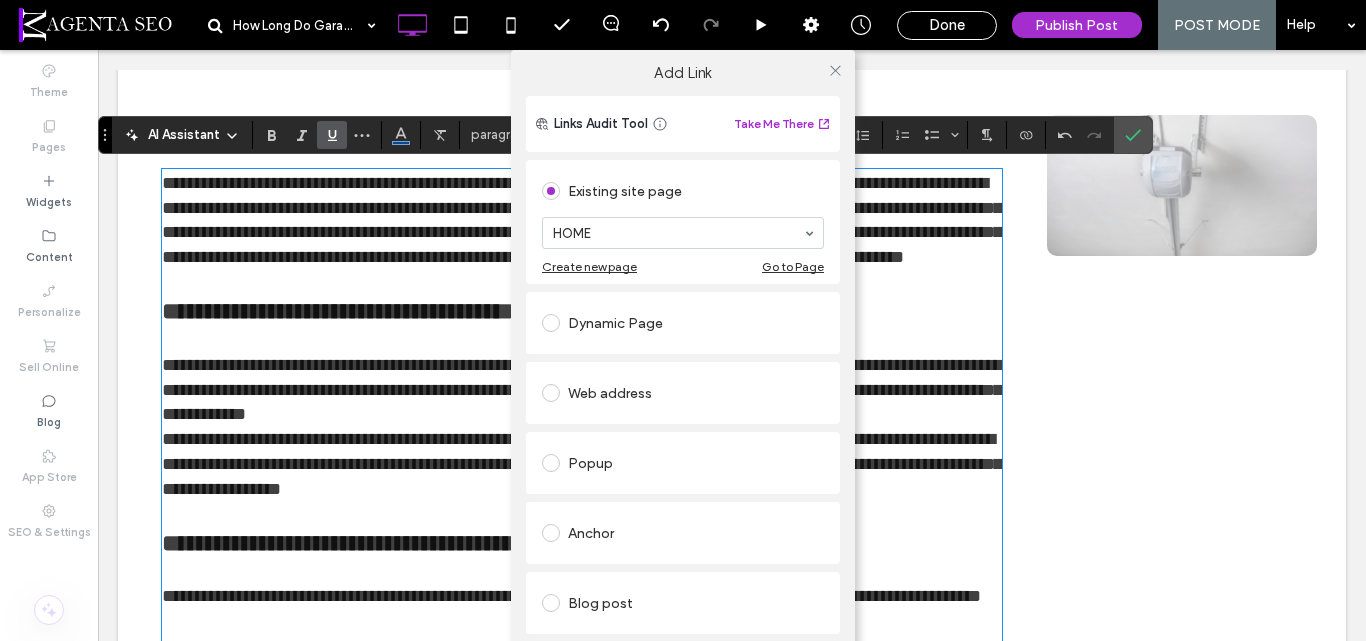 click on "HOME" at bounding box center (683, 233) 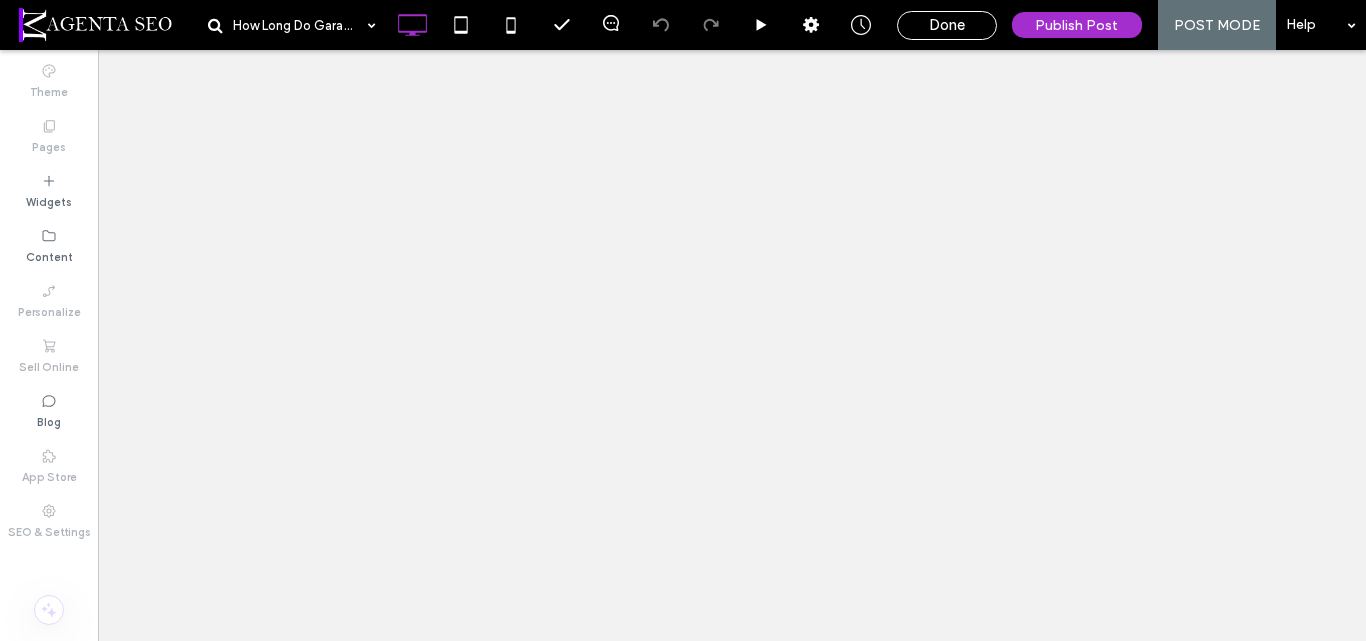 scroll, scrollTop: 0, scrollLeft: 0, axis: both 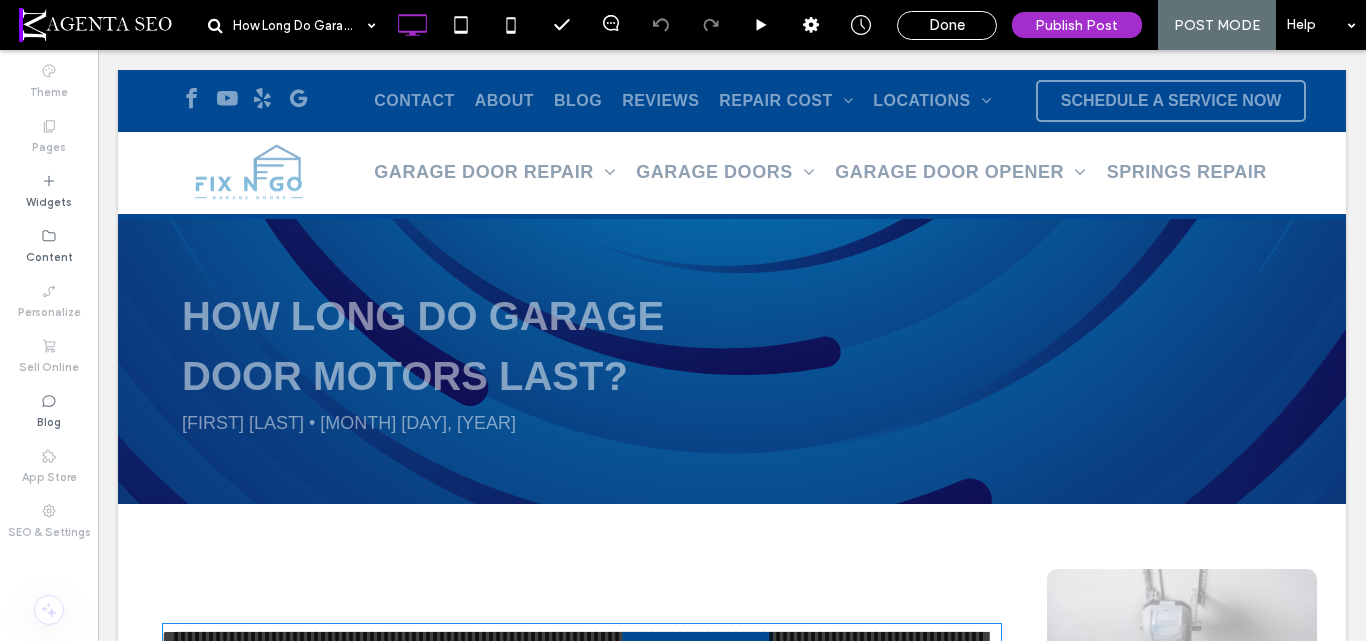 click on "**********" at bounding box center [582, 918] 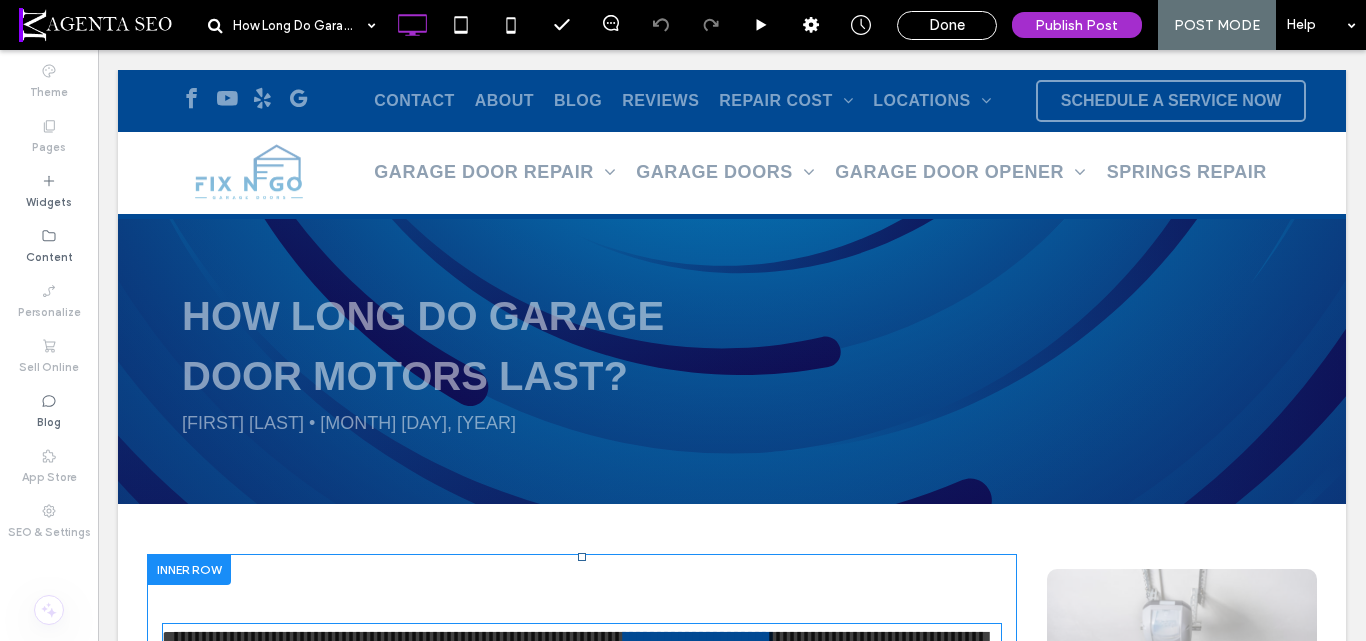 scroll, scrollTop: 0, scrollLeft: 0, axis: both 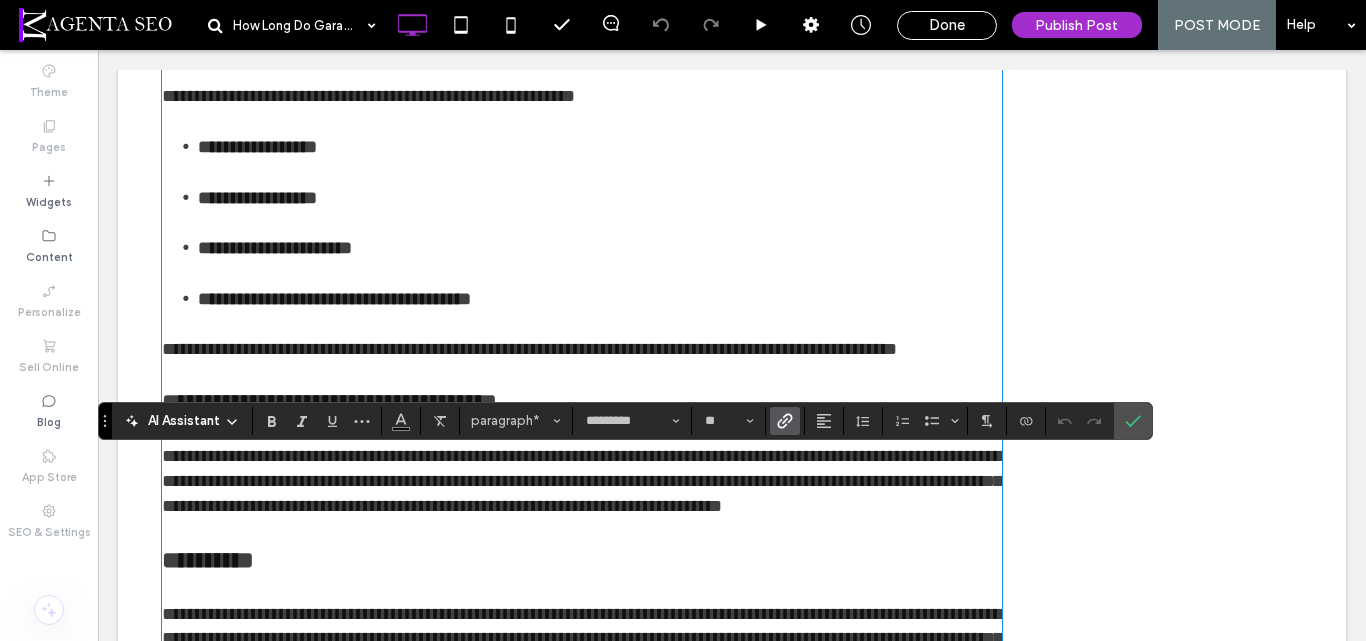 click 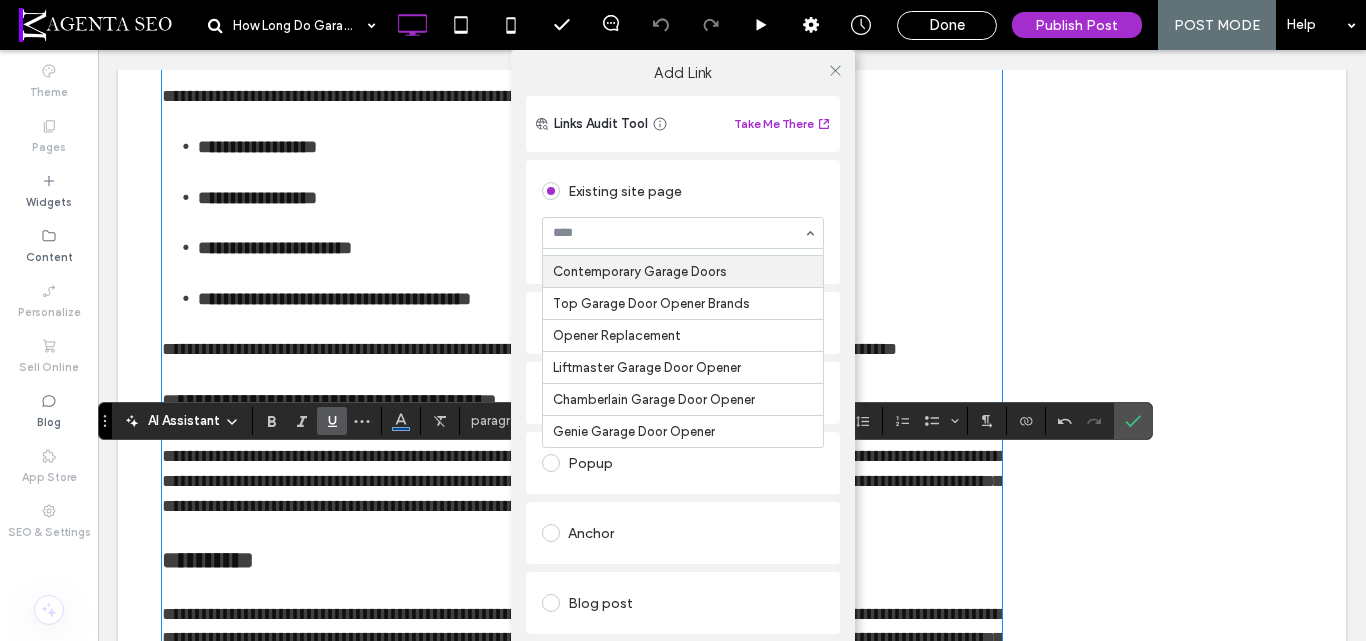 scroll, scrollTop: 700, scrollLeft: 0, axis: vertical 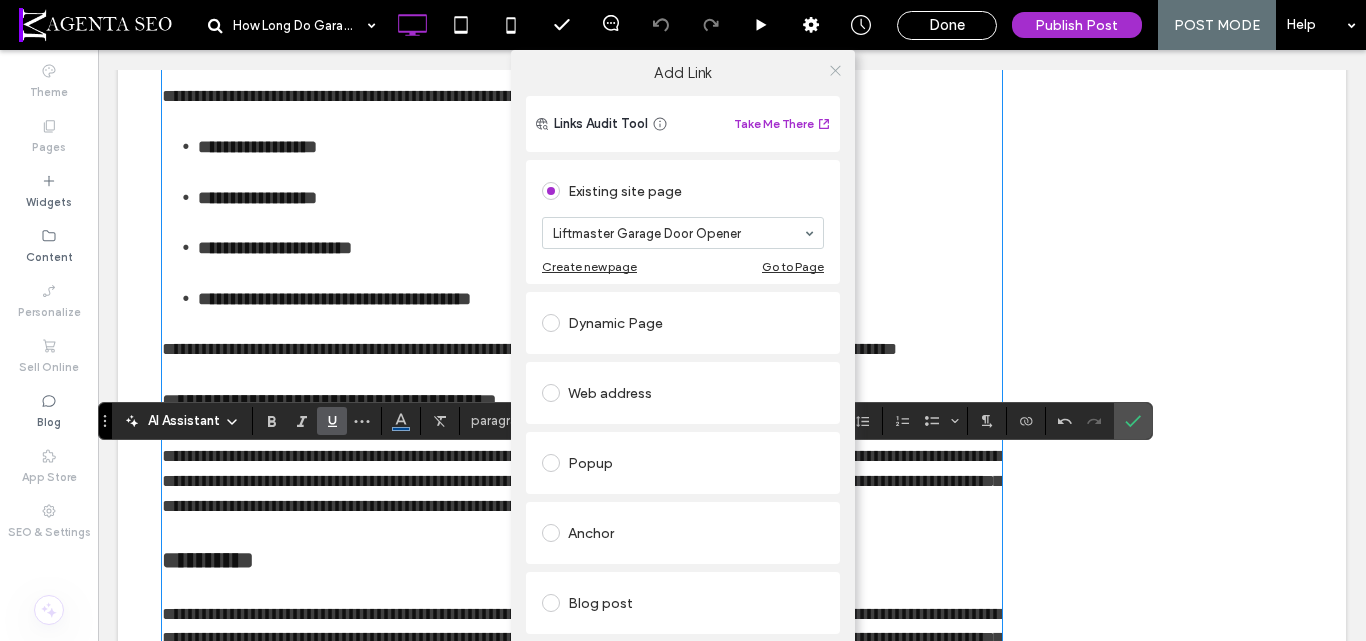 click 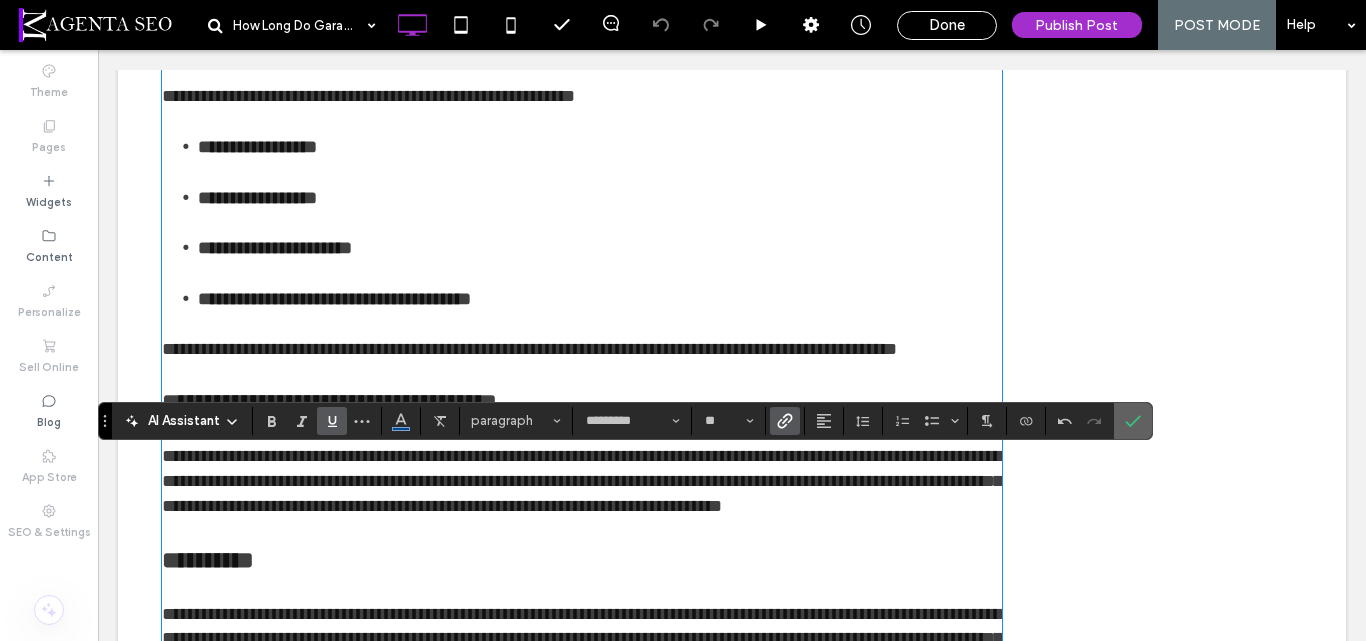 click 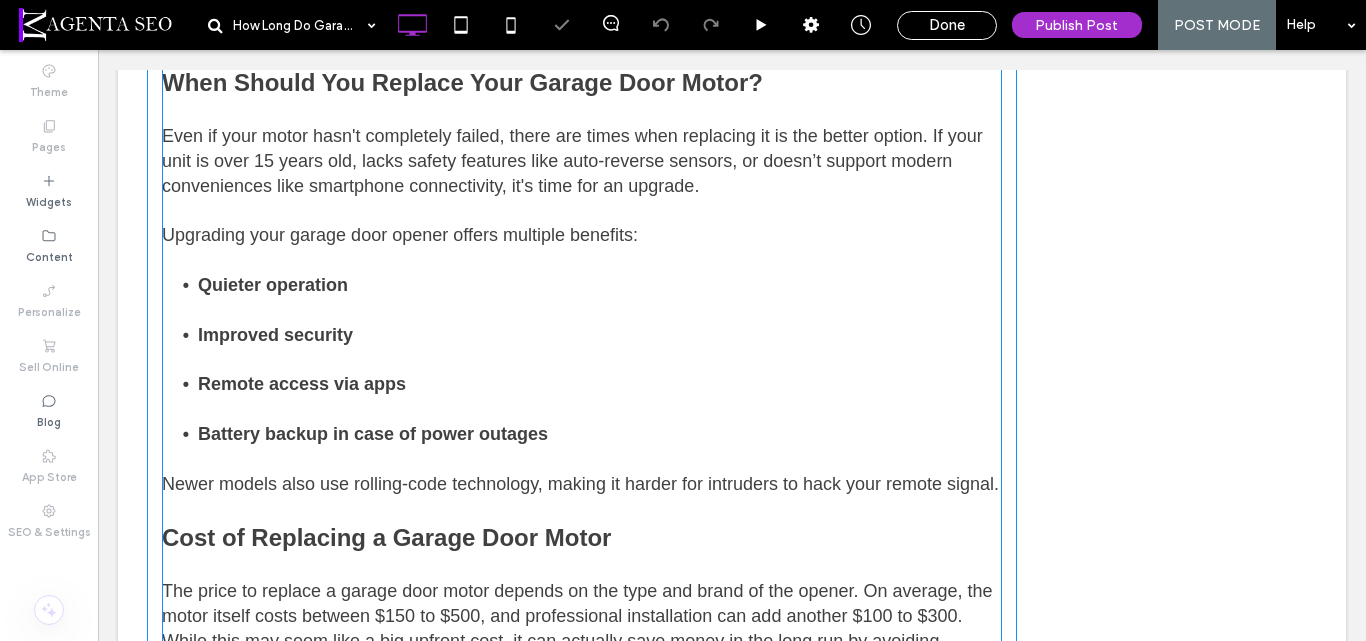 click on "Quieter operation" at bounding box center [600, 298] 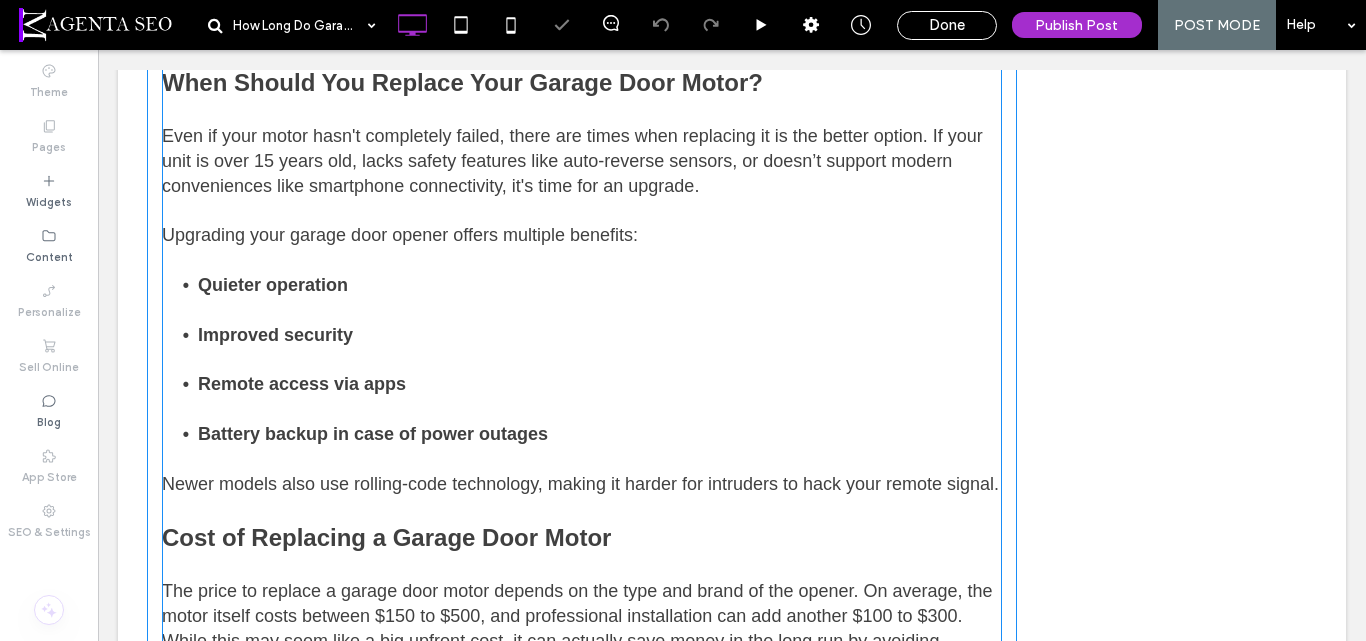 scroll, scrollTop: 291, scrollLeft: 0, axis: vertical 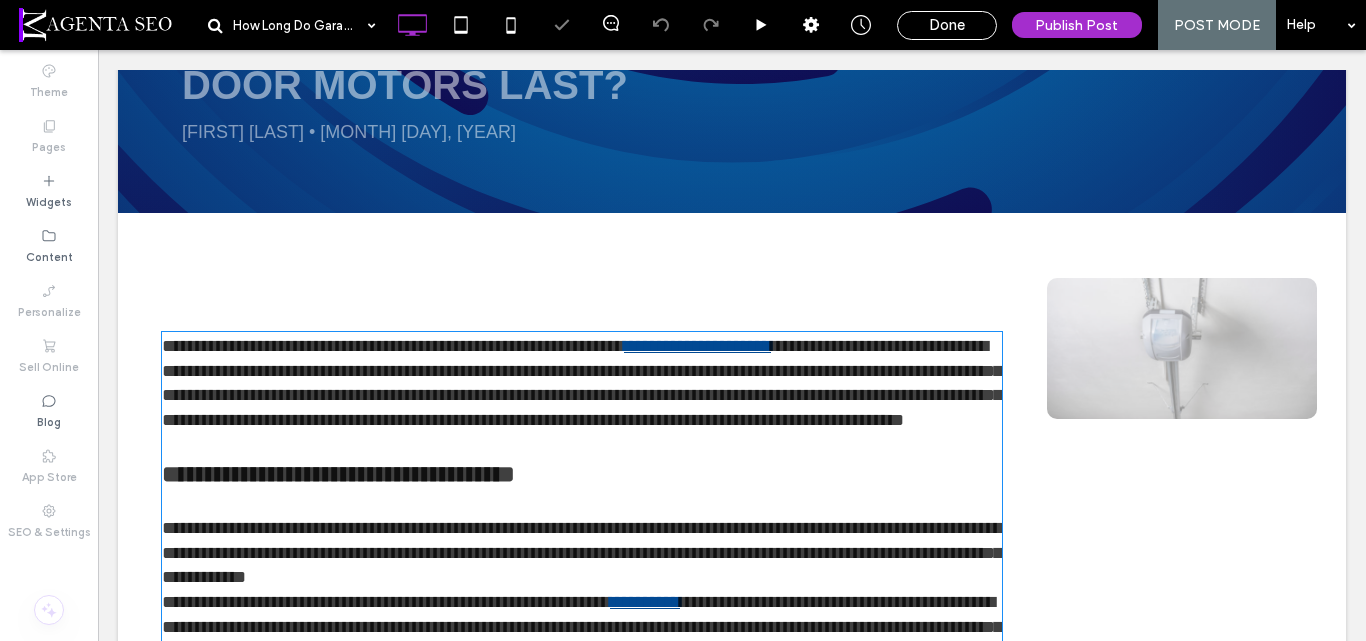 type on "*********" 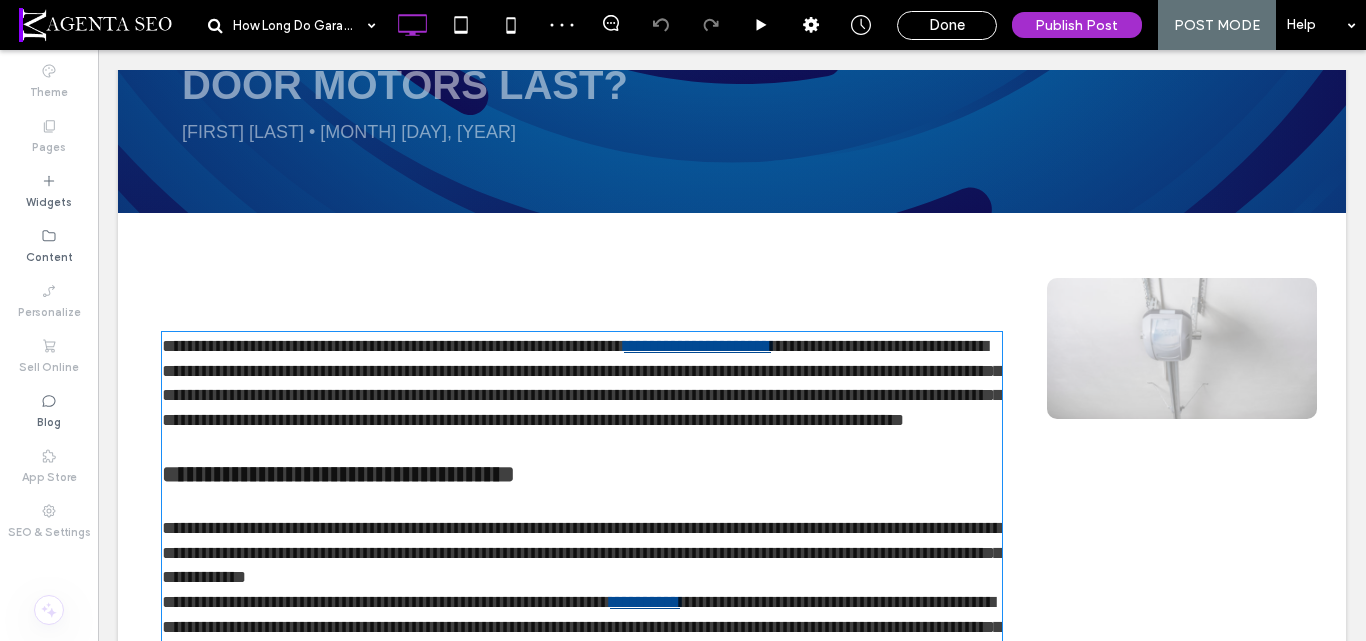 click at bounding box center [582, 445] 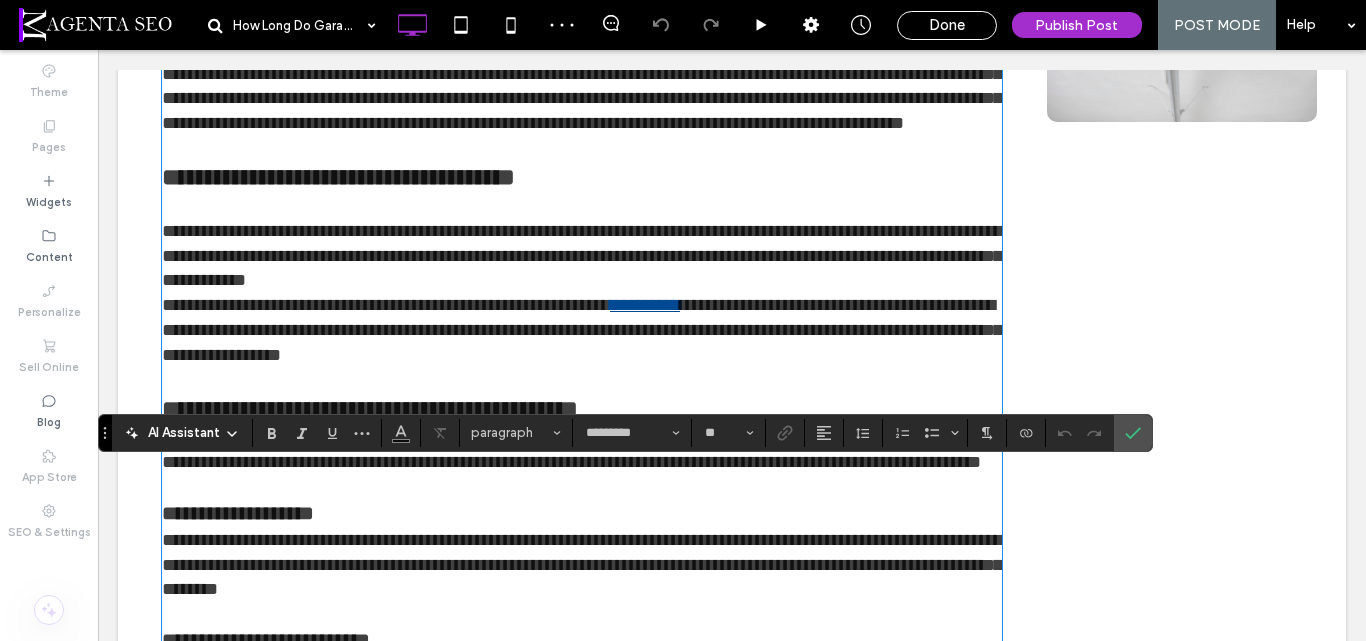 scroll, scrollTop: 591, scrollLeft: 0, axis: vertical 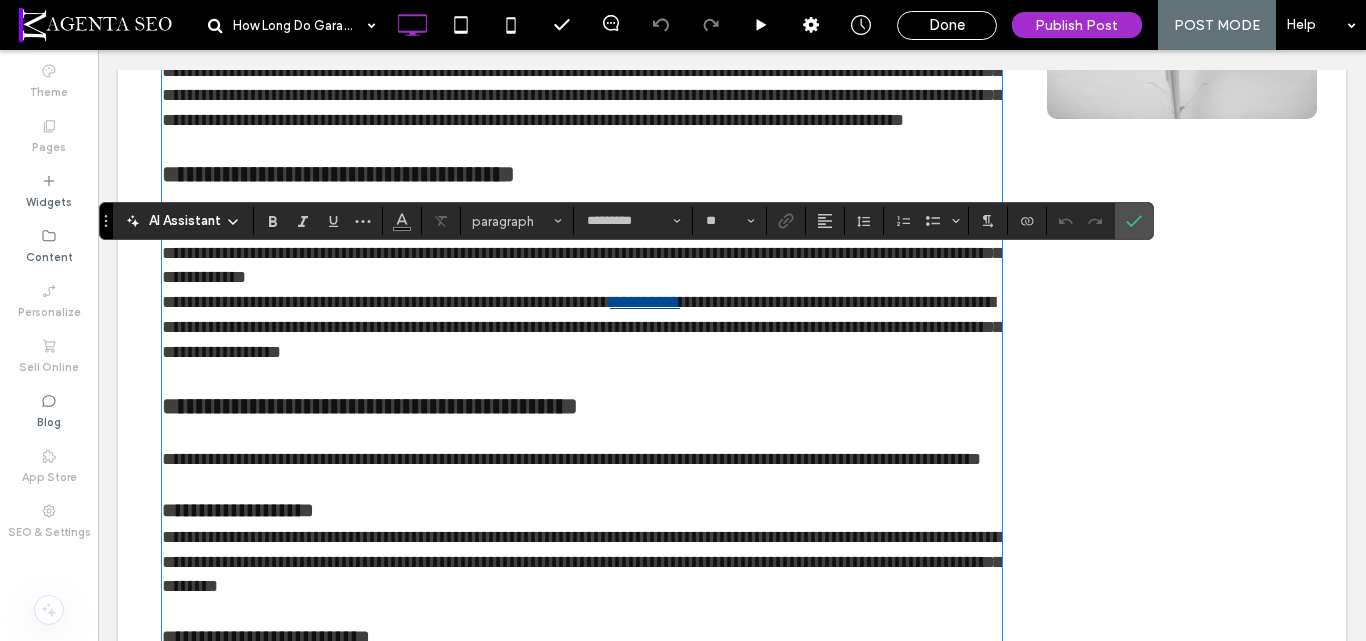 drag, startPoint x: 110, startPoint y: 427, endPoint x: 30, endPoint y: 202, distance: 238.79907 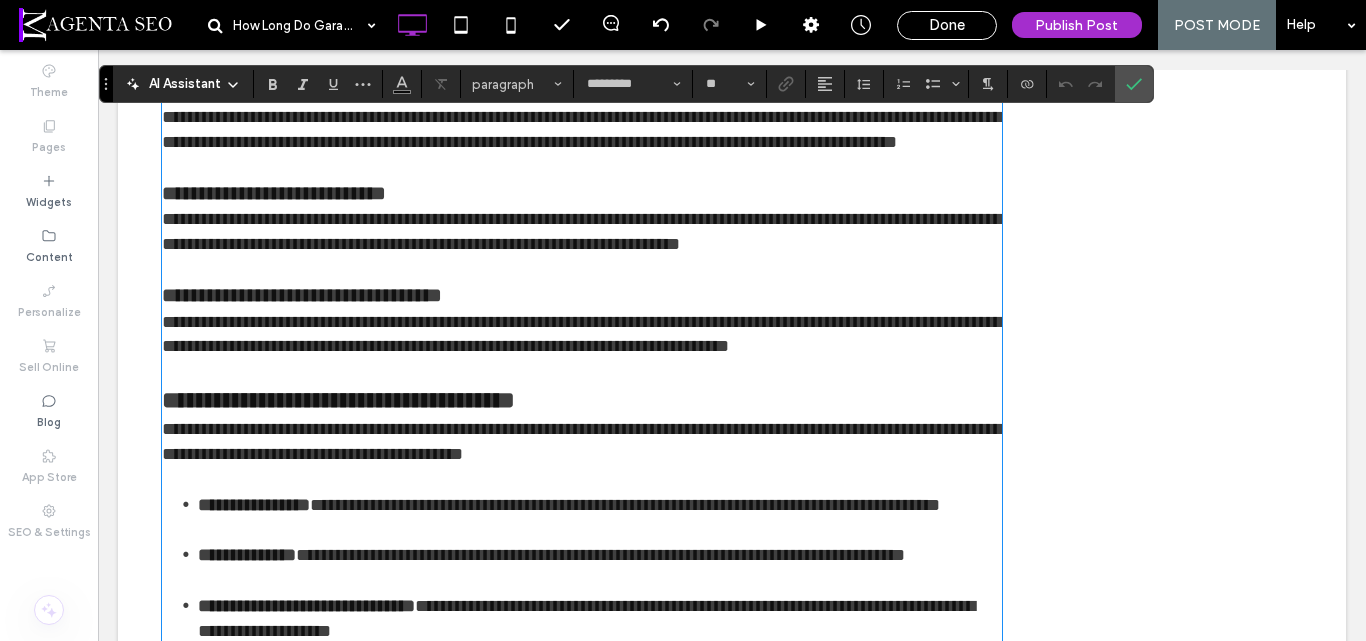 scroll, scrollTop: 1291, scrollLeft: 0, axis: vertical 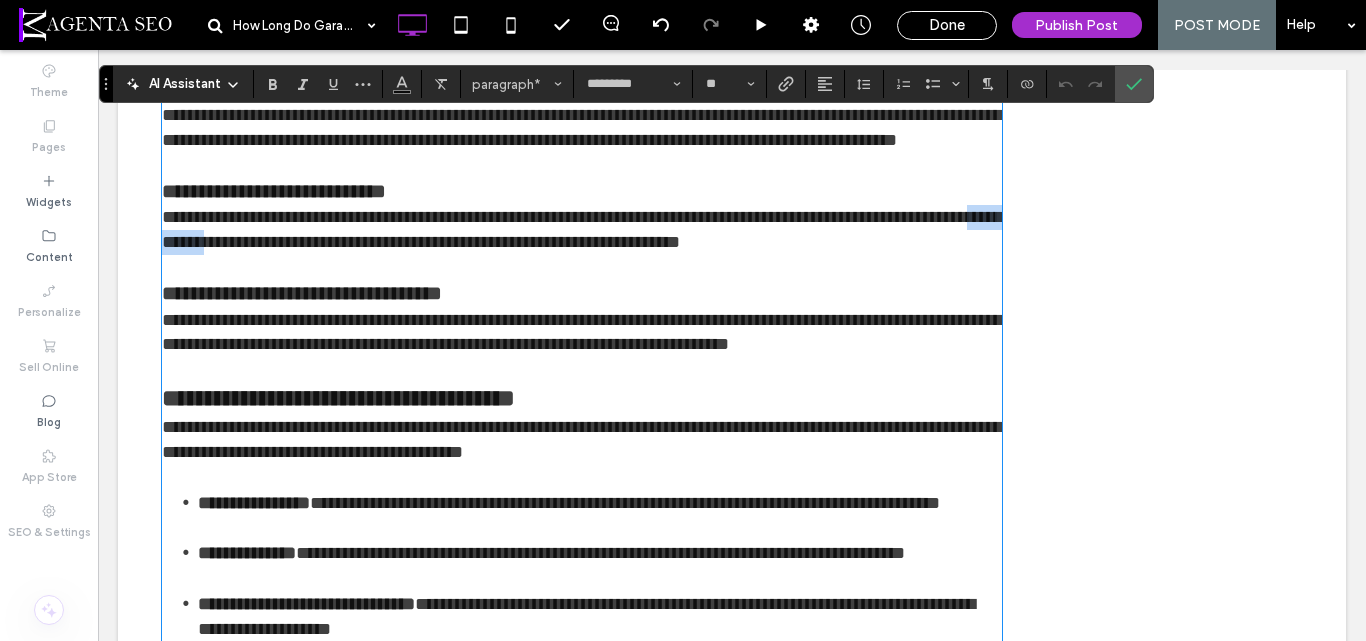 drag, startPoint x: 258, startPoint y: 313, endPoint x: 358, endPoint y: 315, distance: 100.02 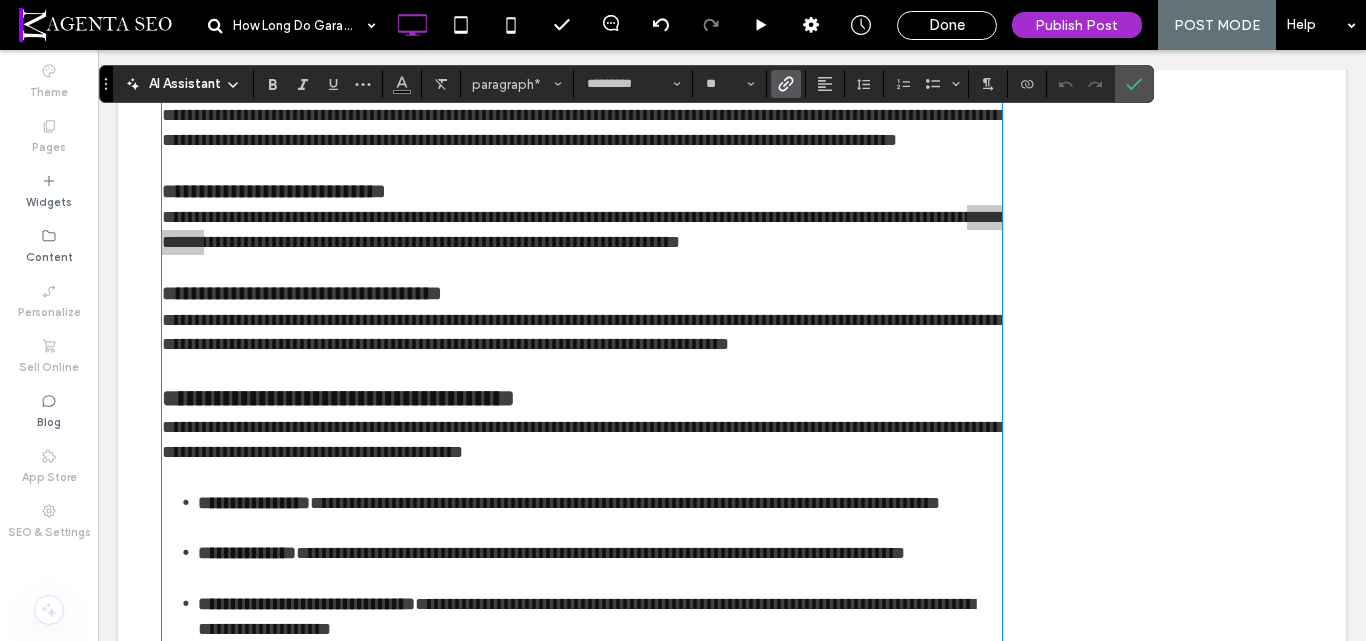 click 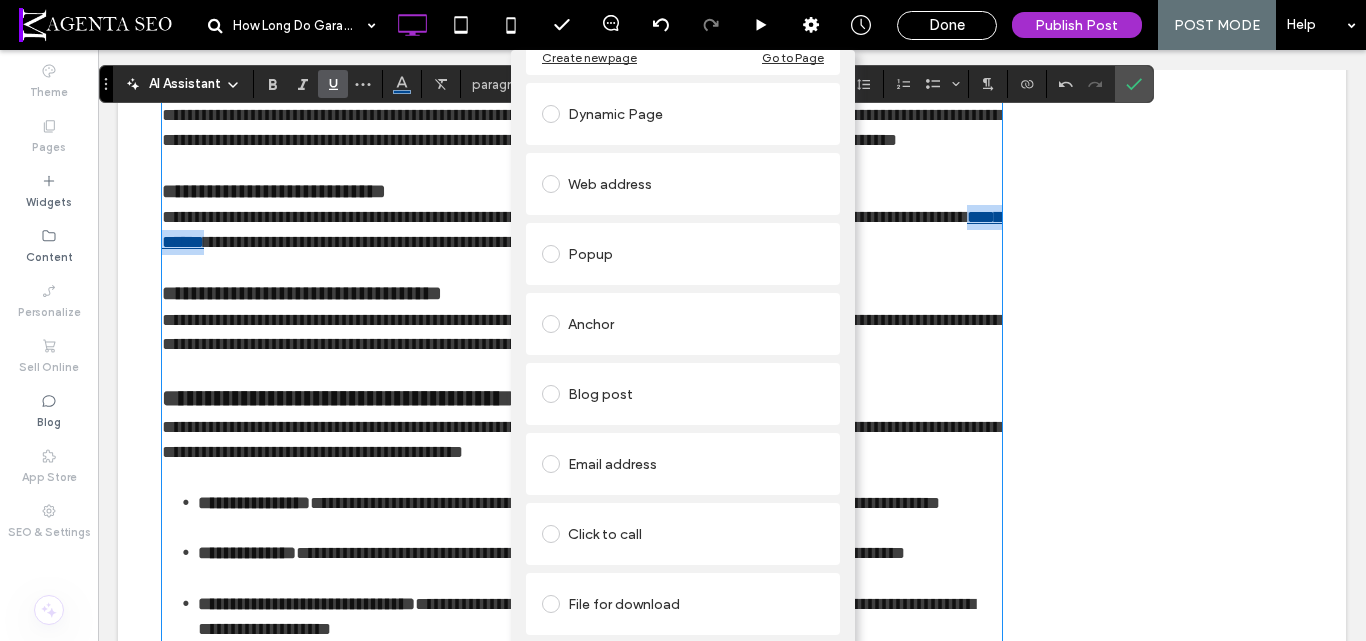 scroll, scrollTop: 224, scrollLeft: 0, axis: vertical 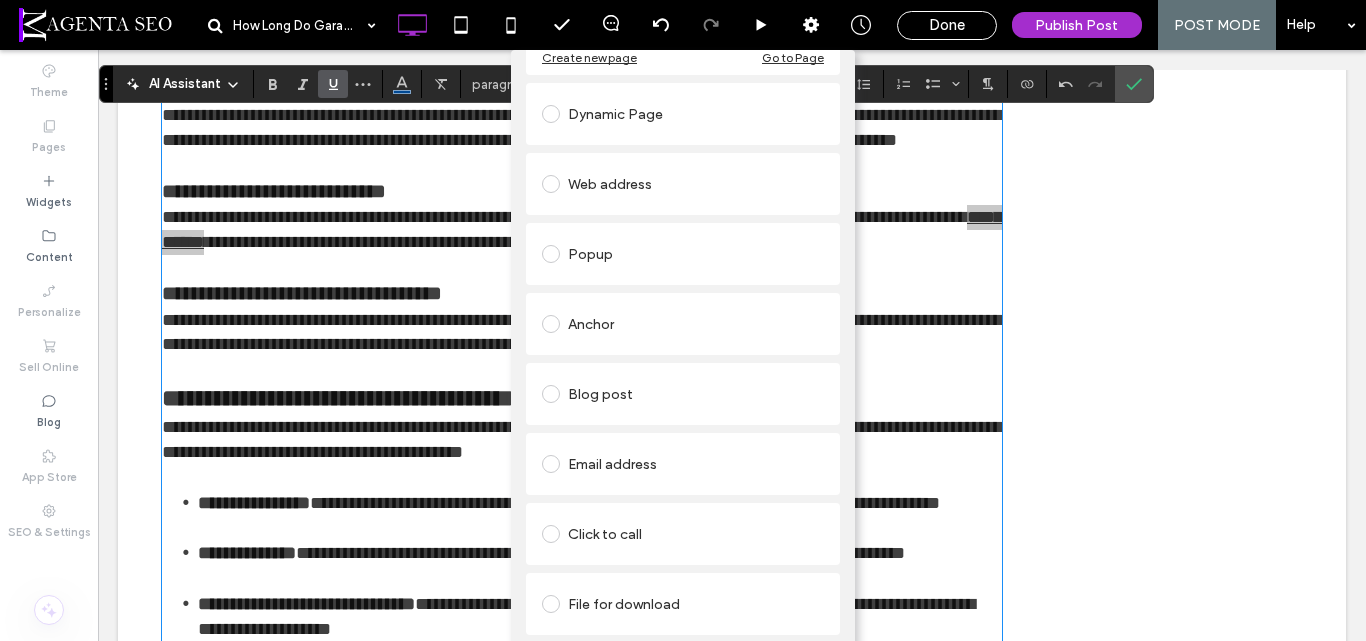 click on "Blog post" at bounding box center (683, 394) 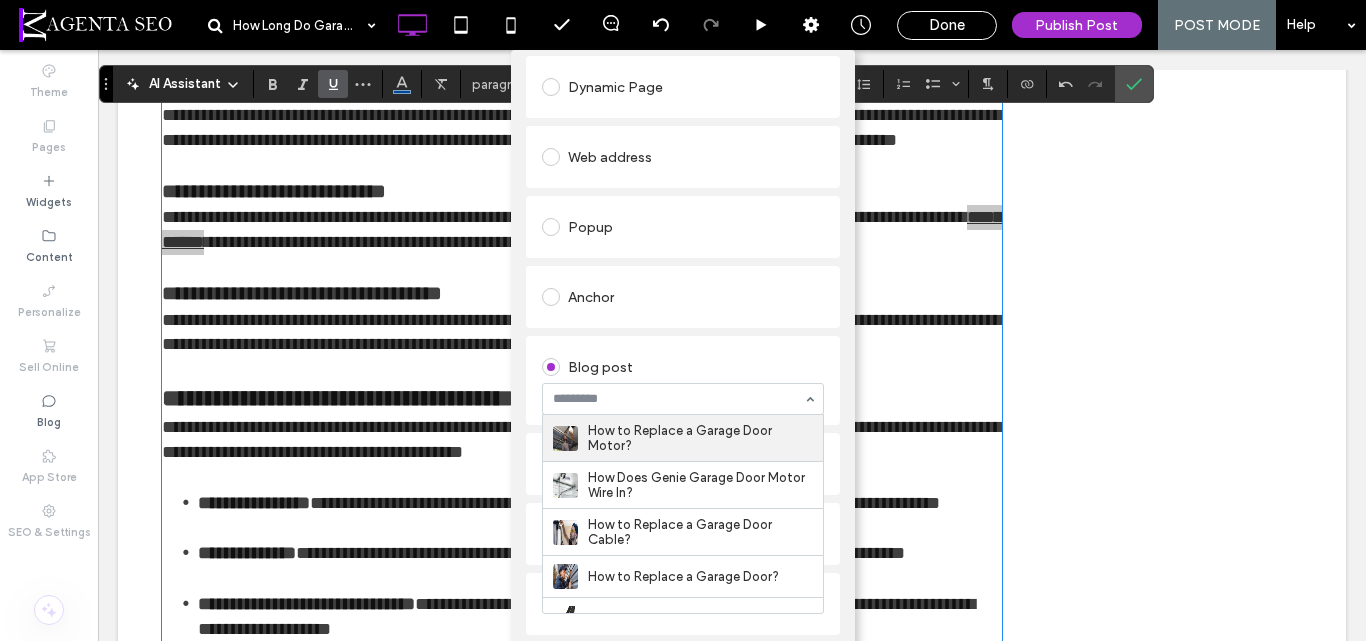 paste on "**********" 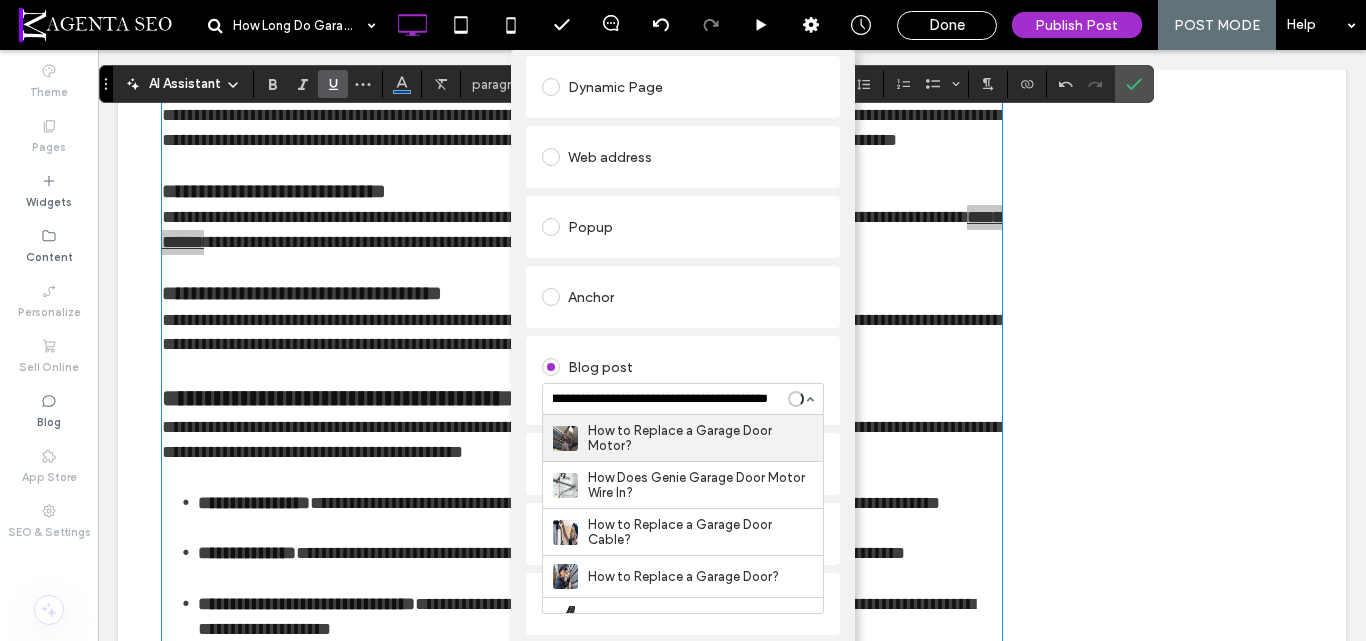 scroll, scrollTop: 0, scrollLeft: 73, axis: horizontal 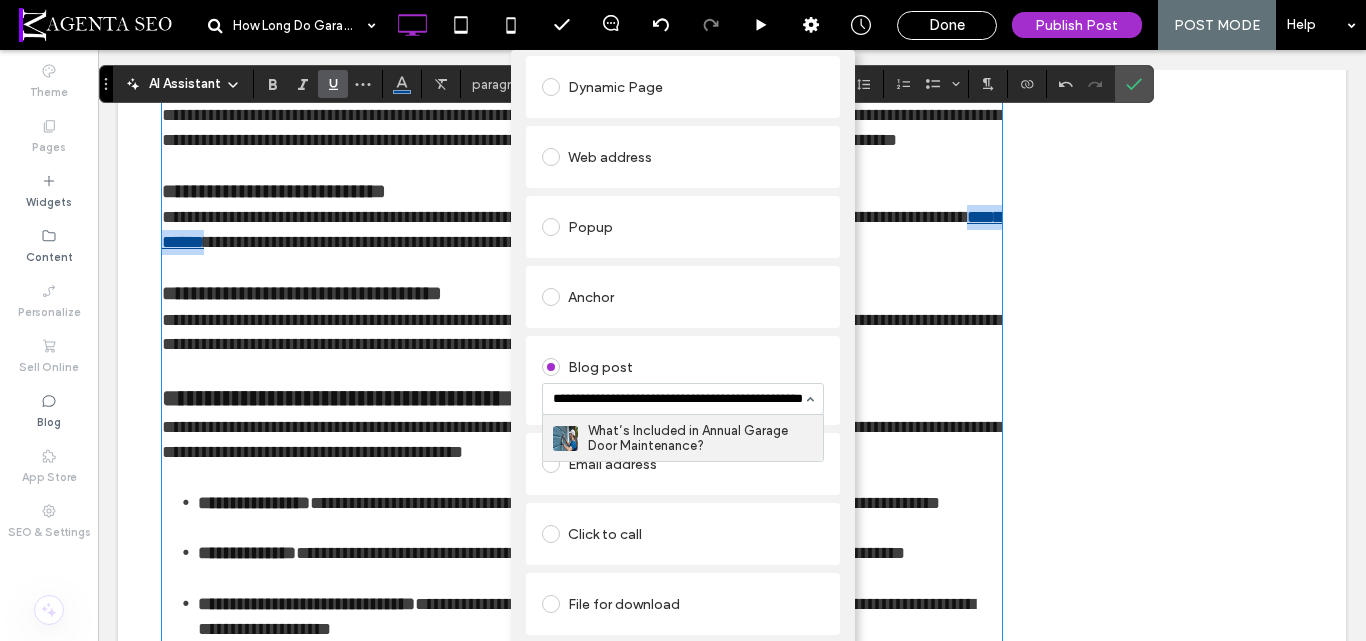 type 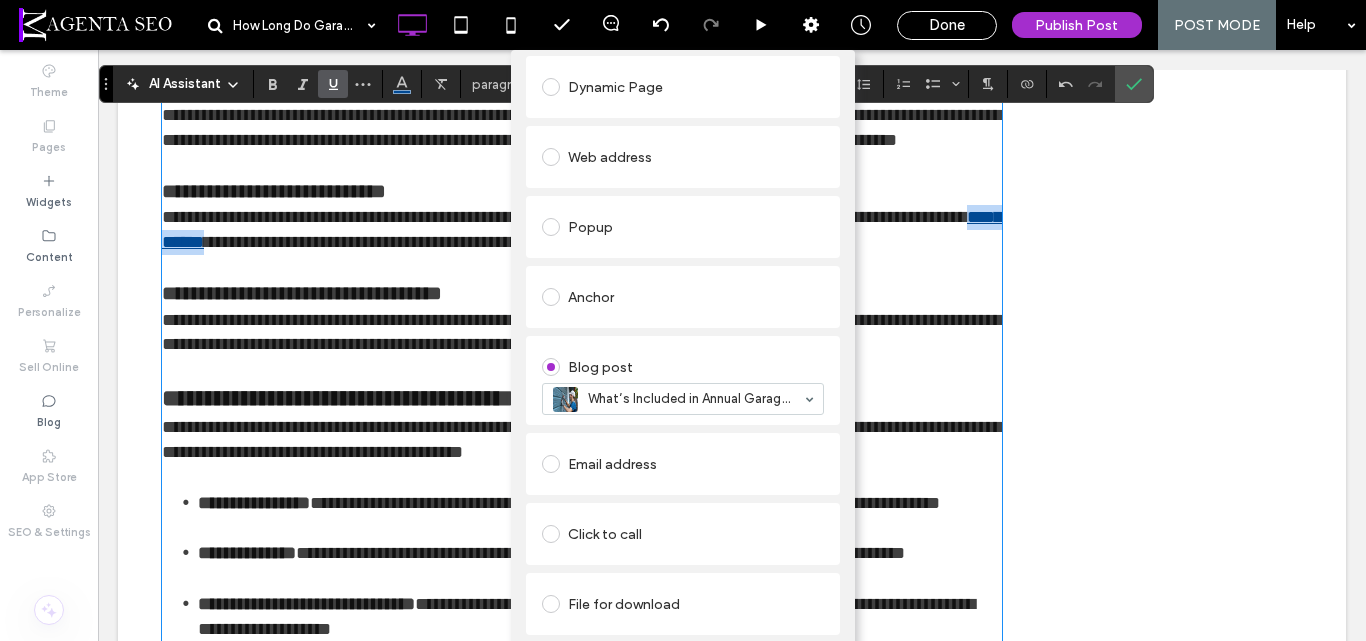 scroll, scrollTop: 0, scrollLeft: 0, axis: both 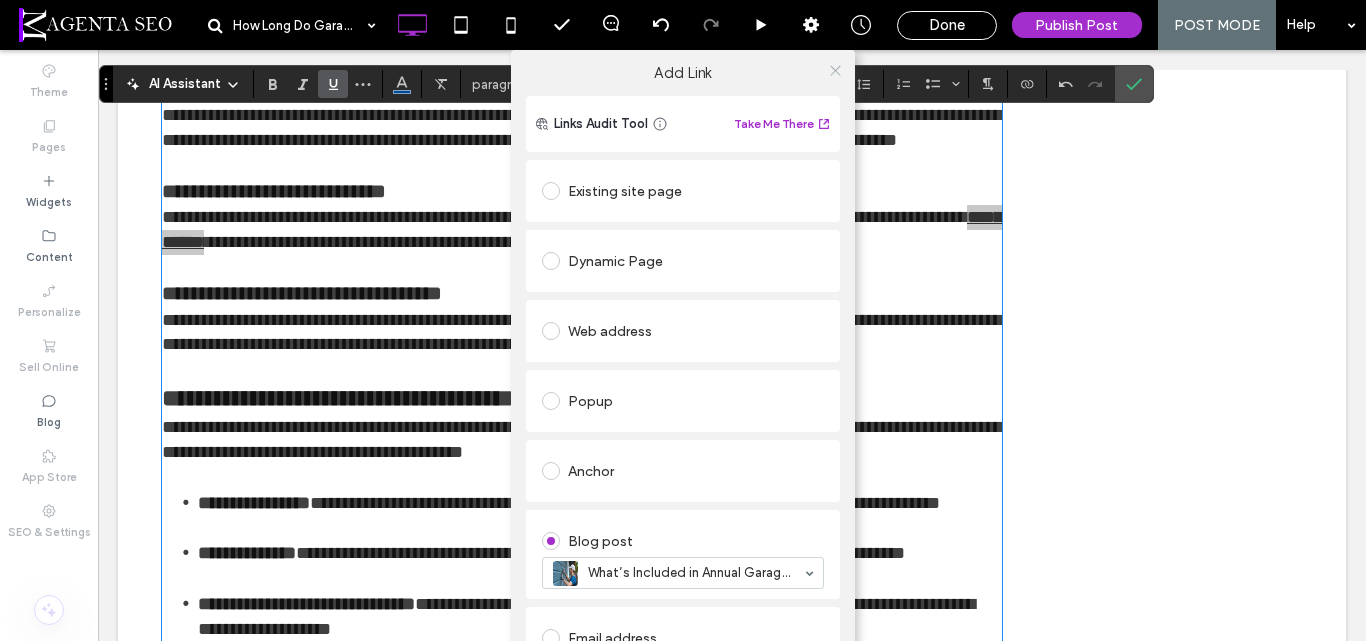 click 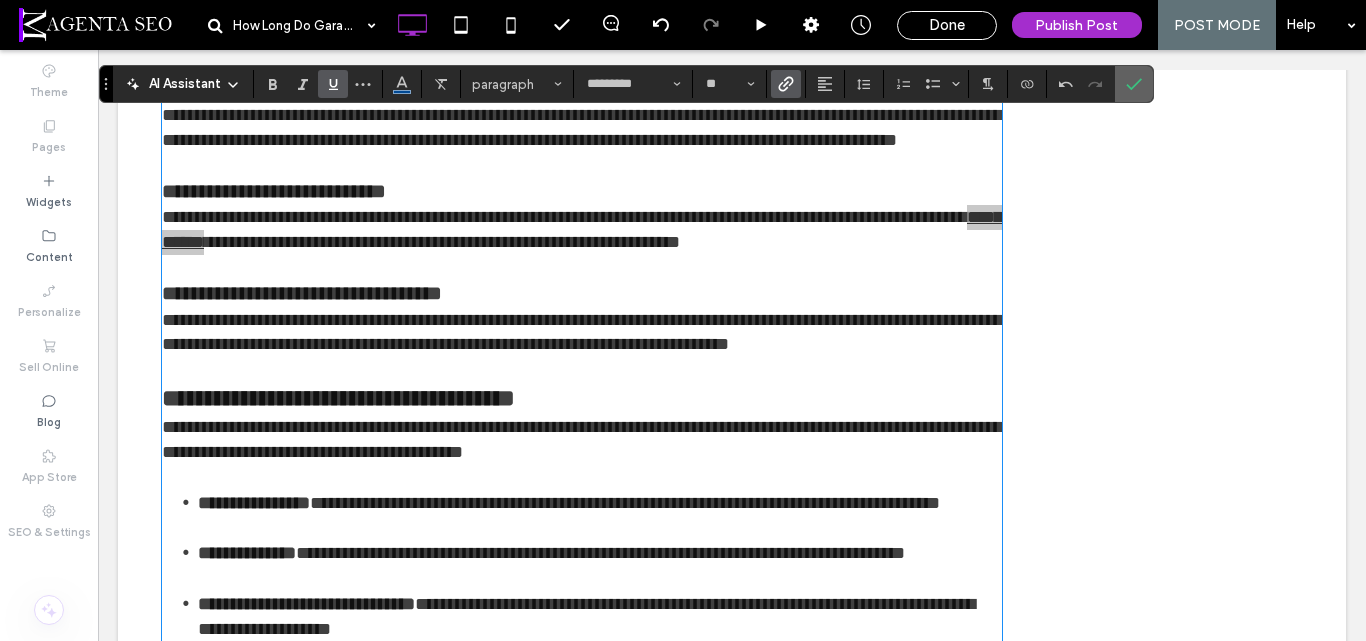 click 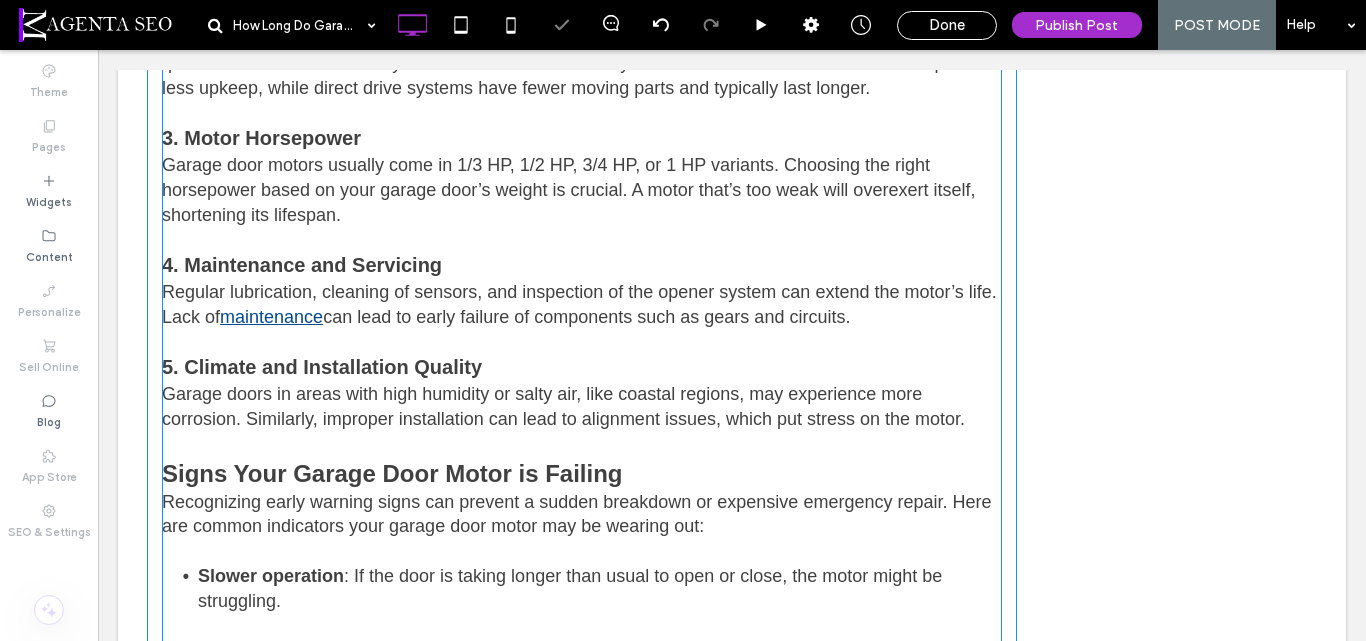 click on "Garage doors in areas with high humidity or salty air, like coastal regions, may experience more corrosion. Similarly, improper installation can lead to alignment issues, which put stress on the motor." at bounding box center [563, 406] 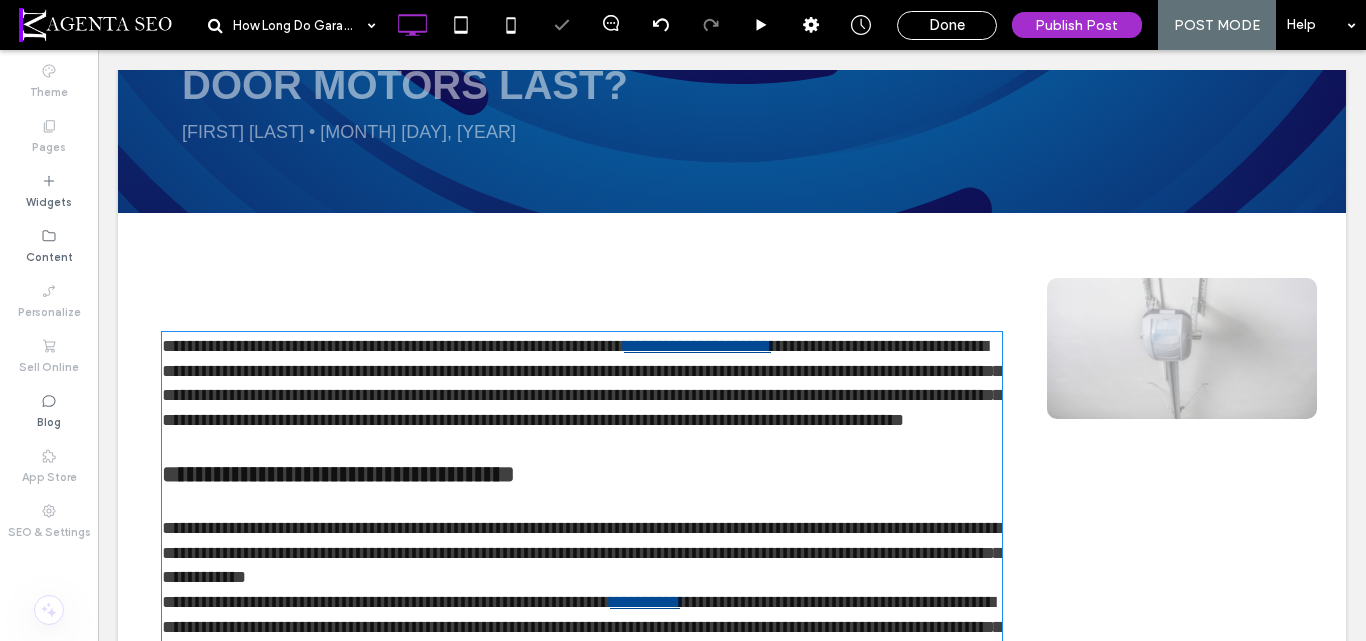 type on "*********" 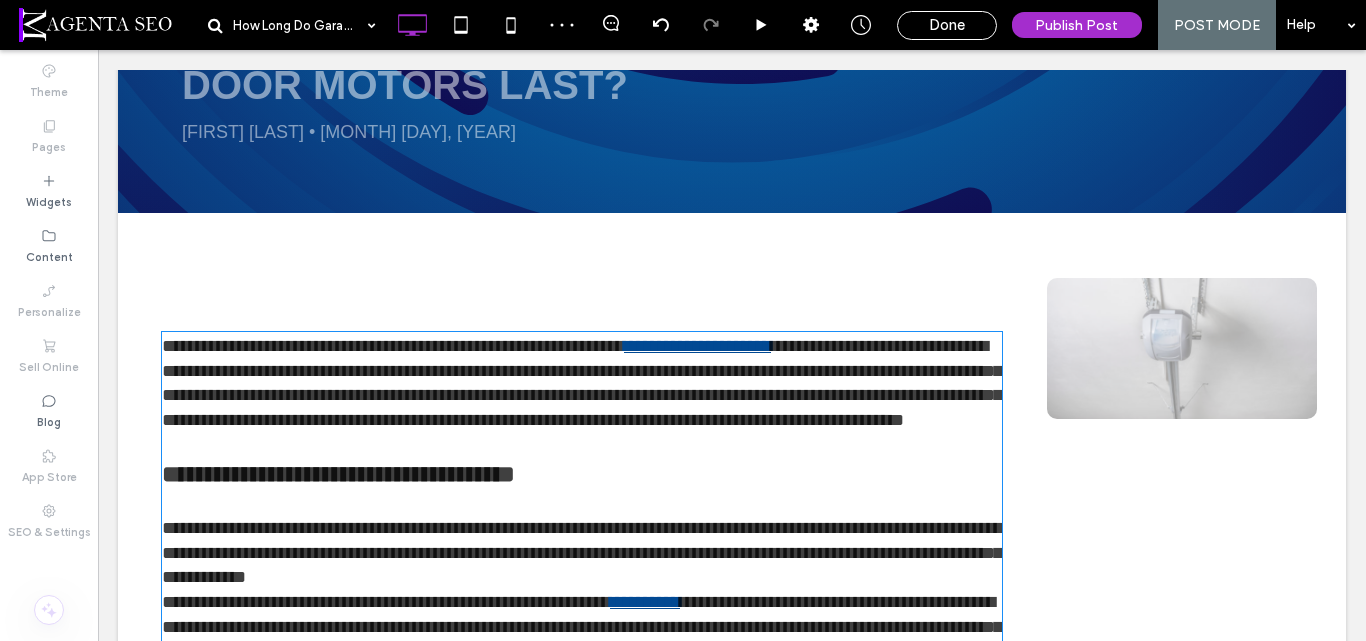click at bounding box center [582, 445] 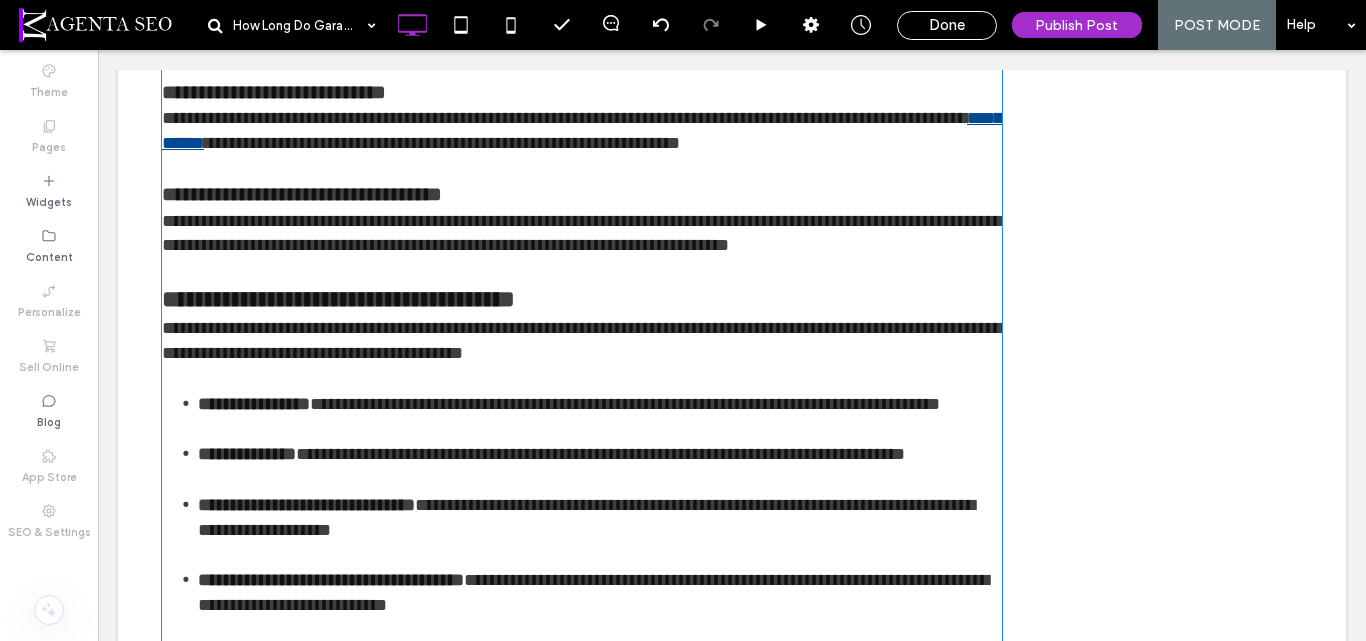 scroll, scrollTop: 1391, scrollLeft: 0, axis: vertical 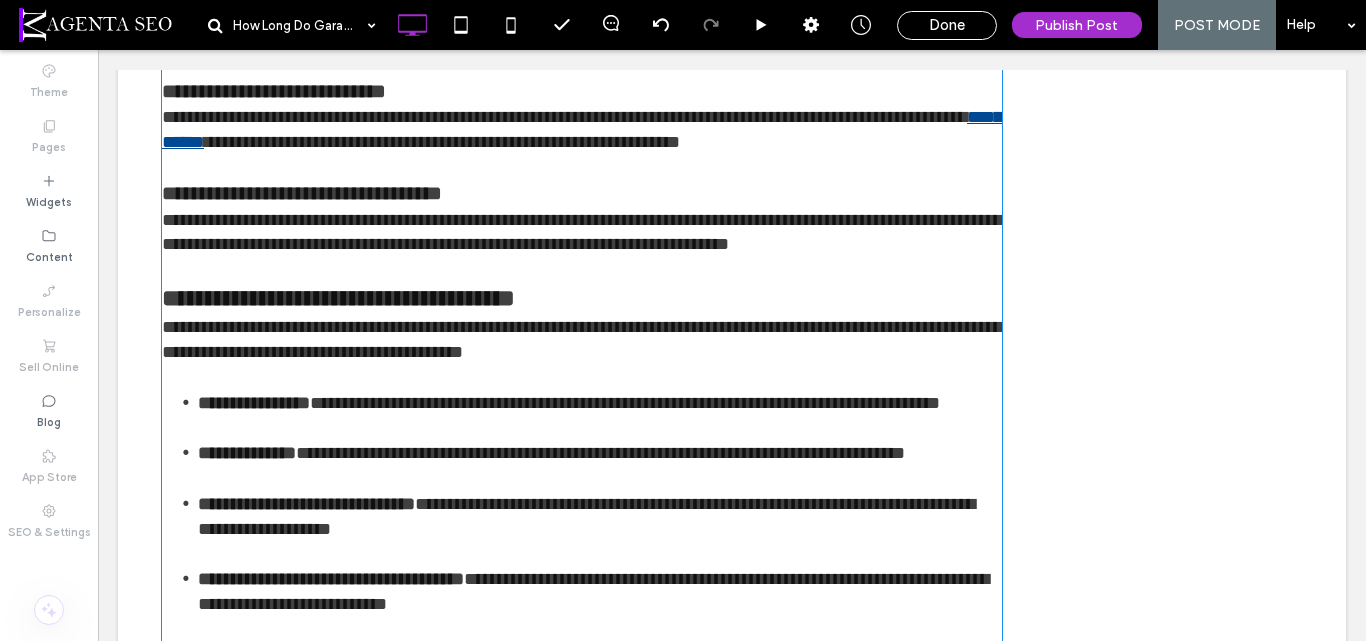 click on "**********" at bounding box center (582, 339) 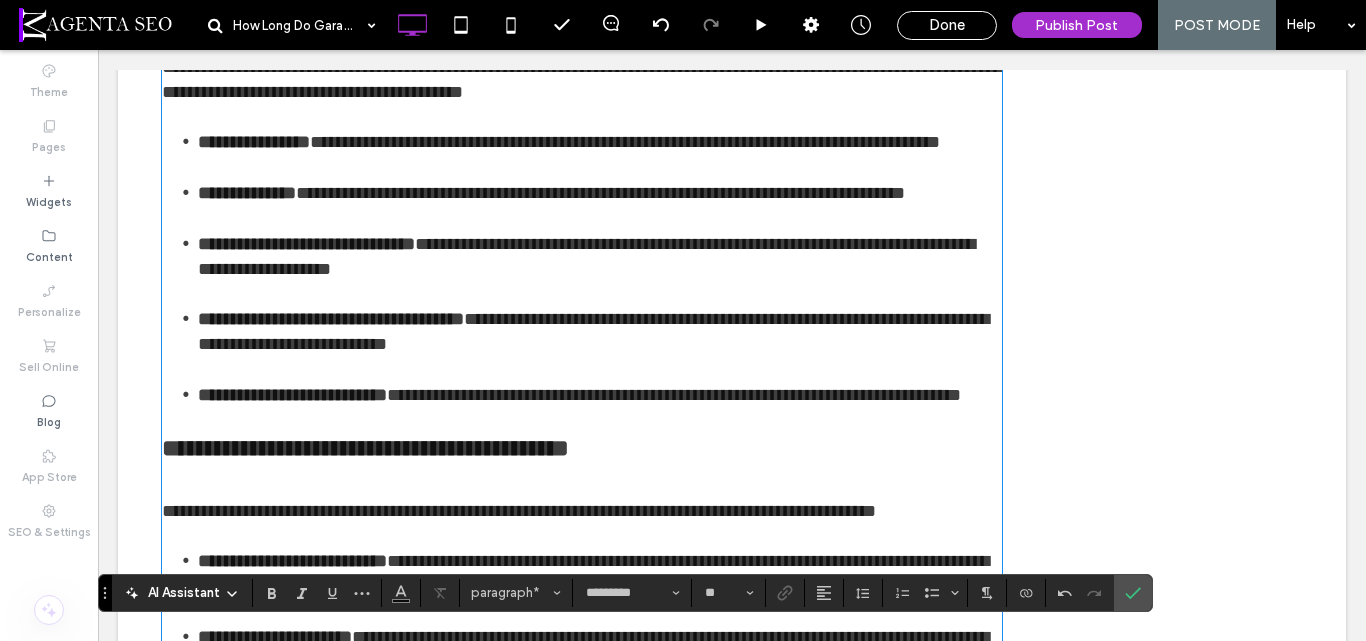 scroll, scrollTop: 1791, scrollLeft: 0, axis: vertical 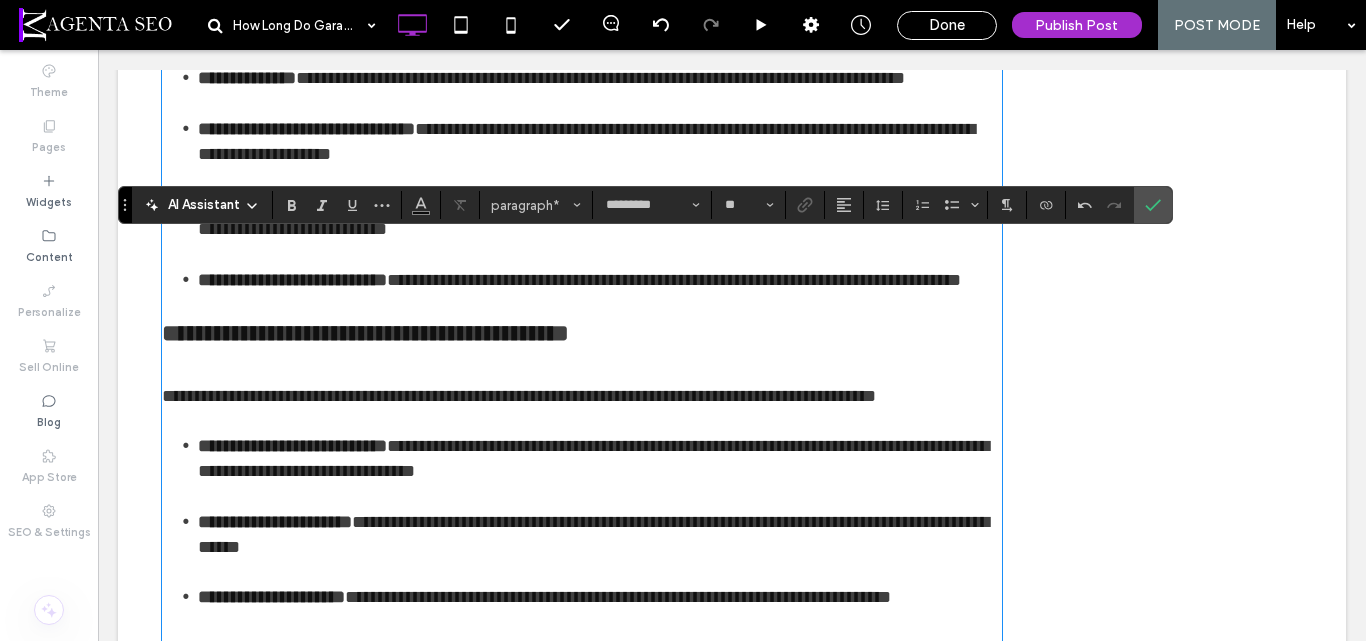 drag, startPoint x: 108, startPoint y: 541, endPoint x: 45, endPoint y: 187, distance: 359.56223 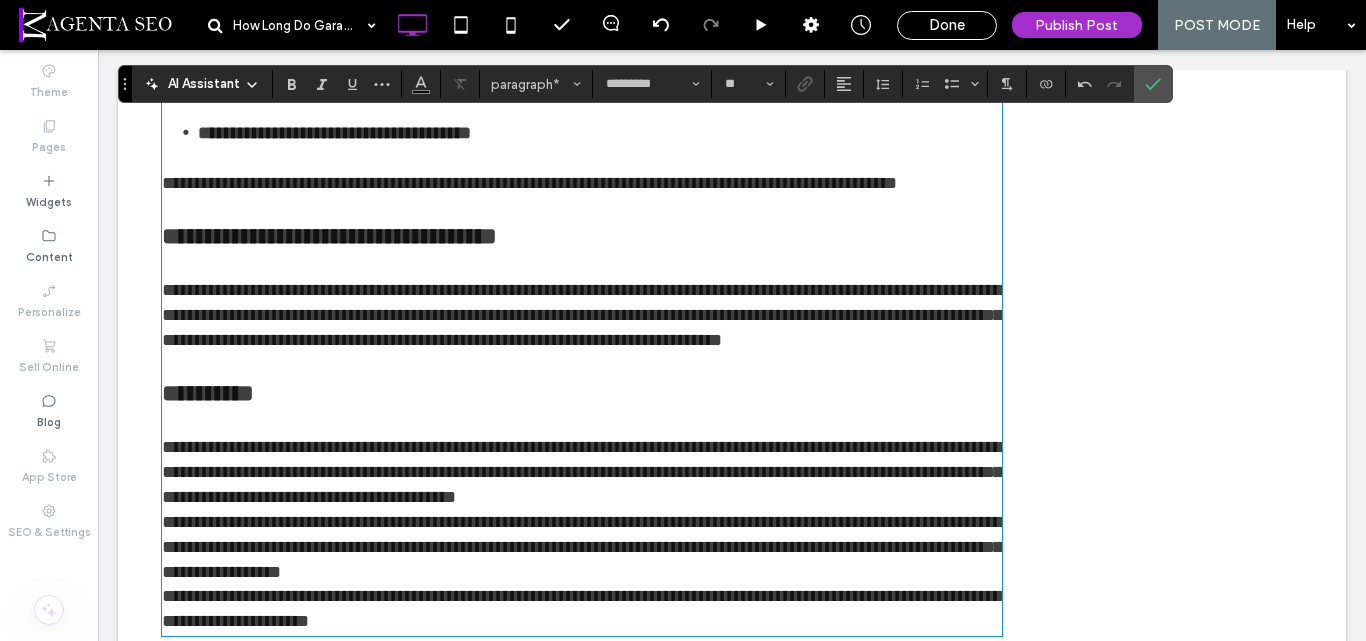 scroll, scrollTop: 2891, scrollLeft: 0, axis: vertical 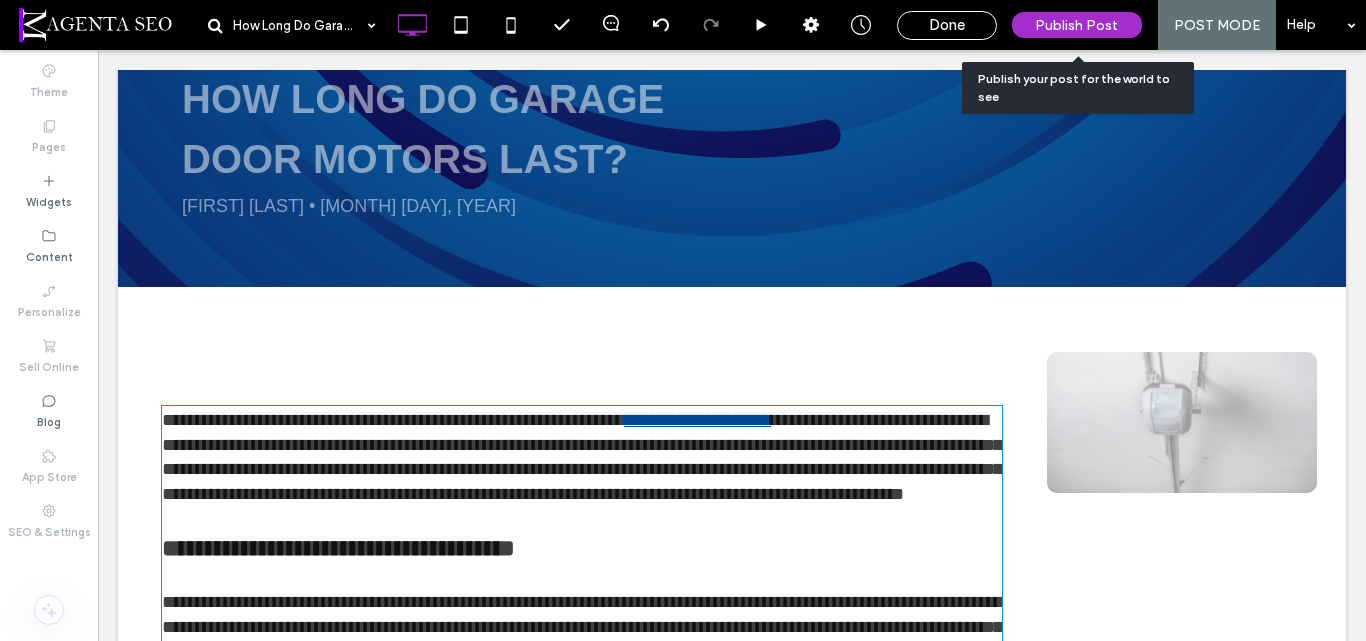 click on "Publish Post" at bounding box center (1076, 25) 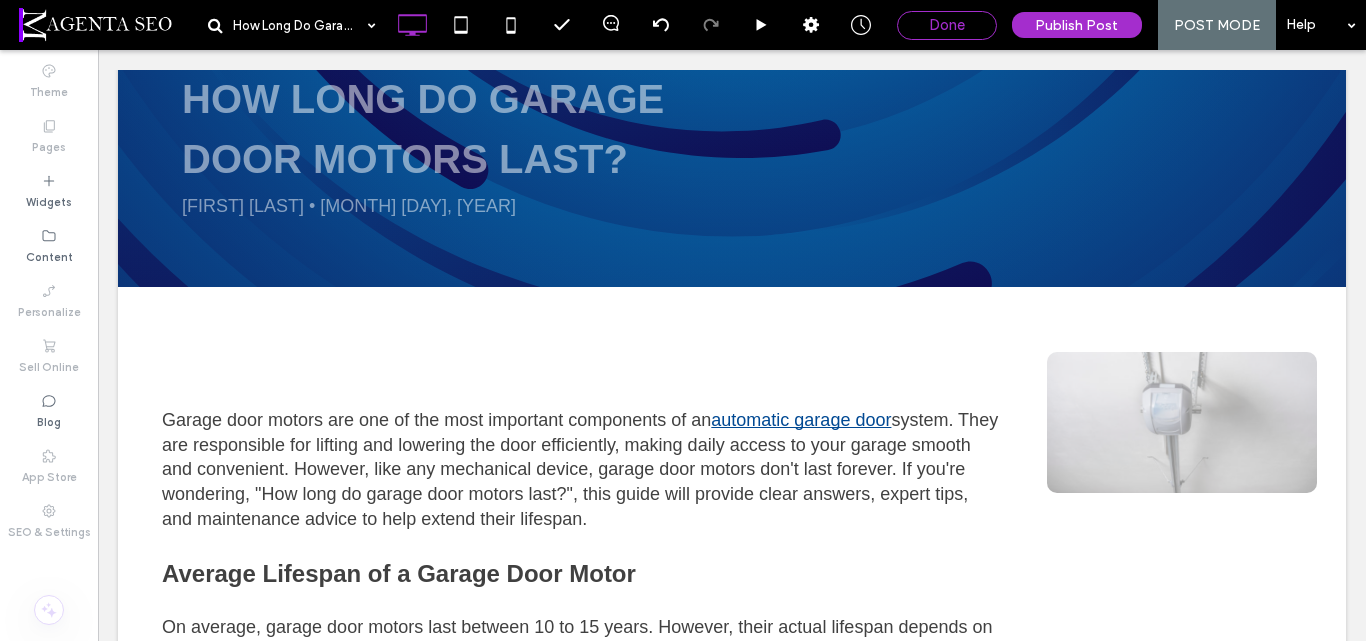 click on "Done" at bounding box center [947, 25] 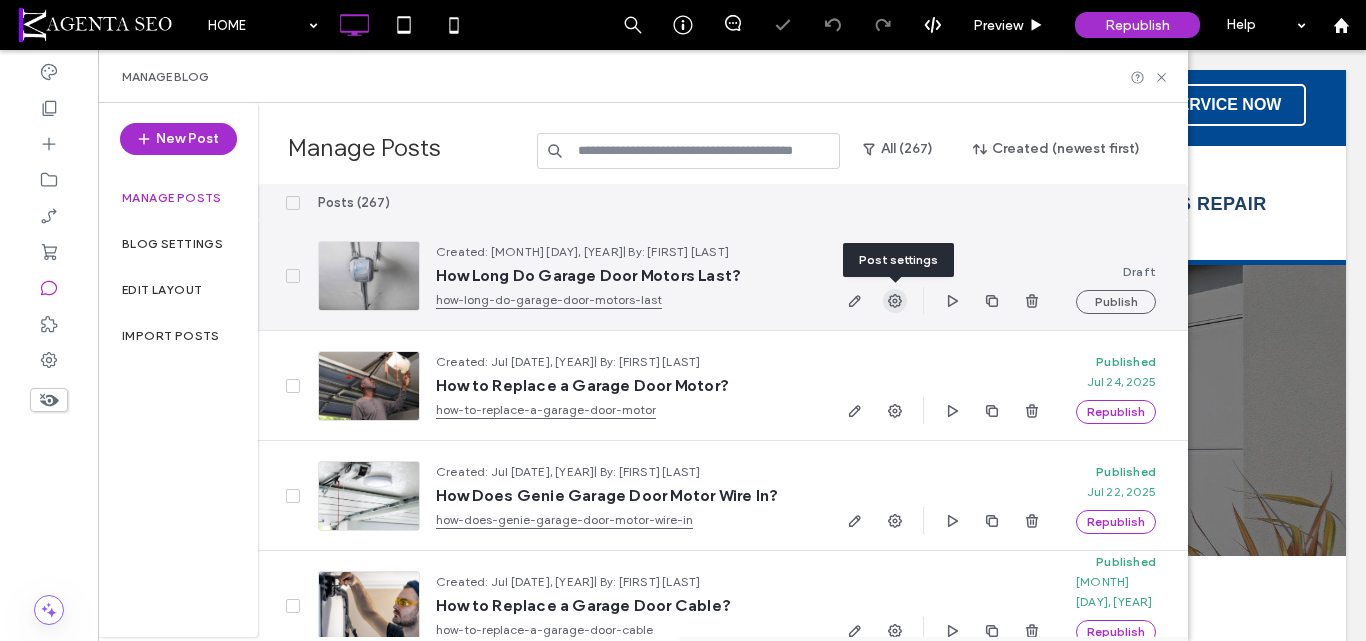 scroll, scrollTop: 0, scrollLeft: 0, axis: both 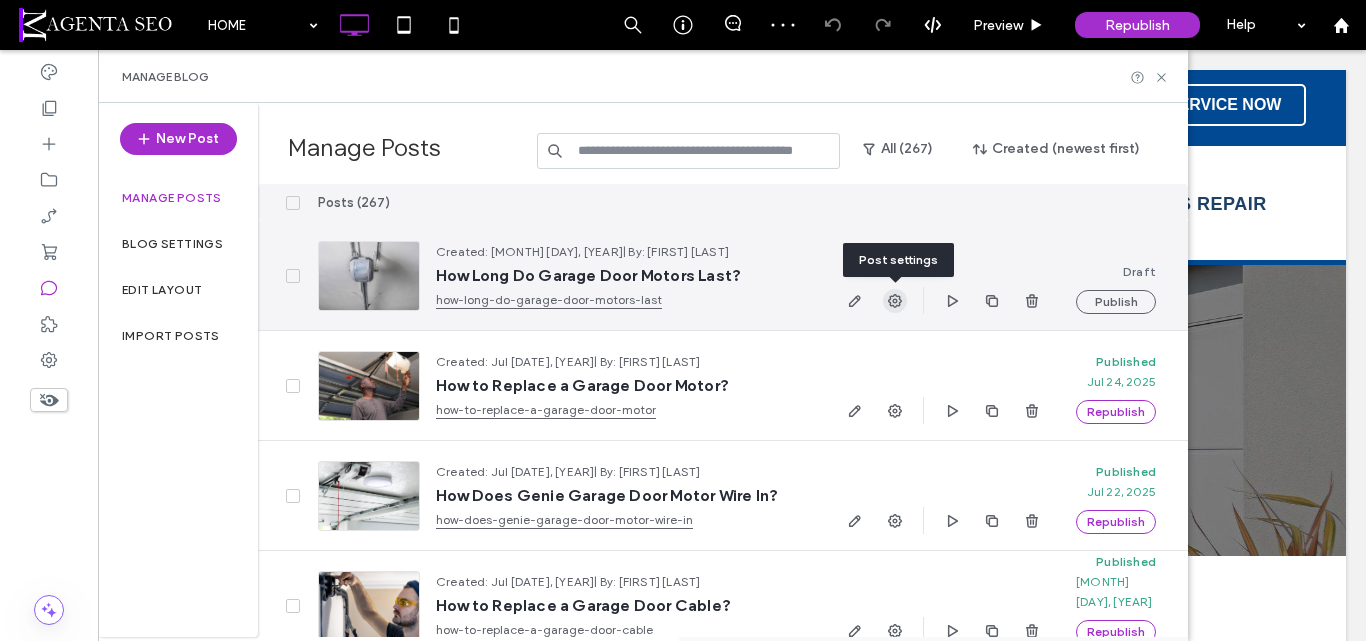 click 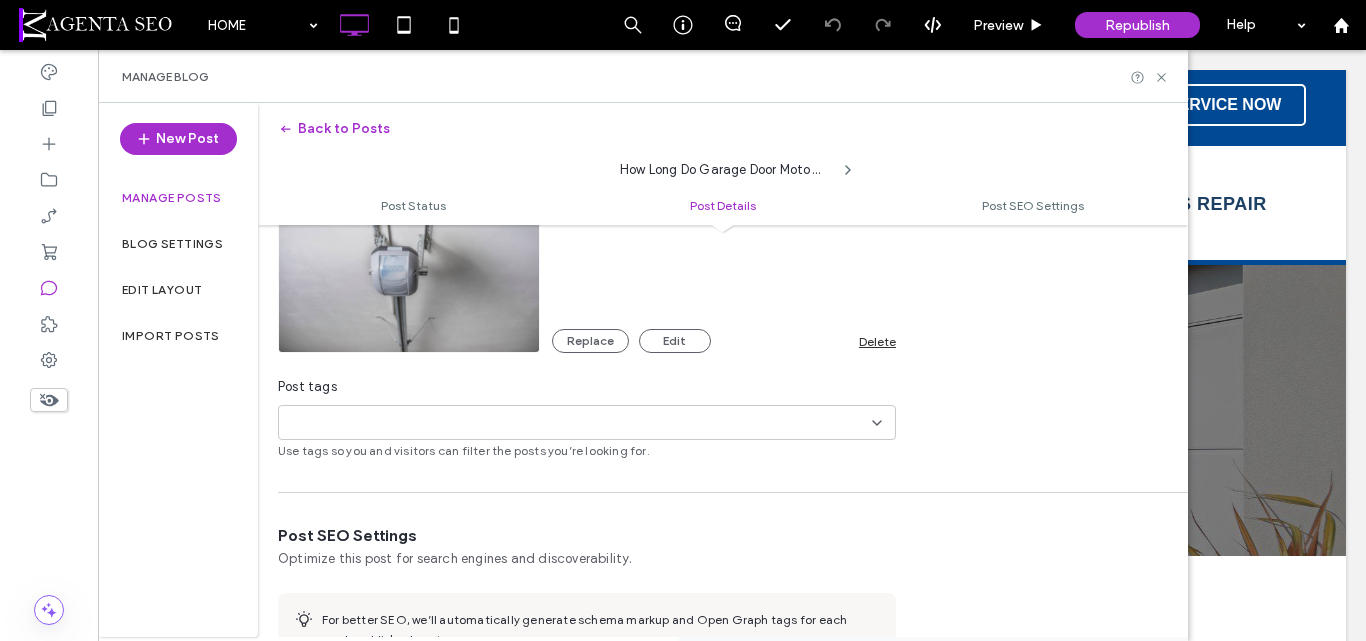 scroll, scrollTop: 701, scrollLeft: 0, axis: vertical 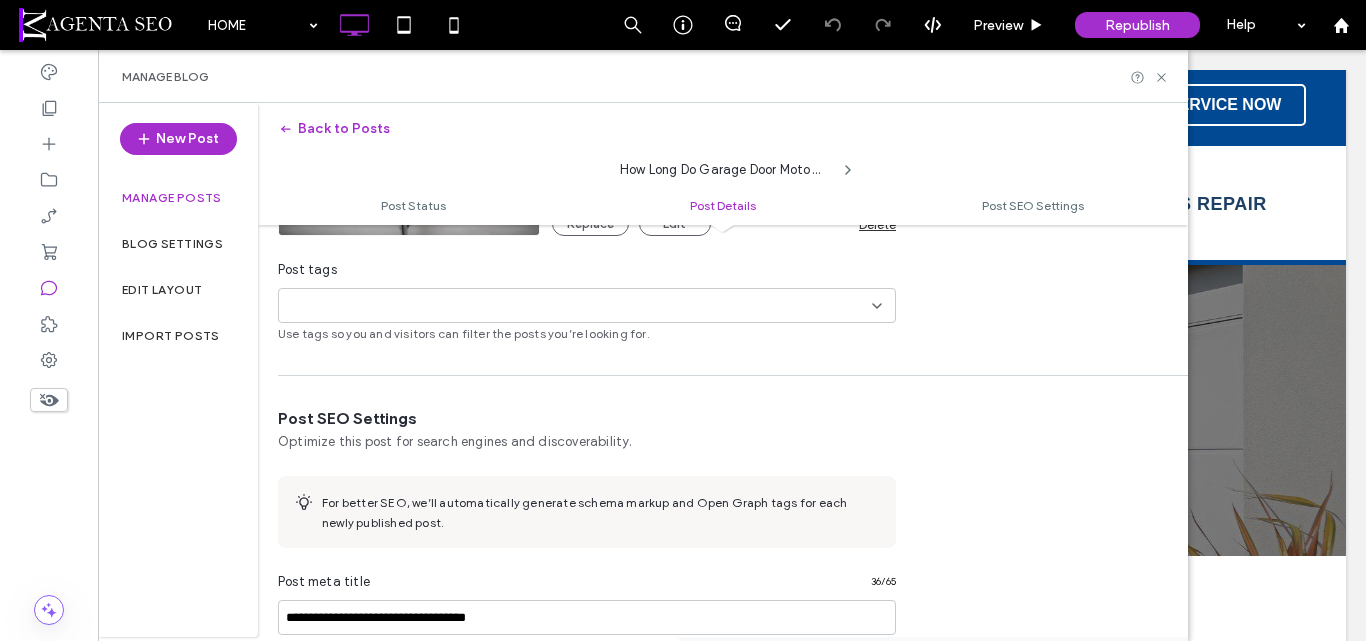 click on "+0 +0" at bounding box center (579, 305) 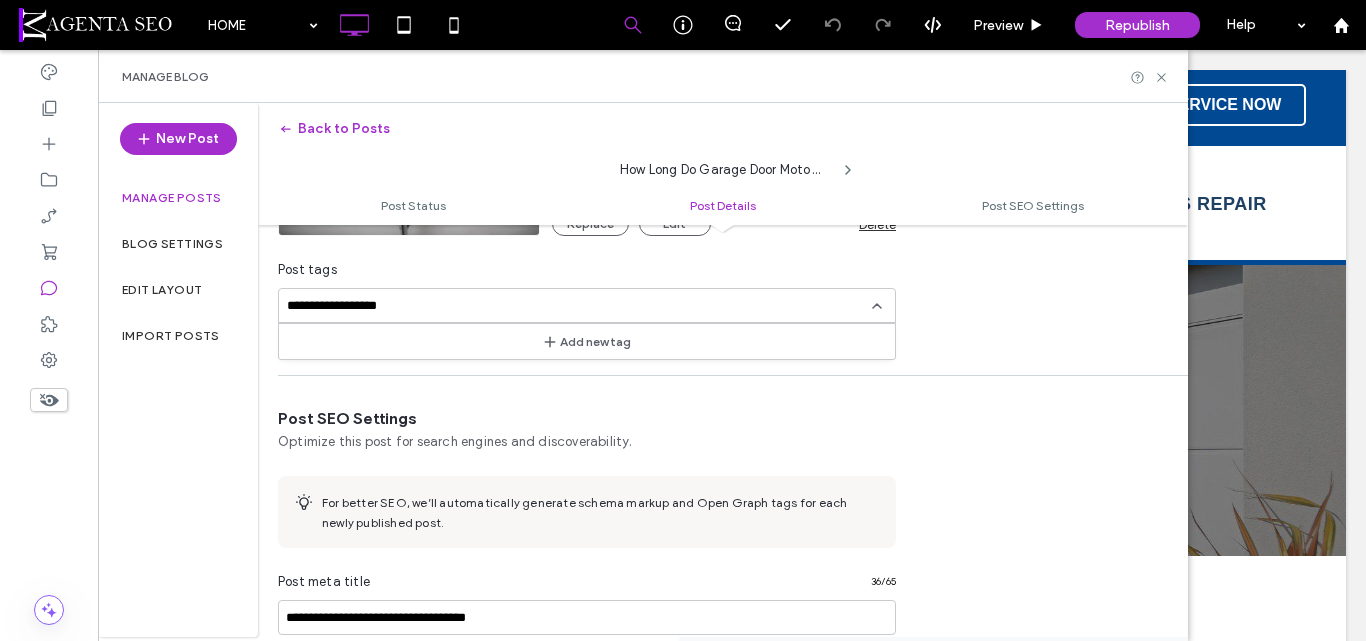type on "**********" 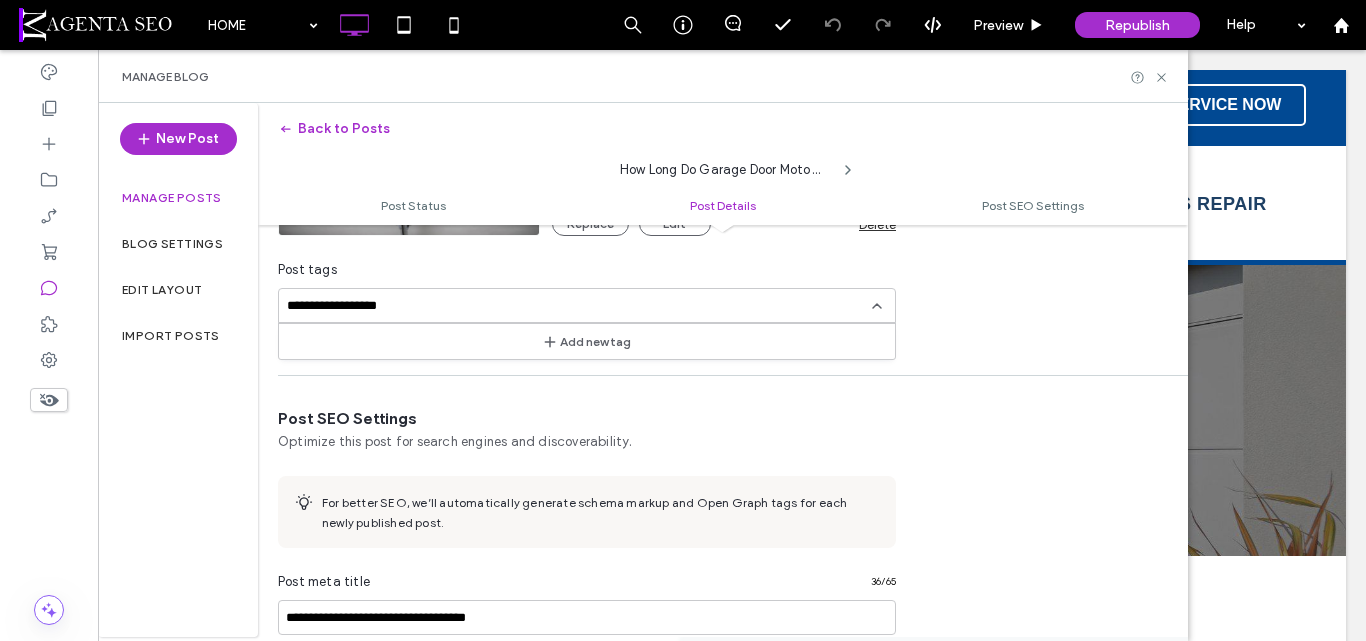click on "**********" at bounding box center [579, 305] 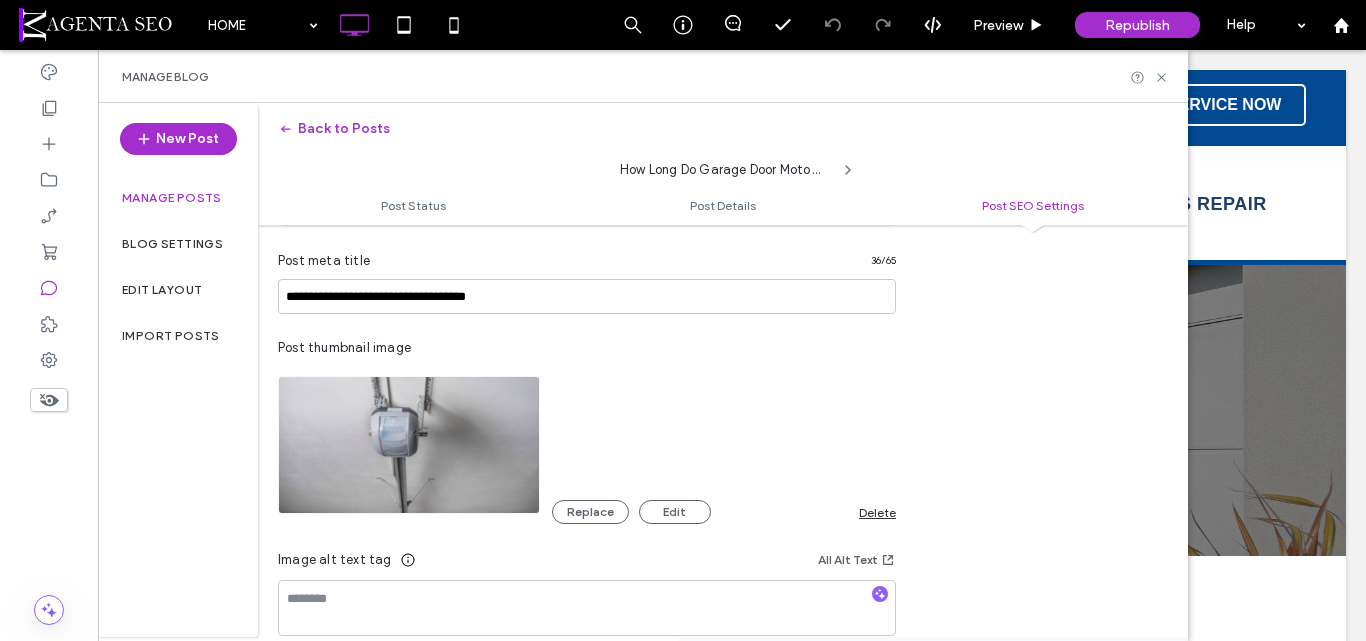 scroll, scrollTop: 1001, scrollLeft: 0, axis: vertical 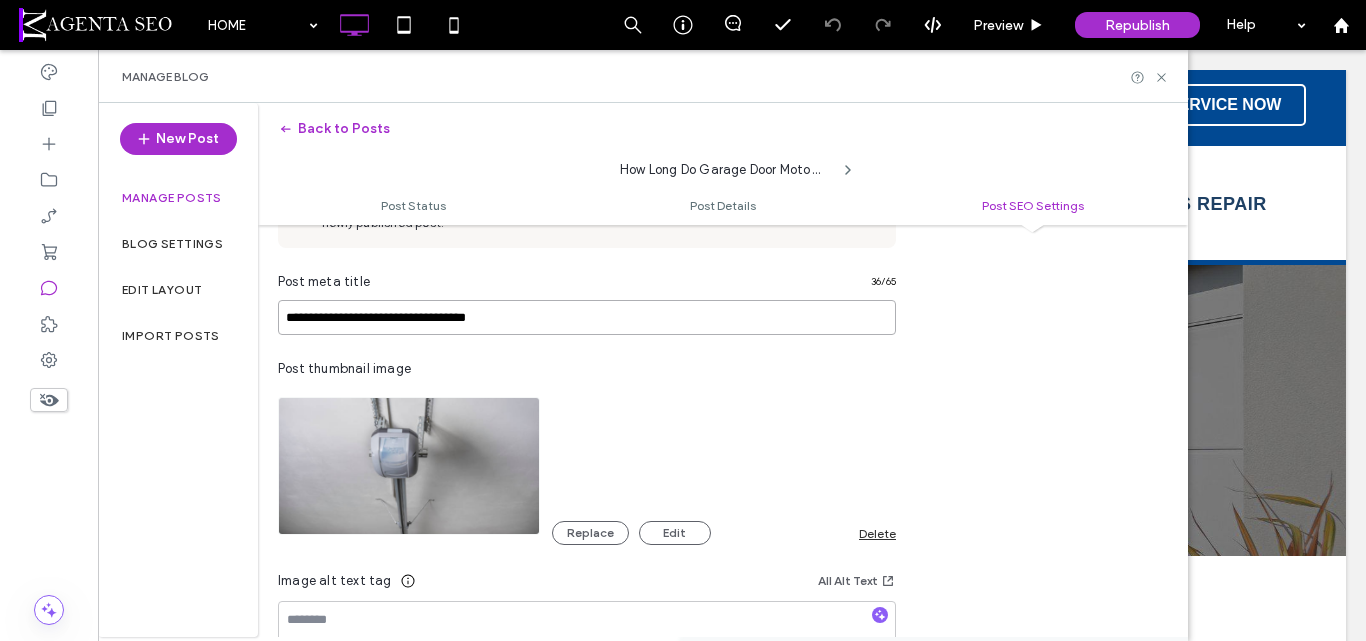 click on "**********" at bounding box center [587, 317] 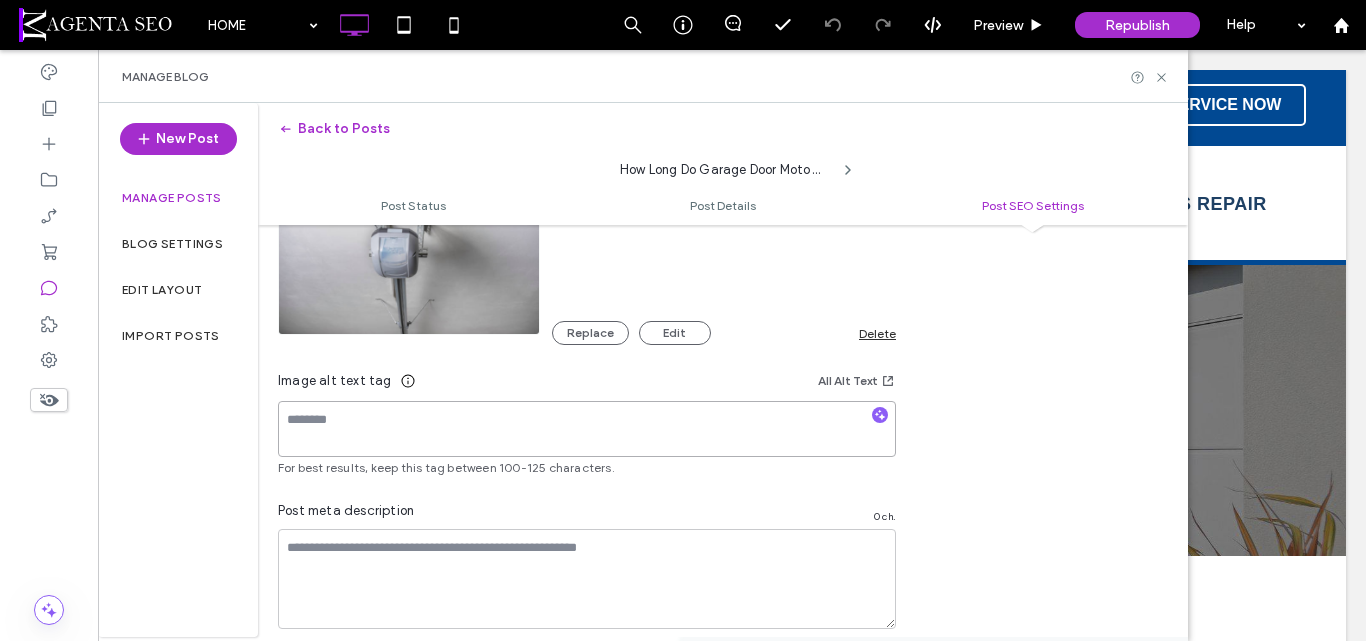 click at bounding box center (587, 429) 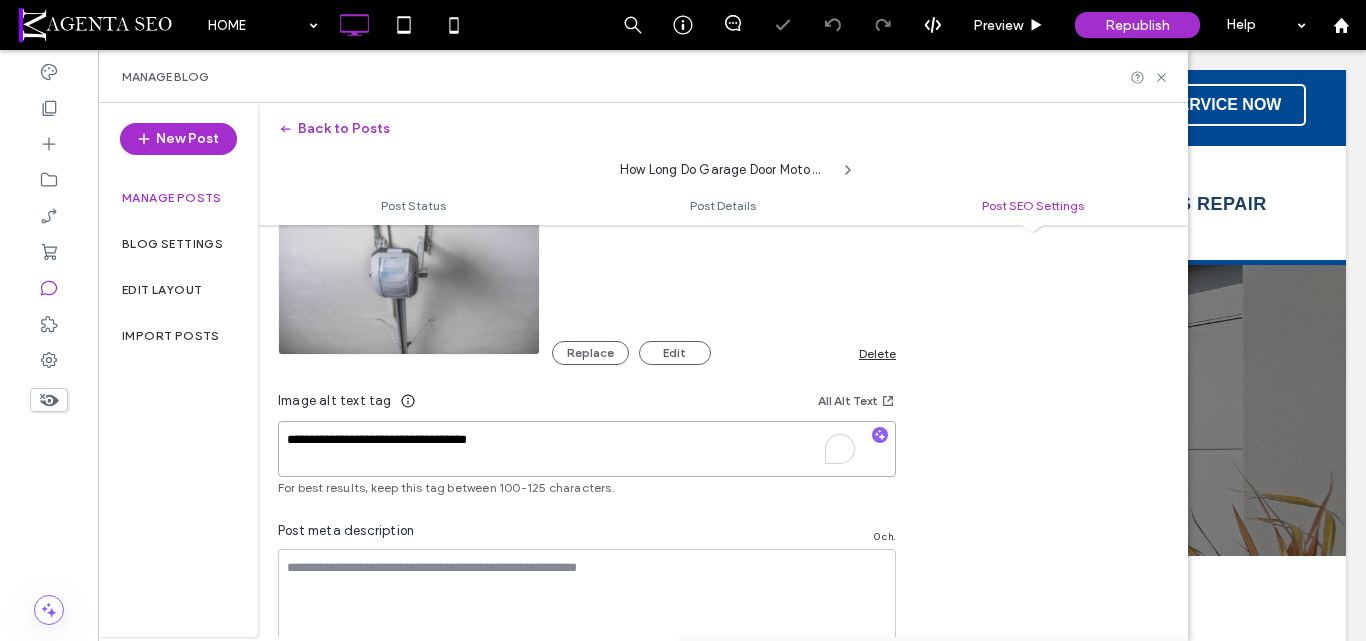 scroll, scrollTop: 1221, scrollLeft: 0, axis: vertical 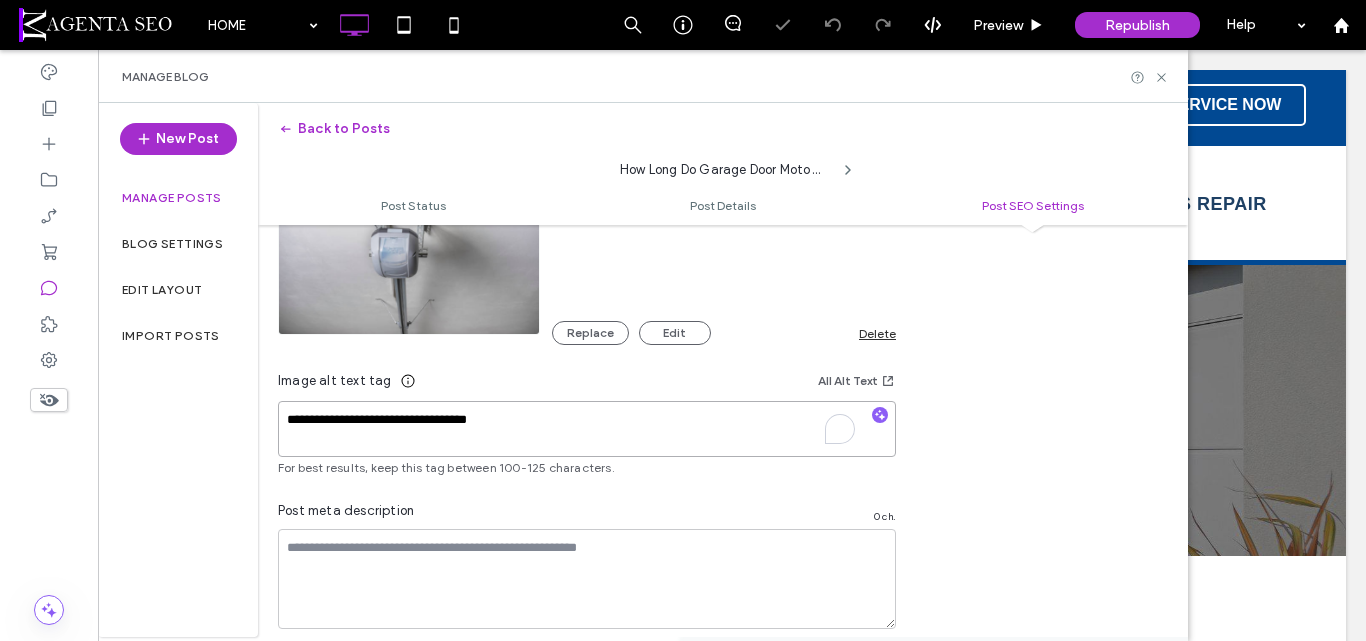 type on "**********" 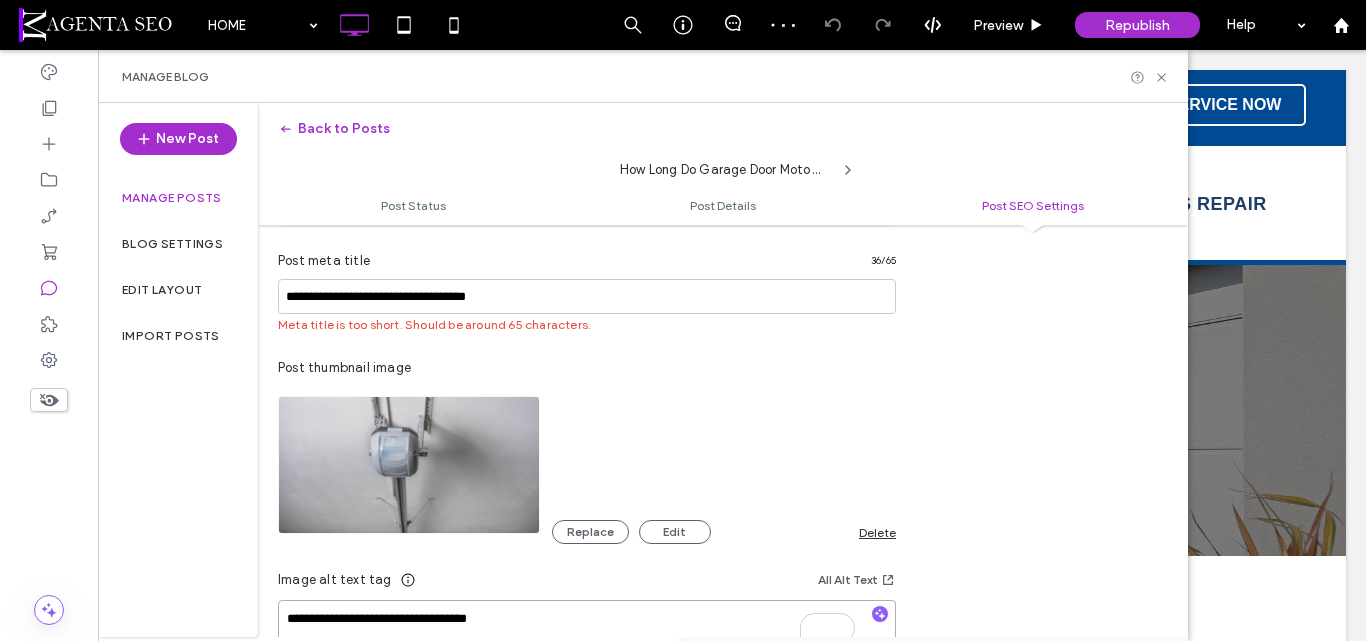 scroll, scrollTop: 1021, scrollLeft: 0, axis: vertical 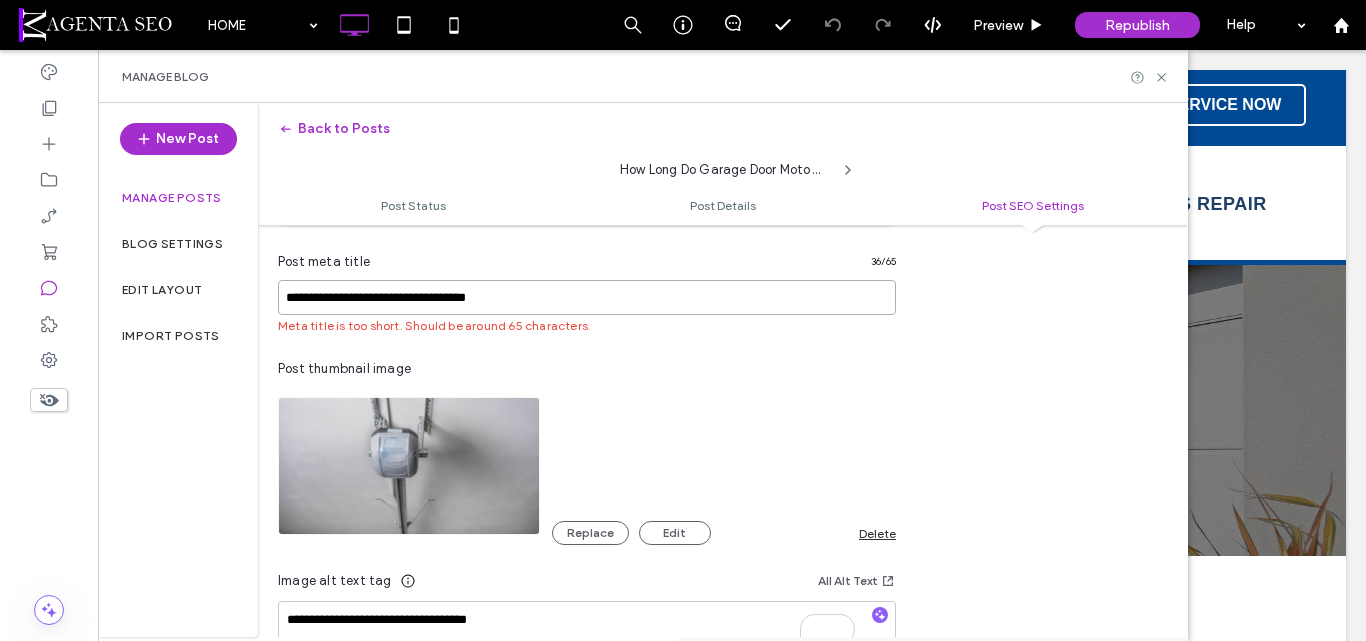click on "**********" at bounding box center [587, 297] 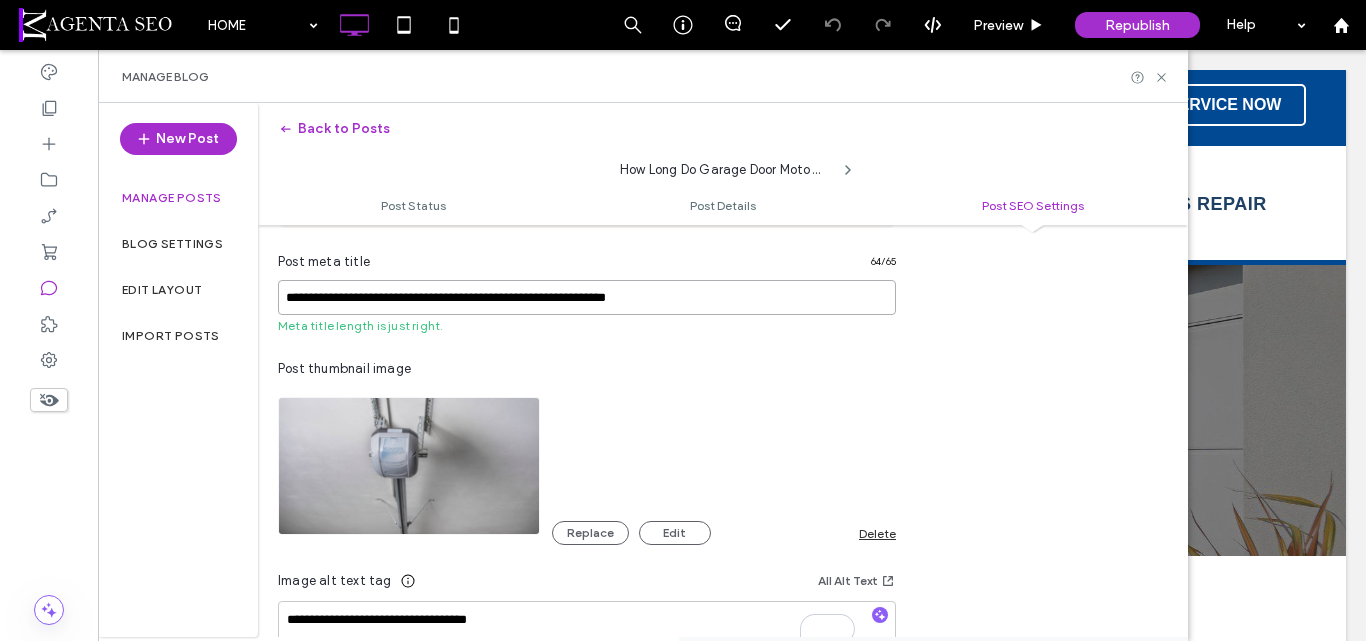 drag, startPoint x: 522, startPoint y: 295, endPoint x: 605, endPoint y: 362, distance: 106.66771 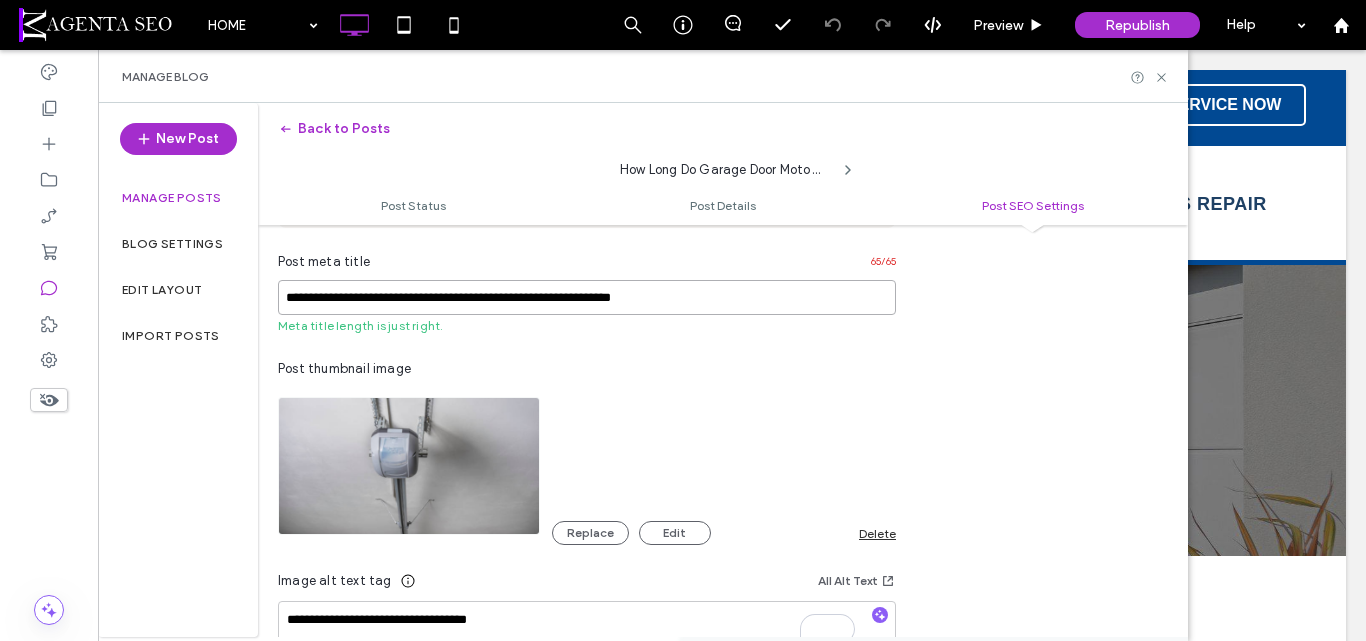 type on "**********" 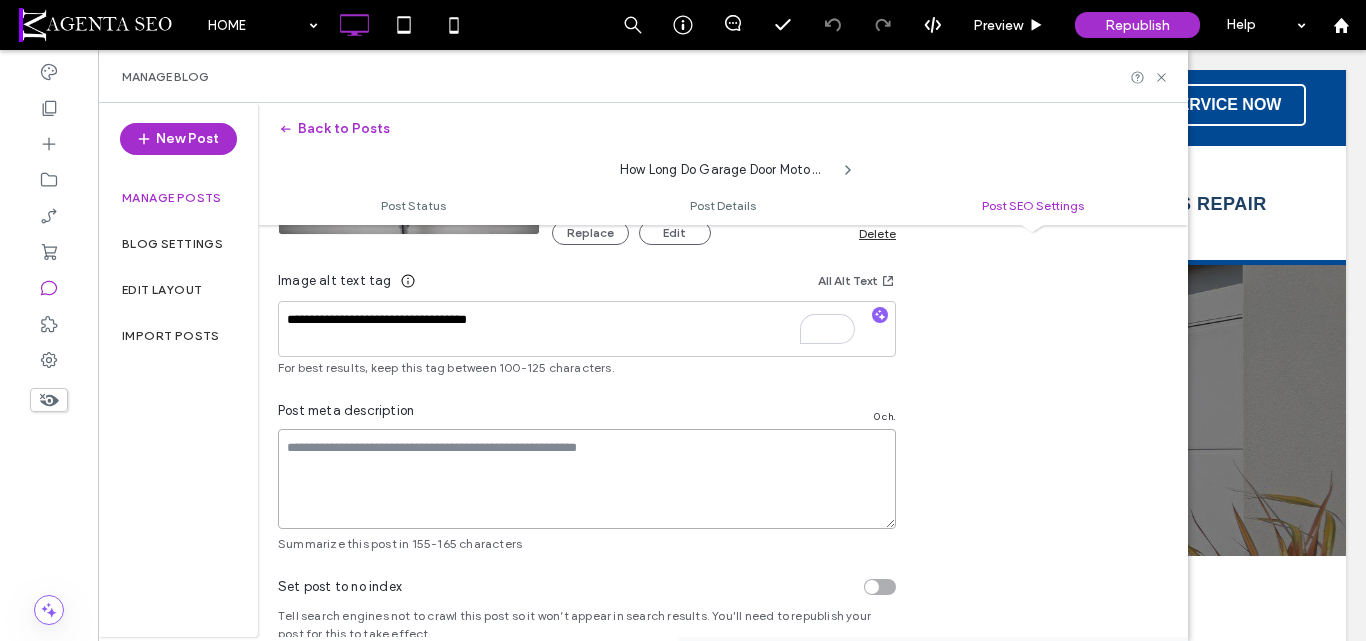 click at bounding box center [587, 479] 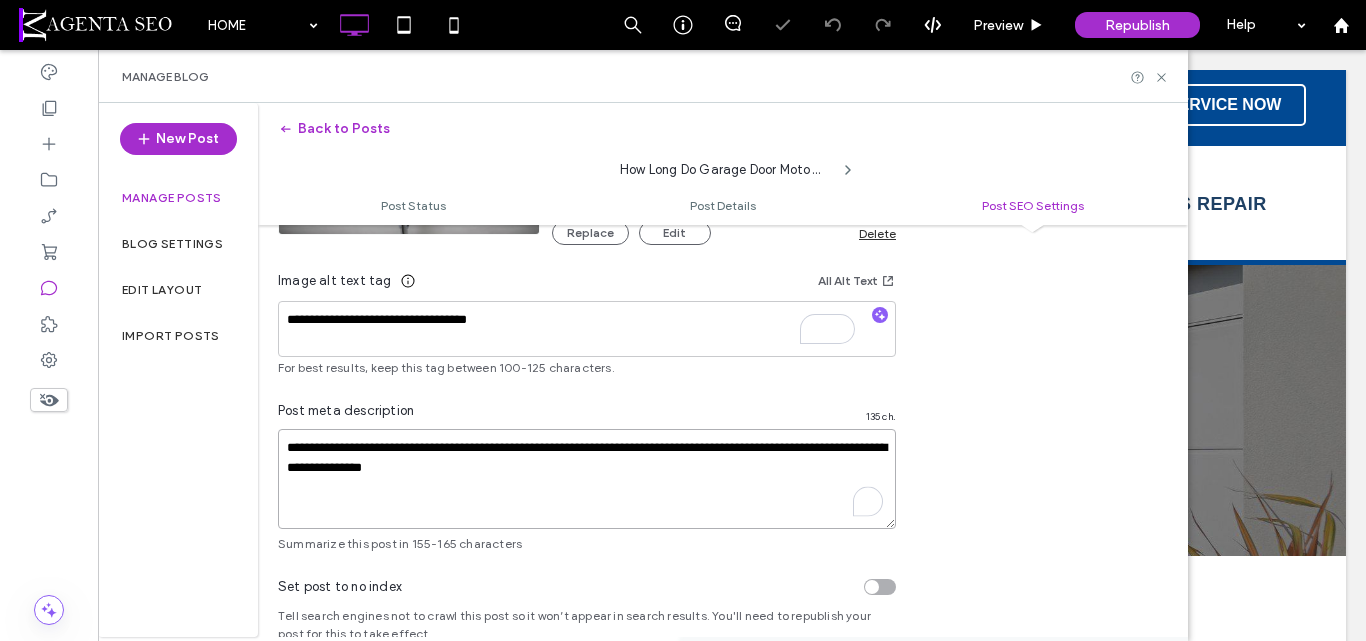 click on "**********" at bounding box center [587, 479] 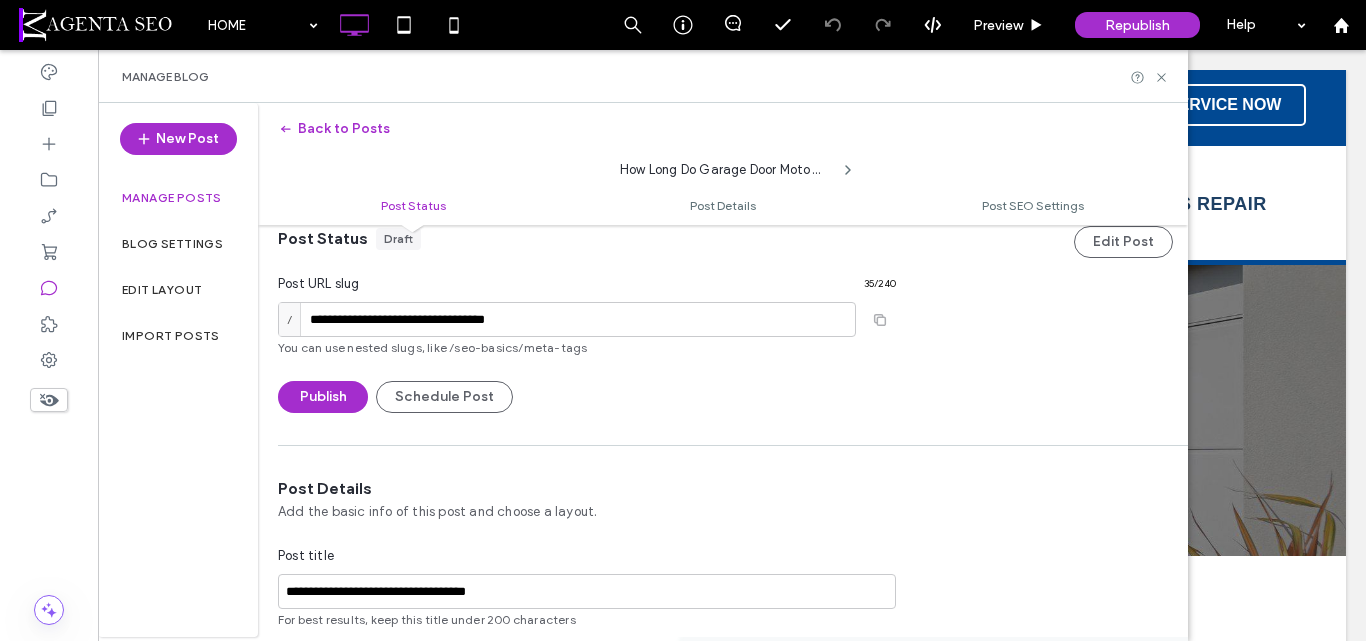 scroll, scrollTop: 0, scrollLeft: 0, axis: both 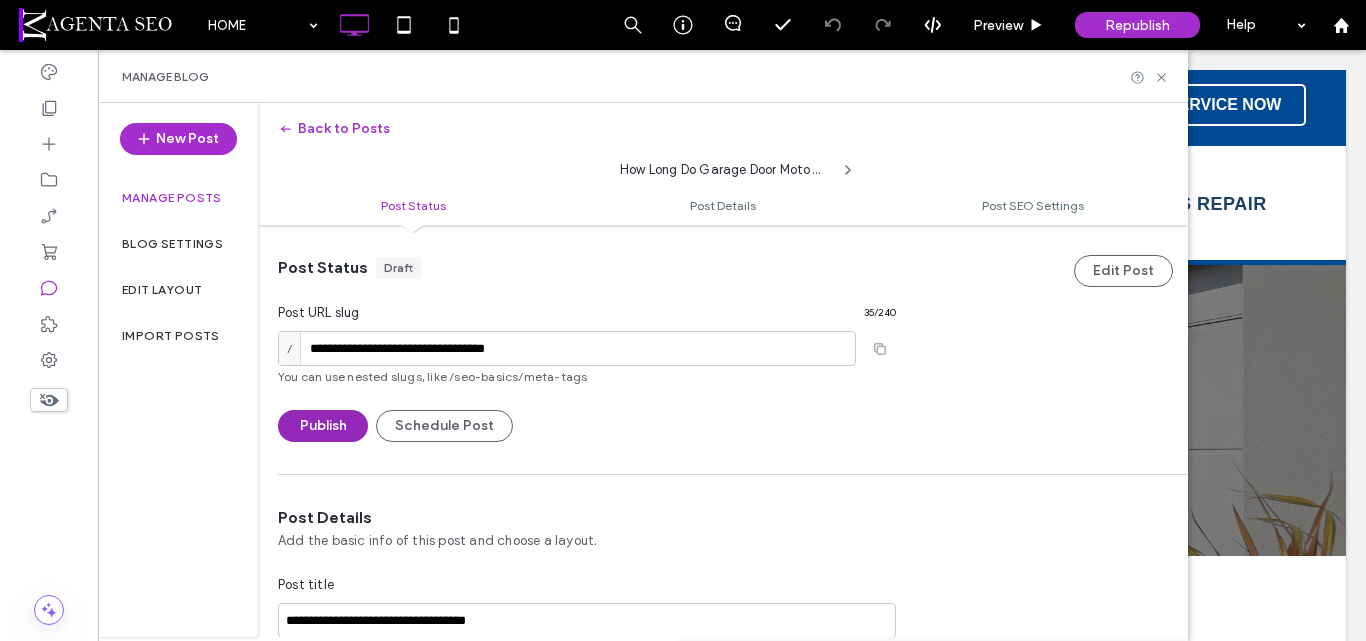 type on "**********" 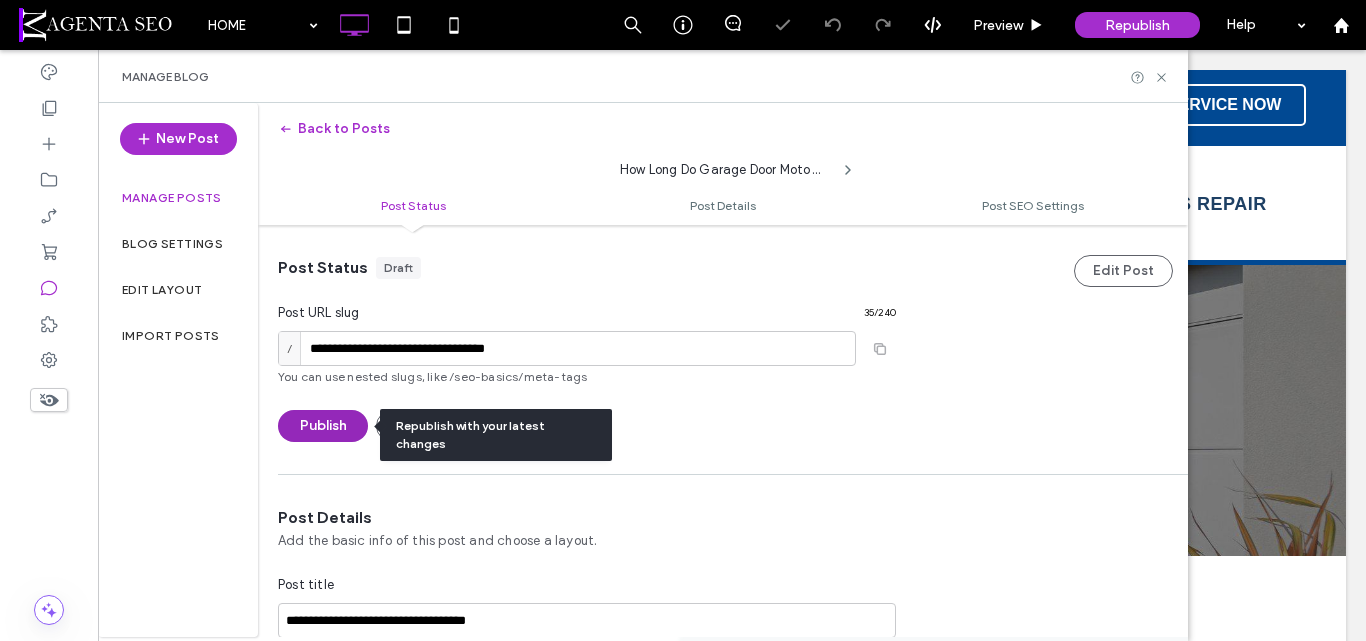click on "Publish" at bounding box center (323, 426) 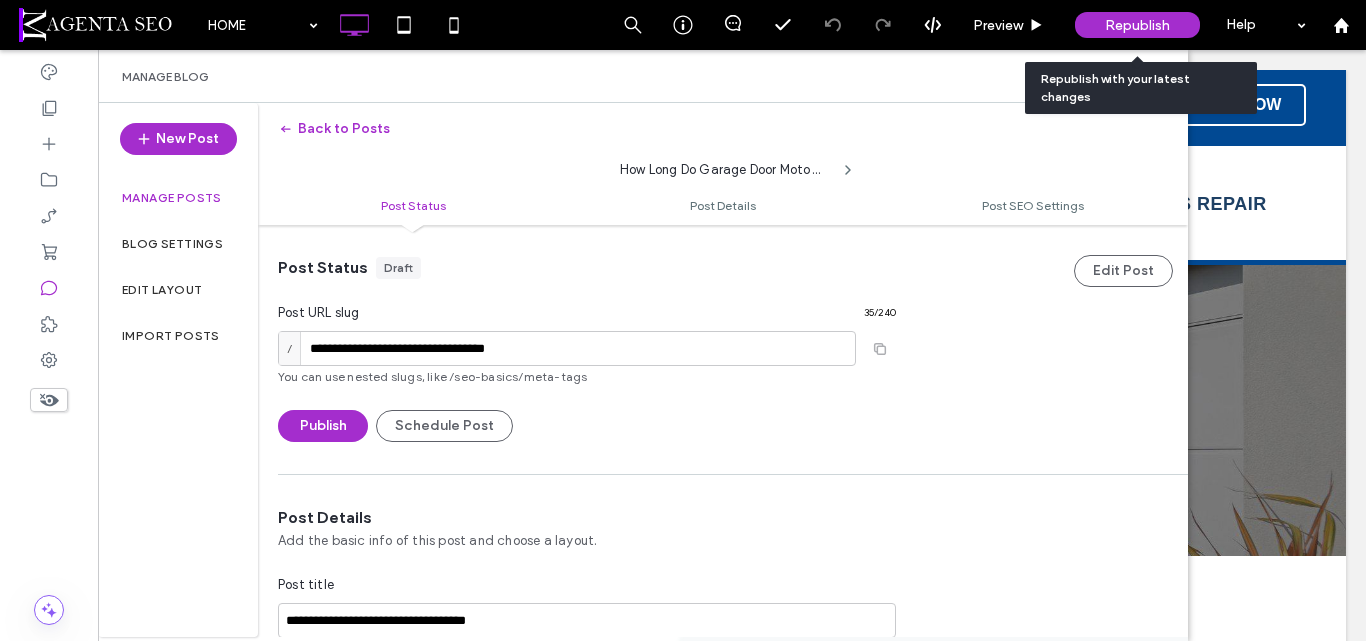 click on "Republish" at bounding box center [1137, 25] 